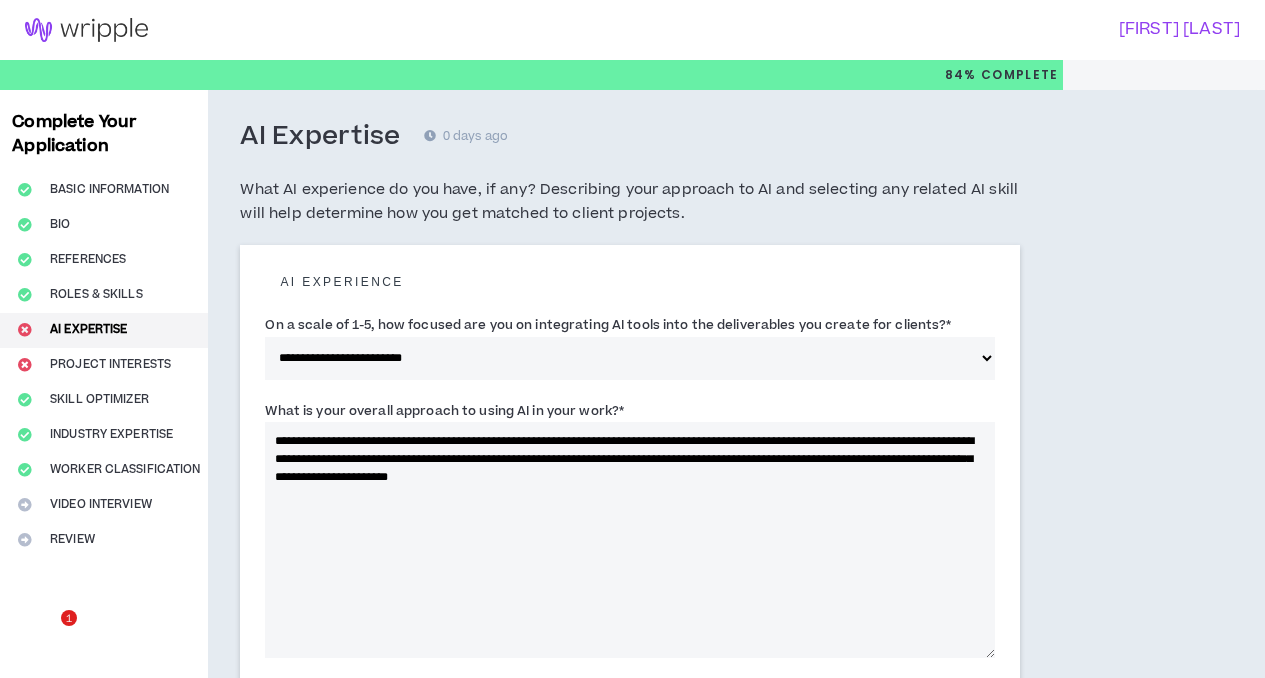 select on "*" 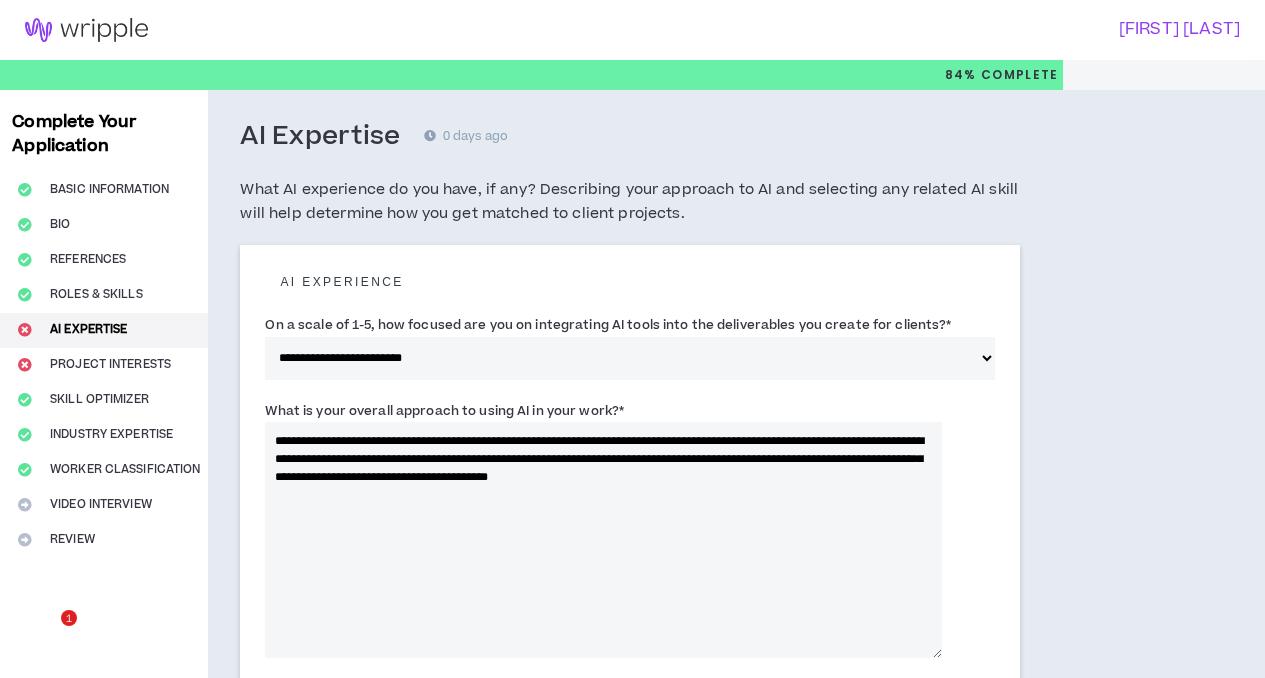 scroll, scrollTop: 99, scrollLeft: 0, axis: vertical 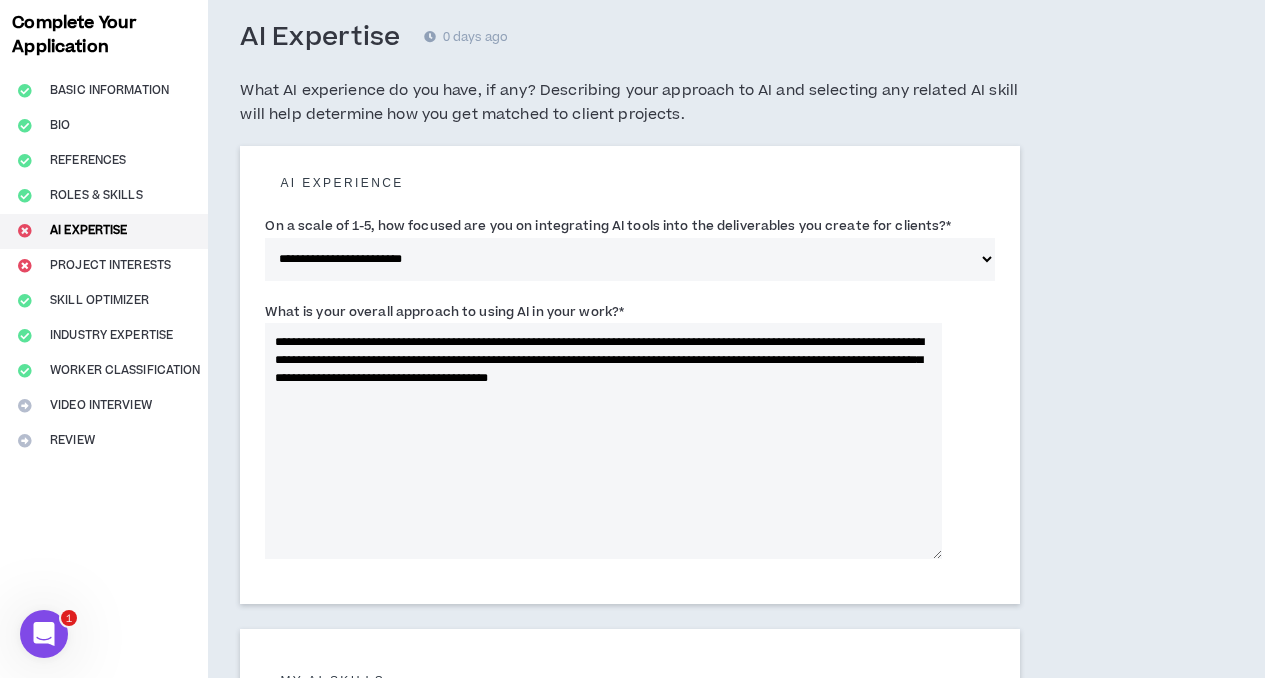 drag, startPoint x: 322, startPoint y: 380, endPoint x: 274, endPoint y: 381, distance: 48.010414 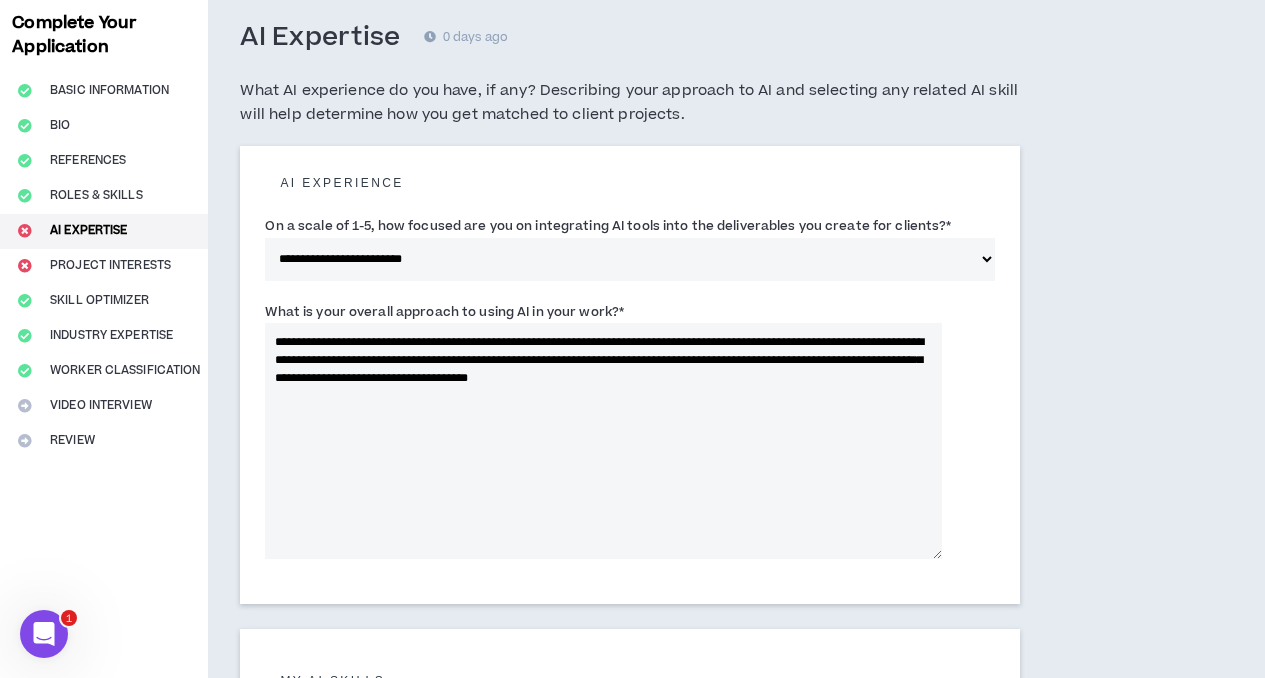 click on "**********" at bounding box center (603, 441) 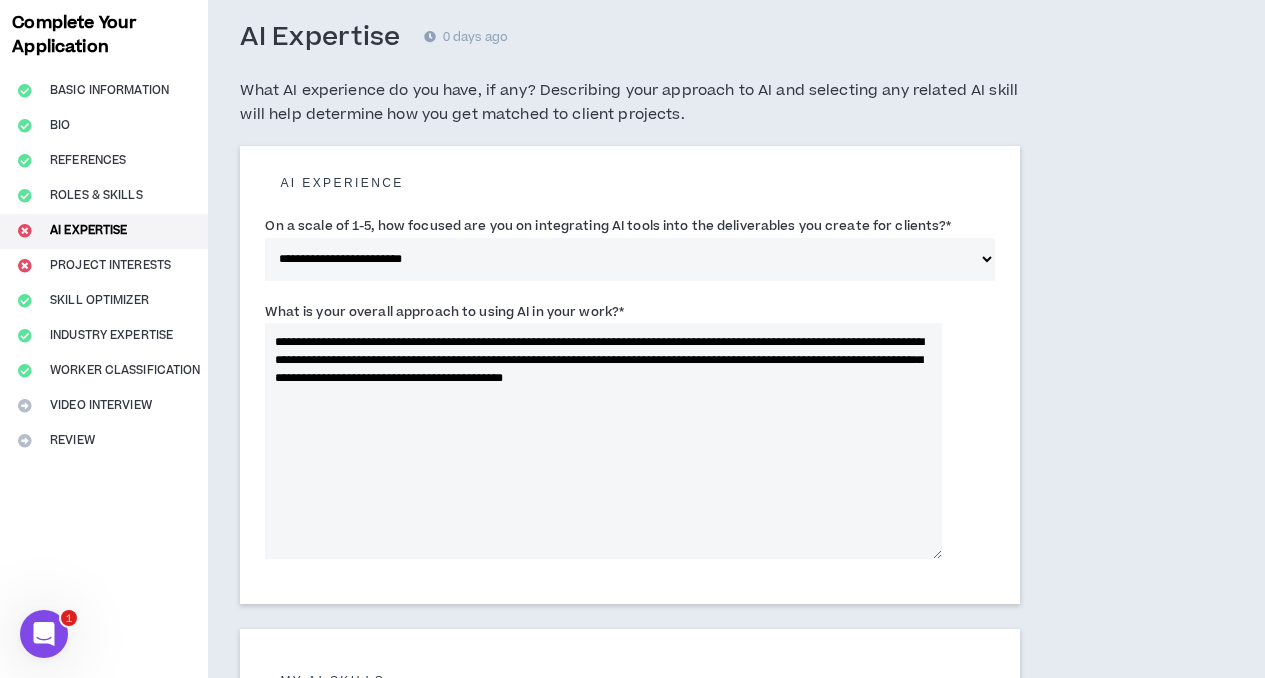 click on "**********" at bounding box center [603, 441] 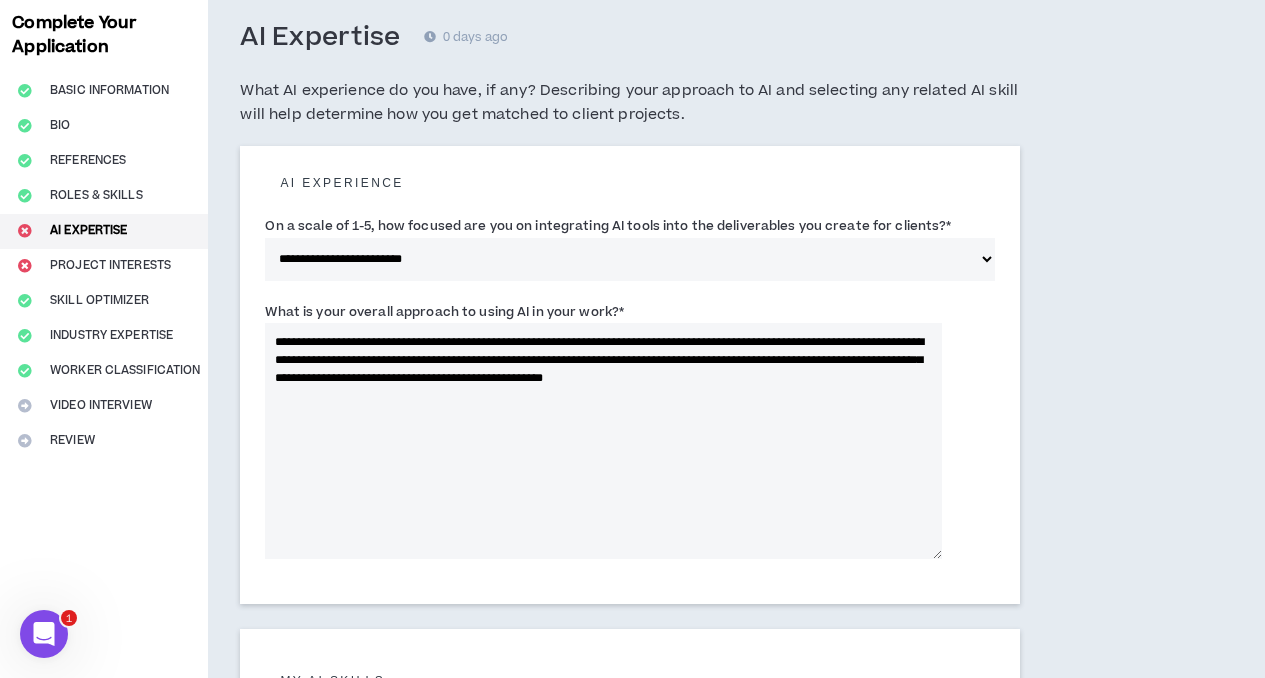 click on "**********" at bounding box center (603, 441) 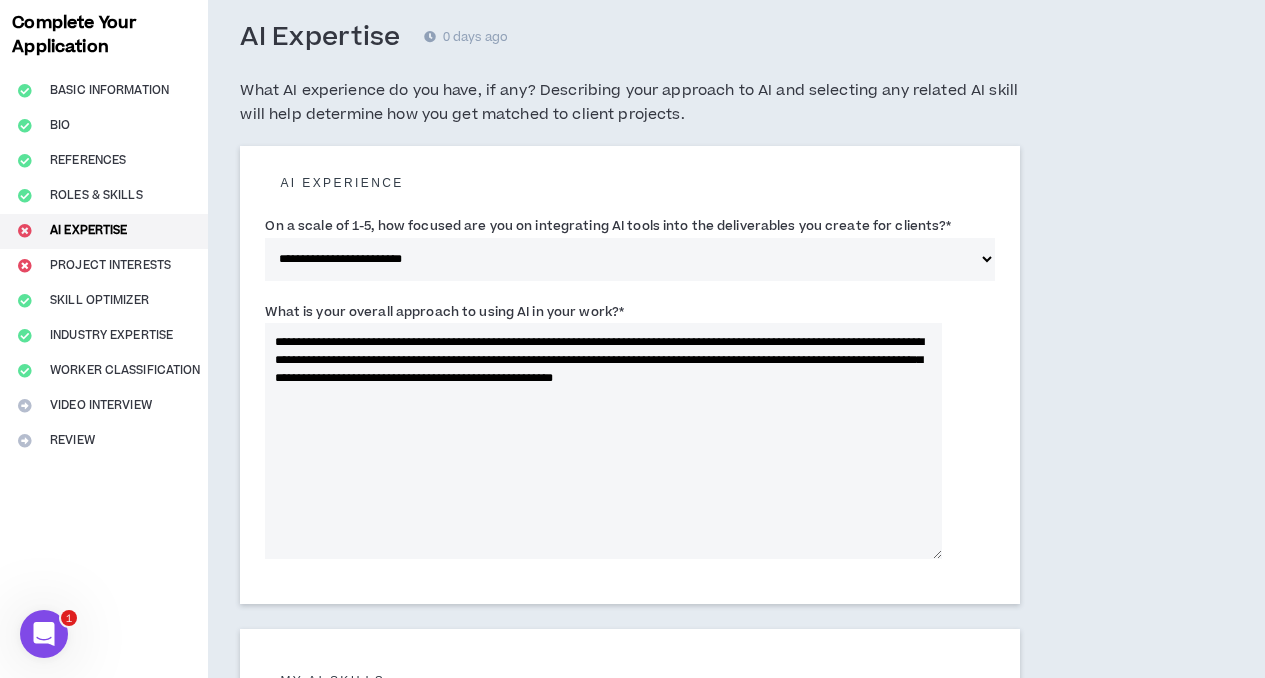 click on "**********" at bounding box center [603, 441] 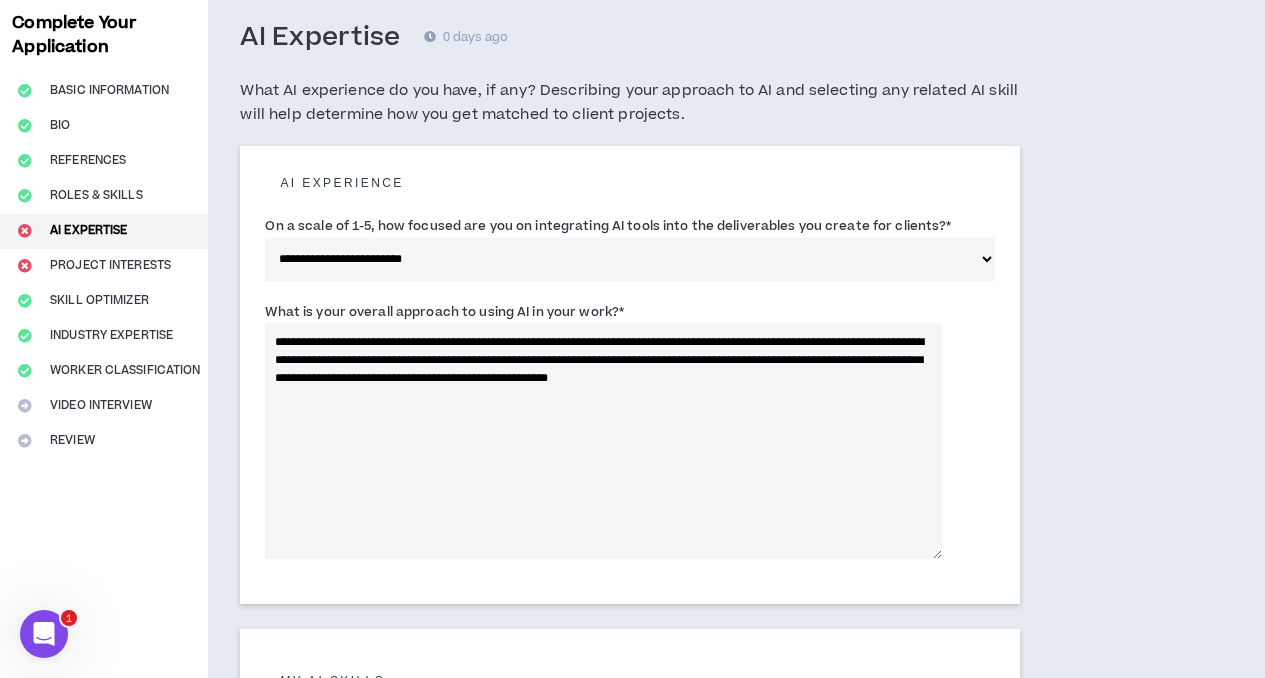 click on "**********" at bounding box center [603, 441] 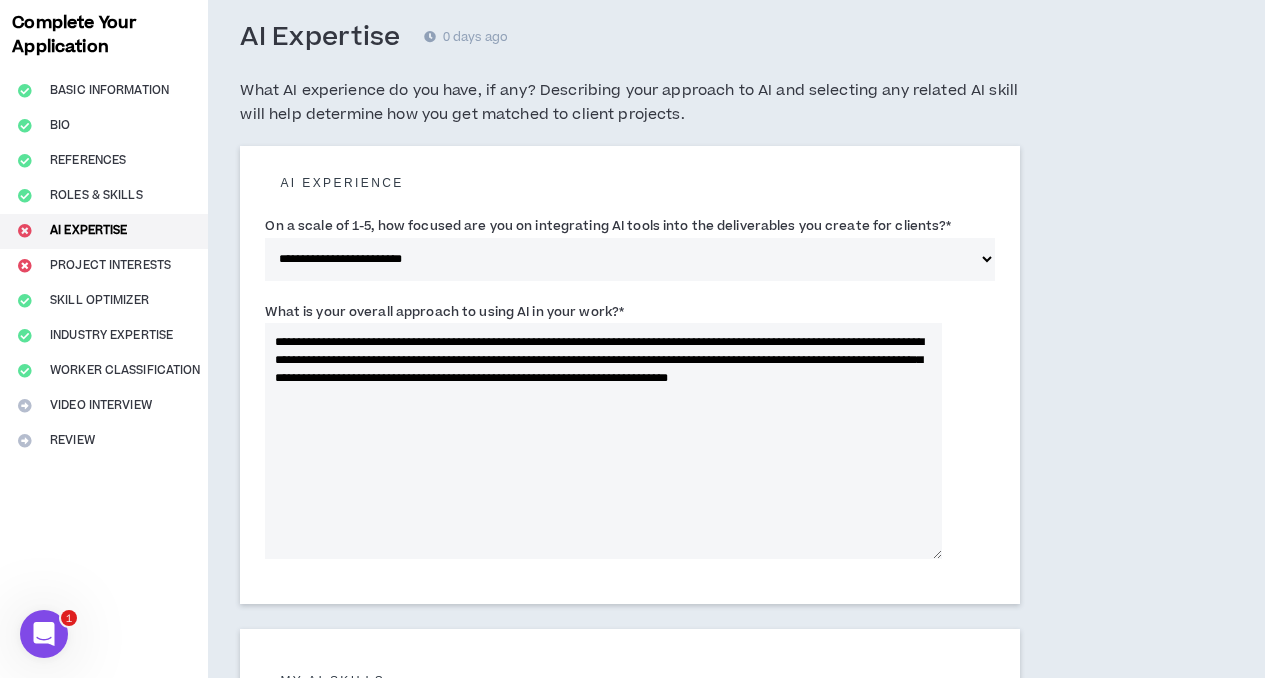 drag, startPoint x: 814, startPoint y: 399, endPoint x: 815, endPoint y: 413, distance: 14.035668 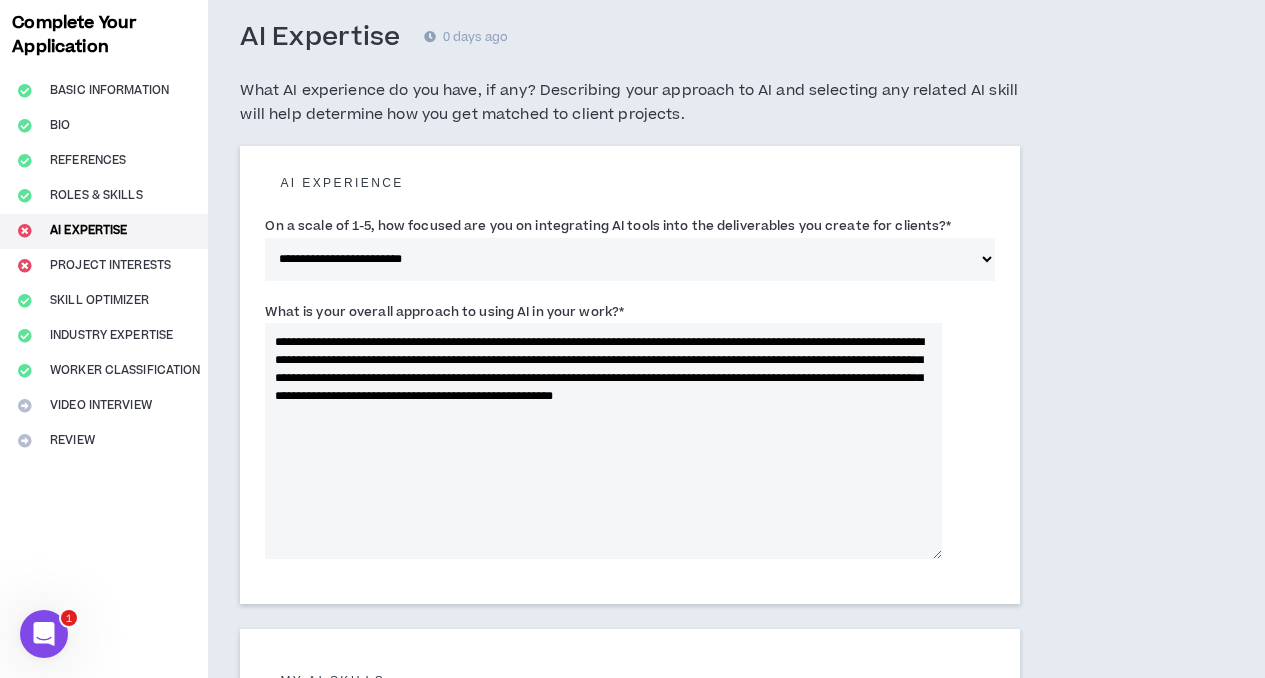 drag, startPoint x: 267, startPoint y: 332, endPoint x: 681, endPoint y: 359, distance: 414.8795 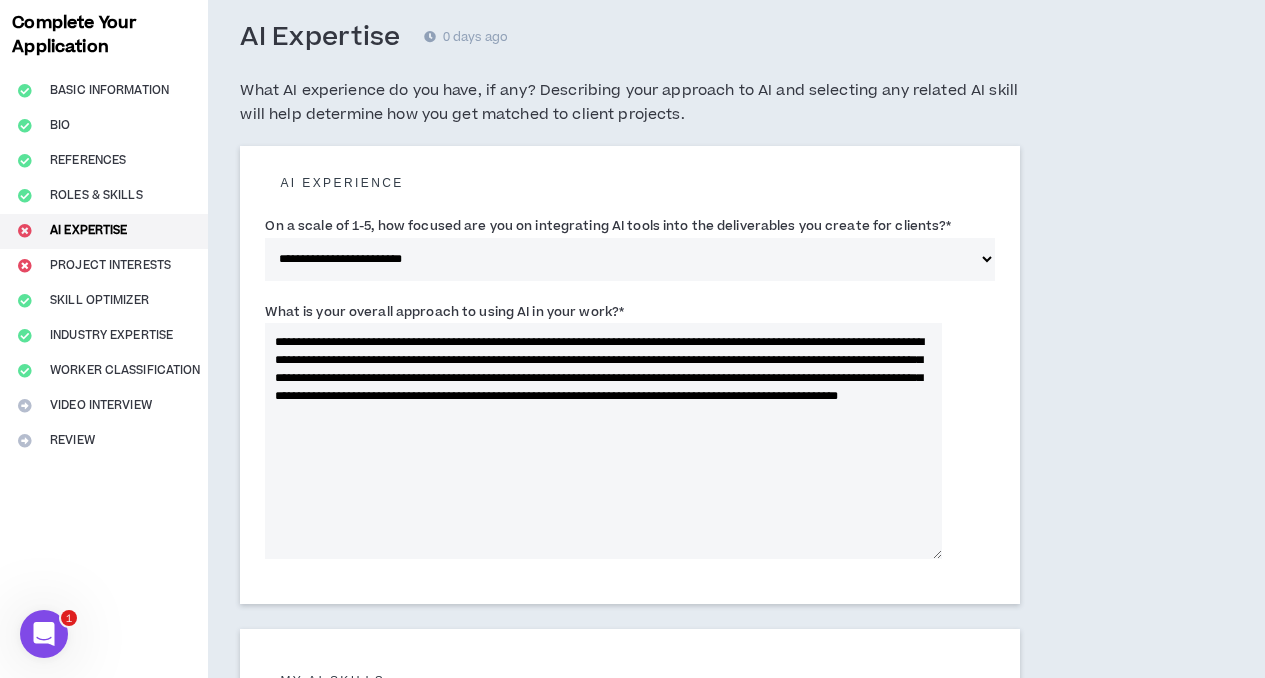 click on "**********" at bounding box center [603, 441] 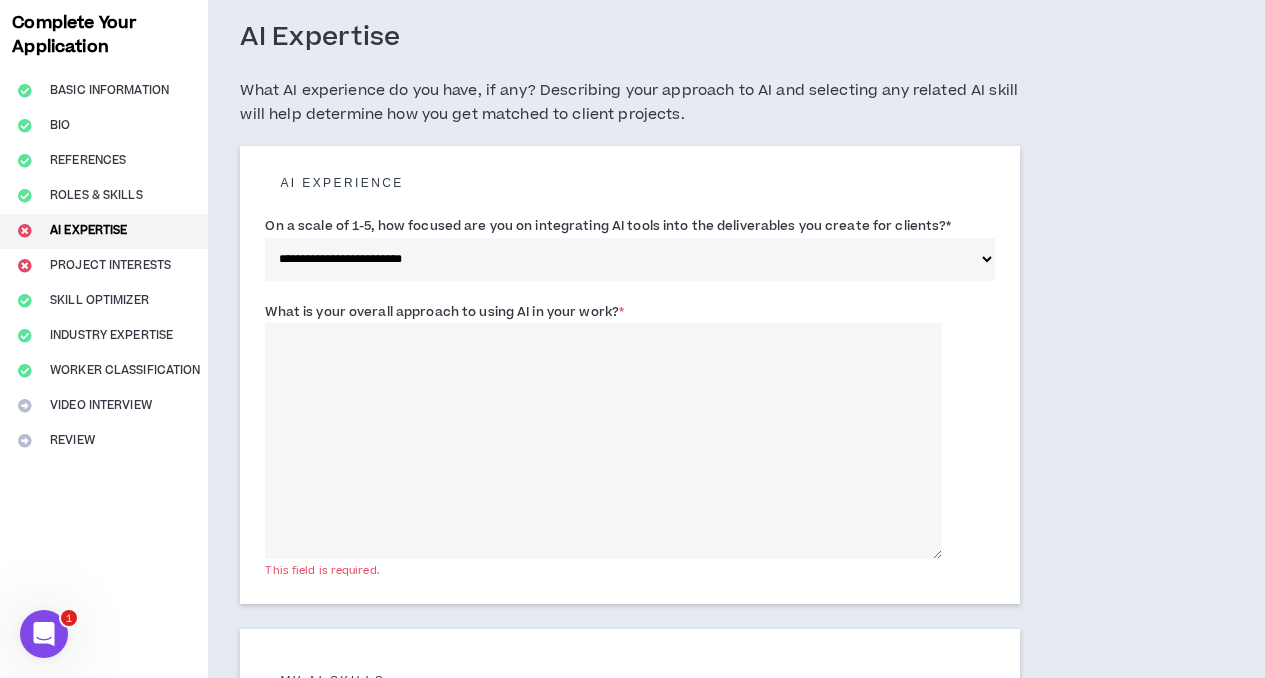 paste on "**********" 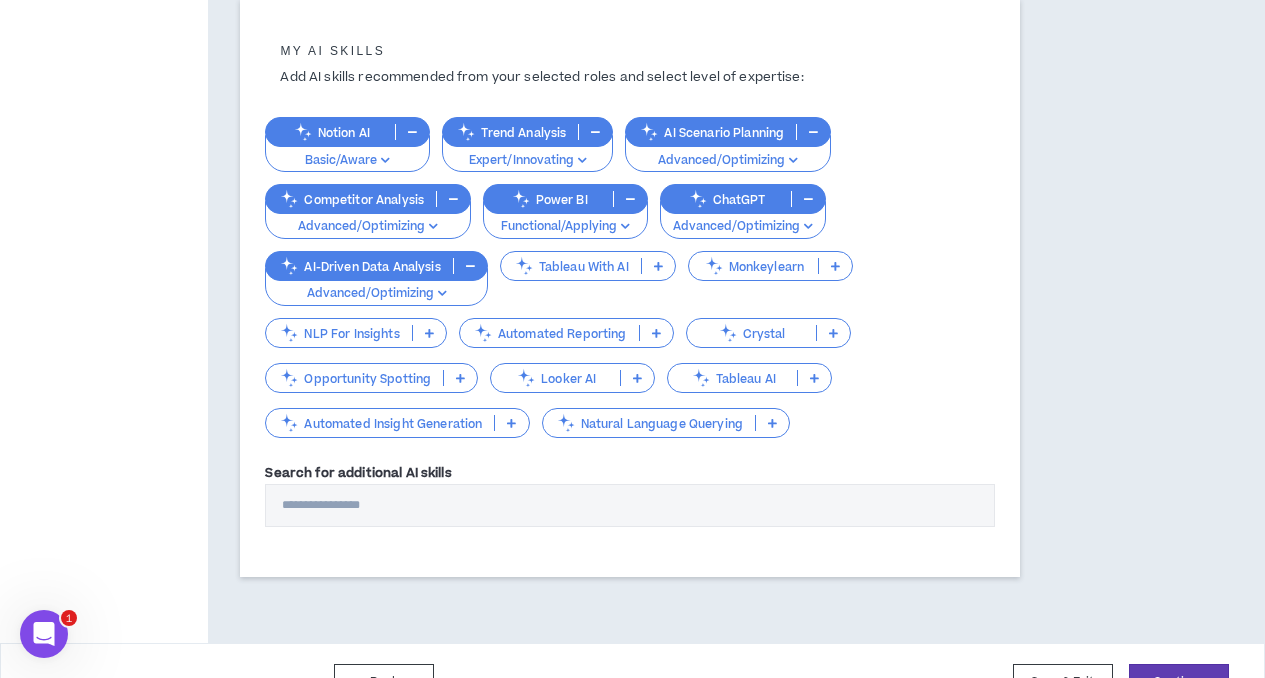 scroll, scrollTop: 794, scrollLeft: 0, axis: vertical 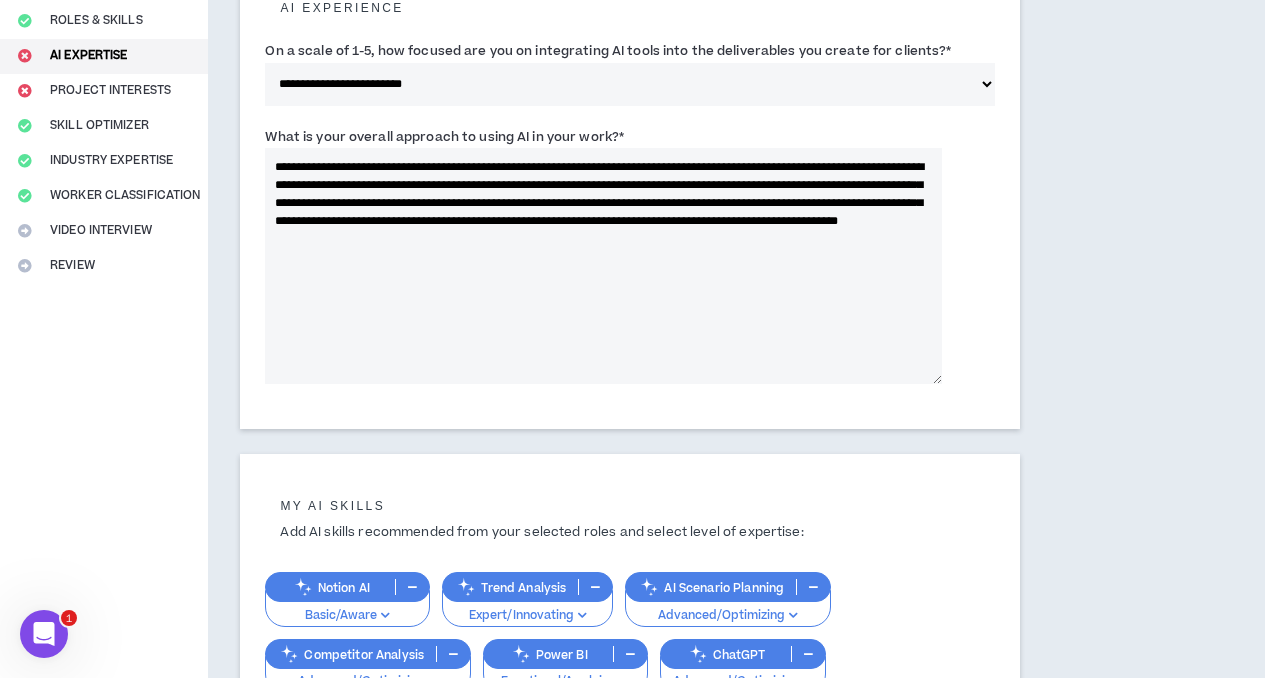 drag, startPoint x: 427, startPoint y: 283, endPoint x: 272, endPoint y: 182, distance: 185.0027 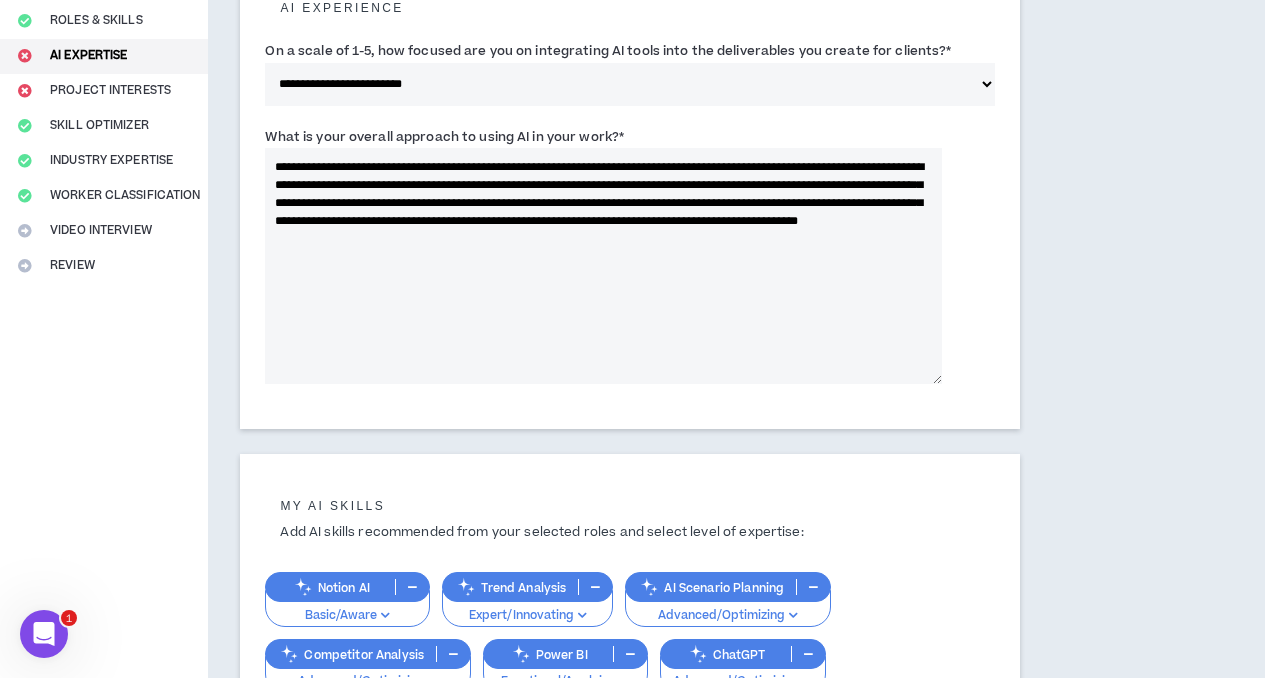 click on "**********" at bounding box center (603, 266) 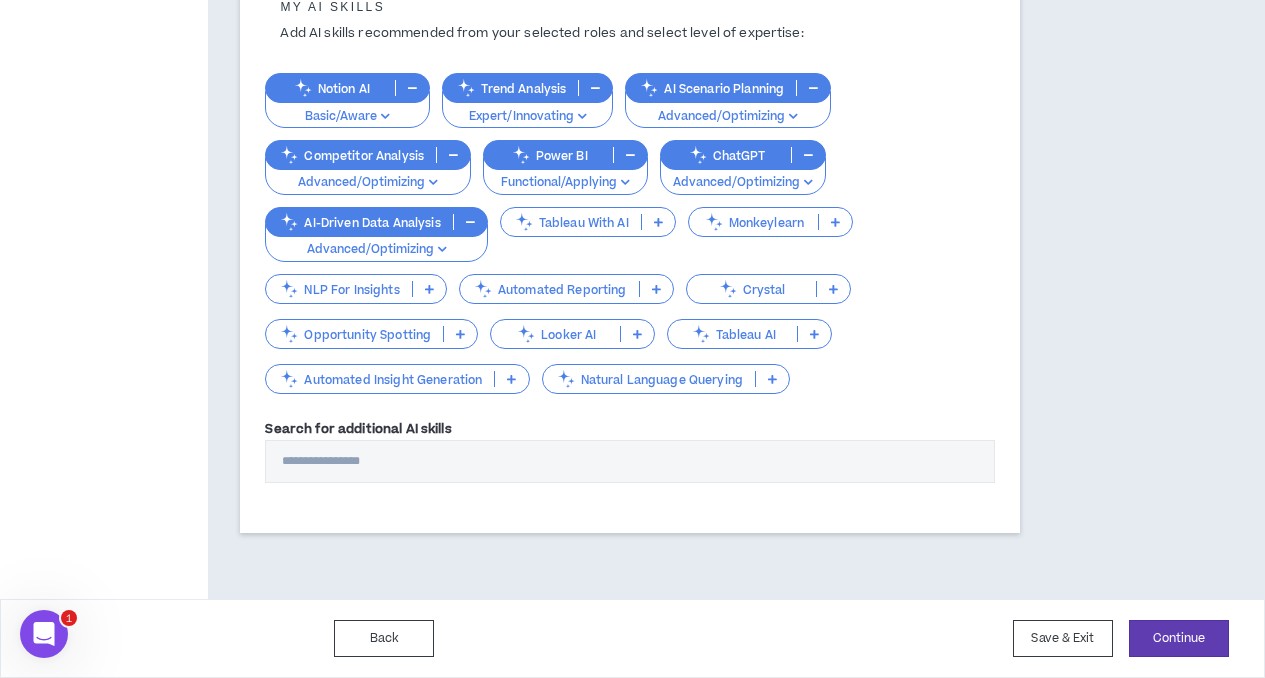 scroll, scrollTop: 794, scrollLeft: 0, axis: vertical 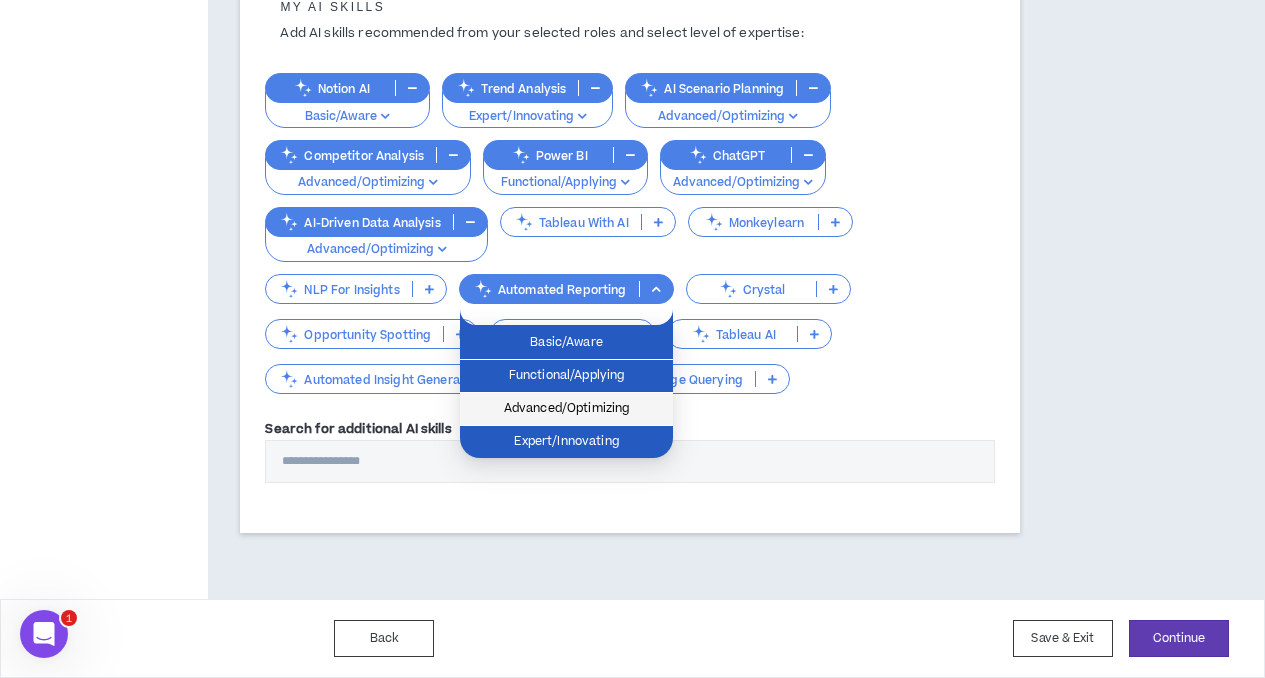 click on "Advanced/Optimizing" at bounding box center [566, 409] 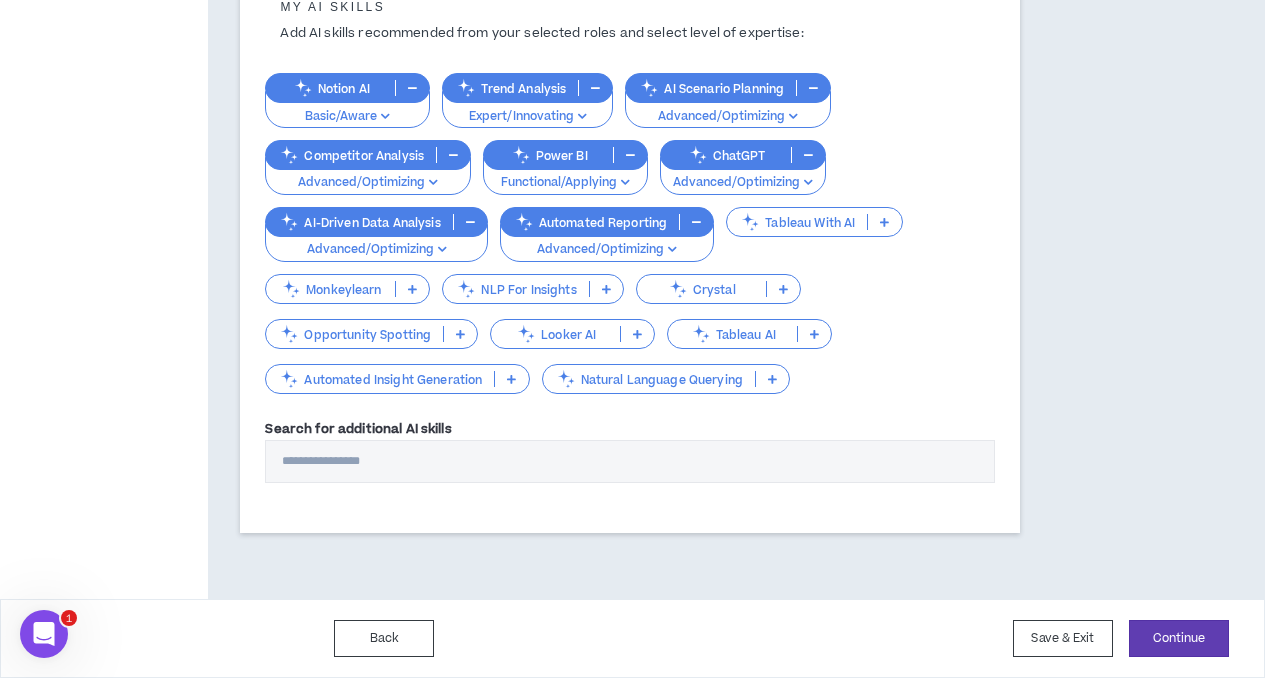 click at bounding box center [460, 334] 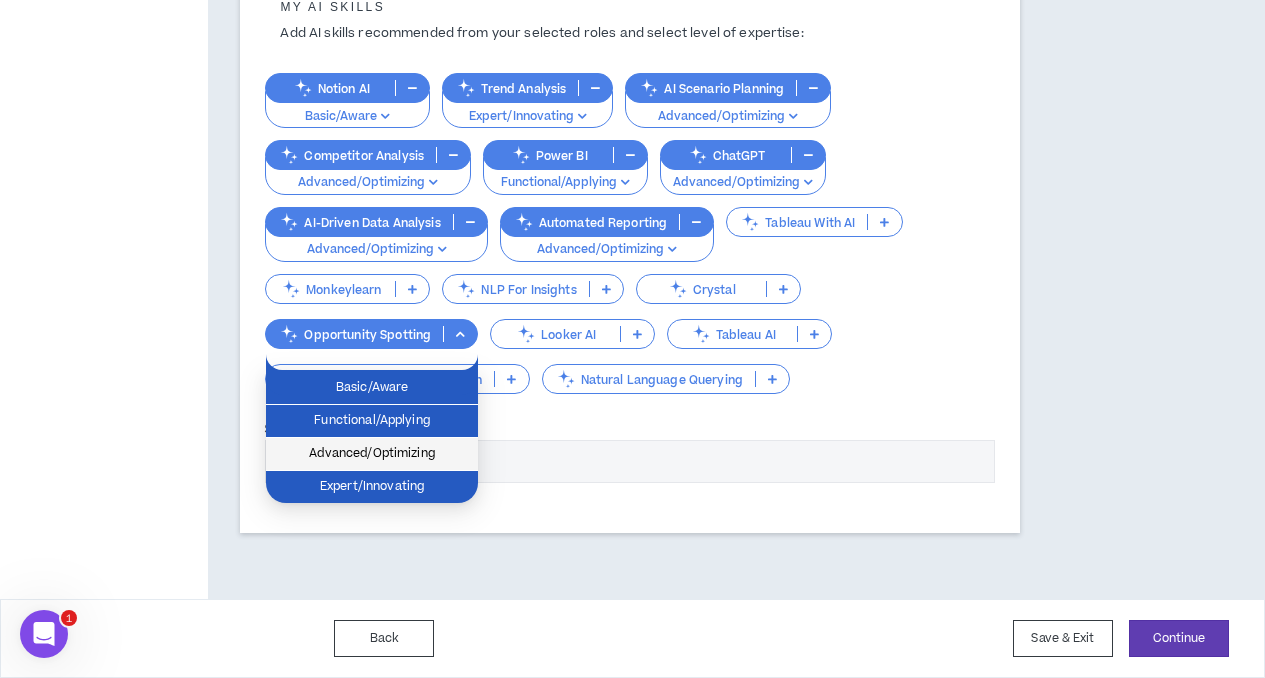 click on "Advanced/Optimizing" at bounding box center (372, 454) 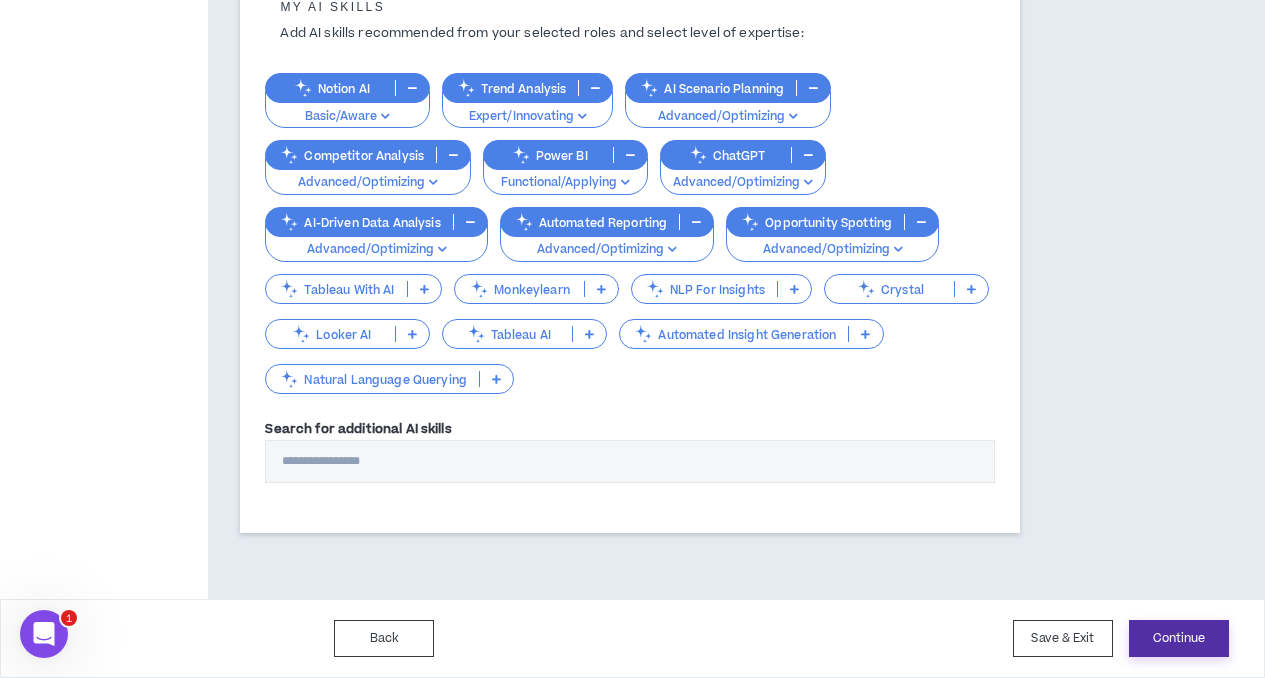 click on "Continue" at bounding box center [1179, 638] 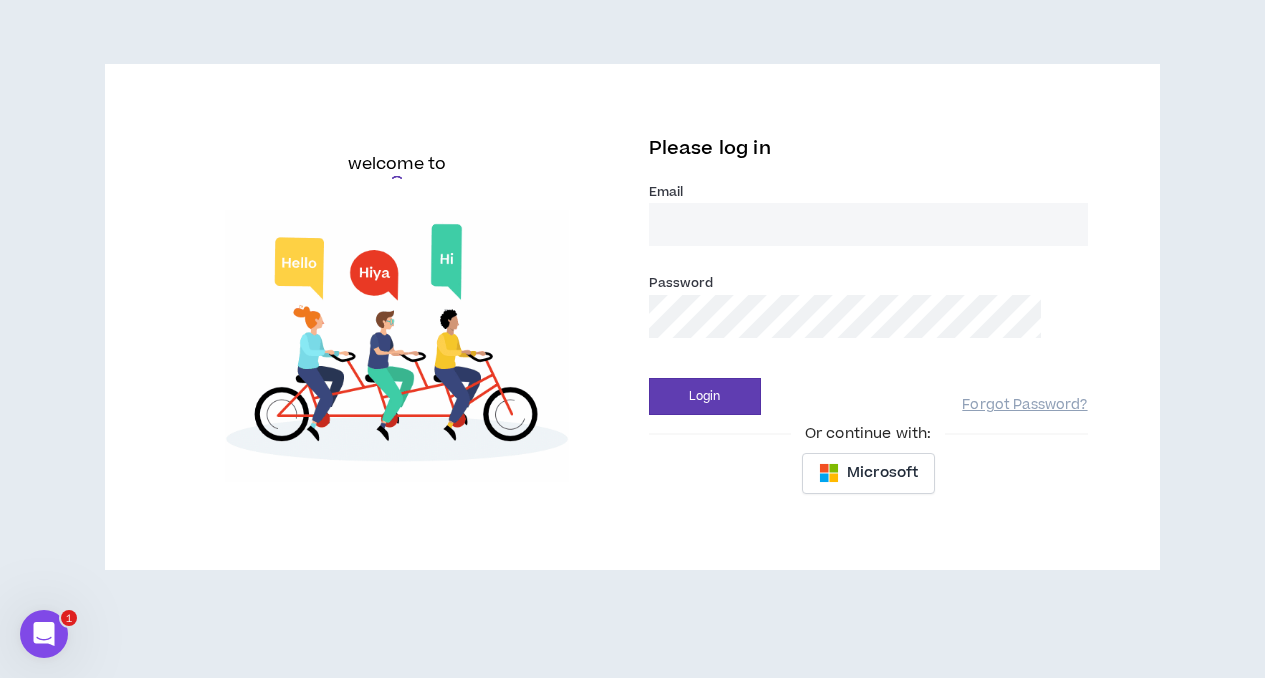 scroll, scrollTop: 0, scrollLeft: 0, axis: both 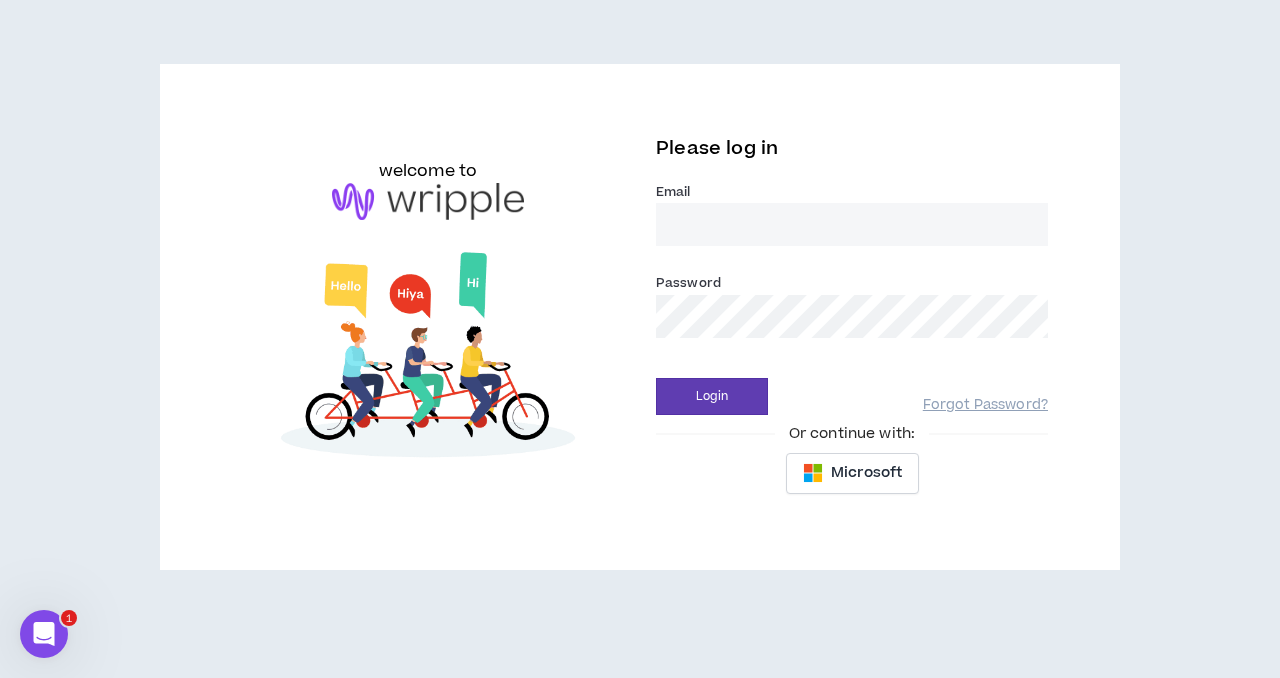 type on "[EMAIL]" 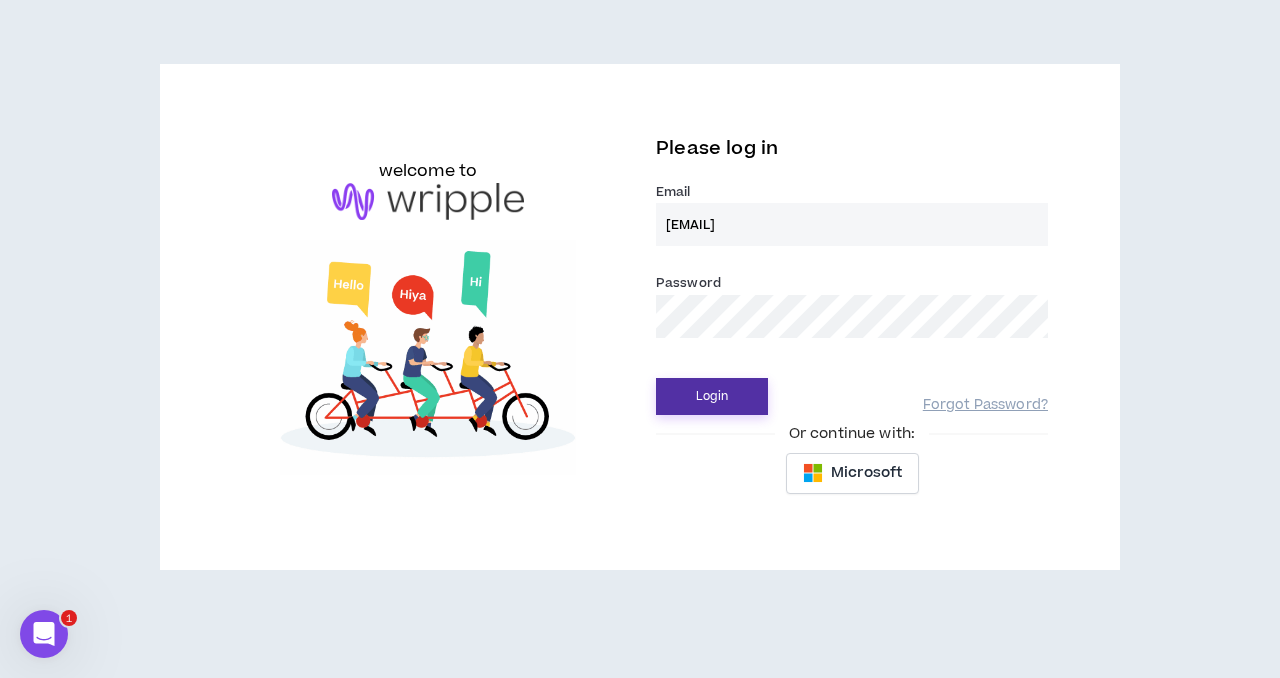 click on "Login" at bounding box center [712, 396] 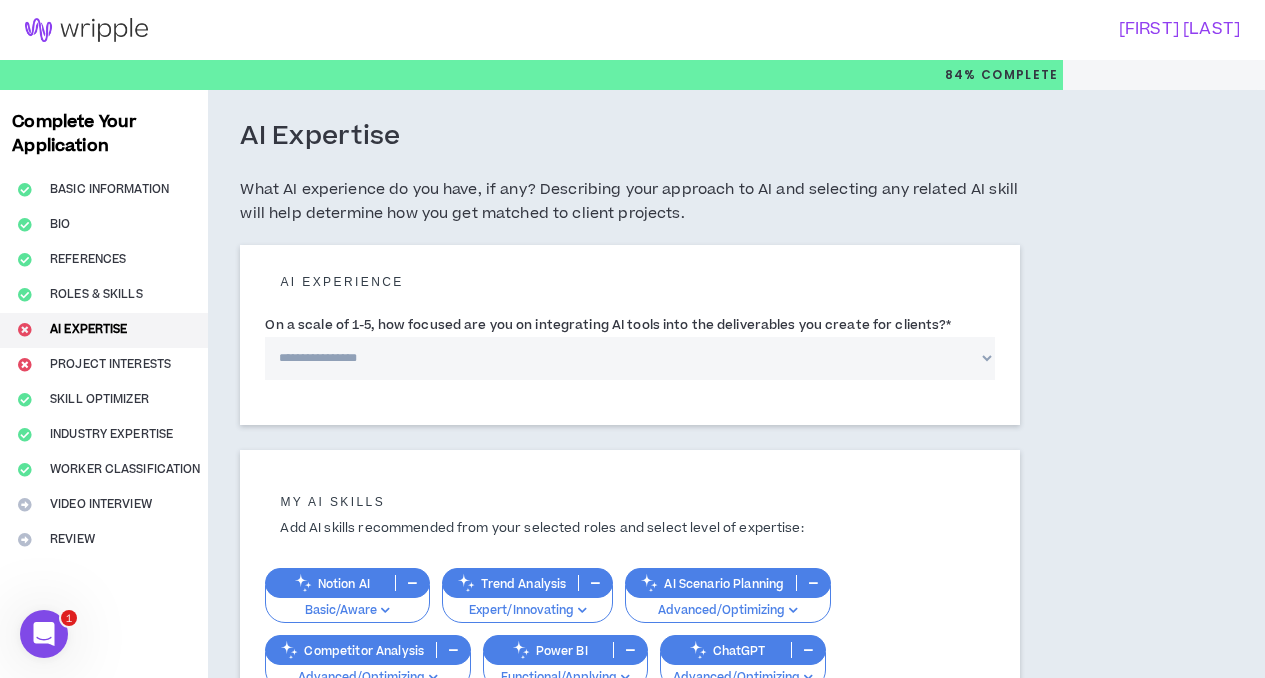 scroll, scrollTop: 37, scrollLeft: 0, axis: vertical 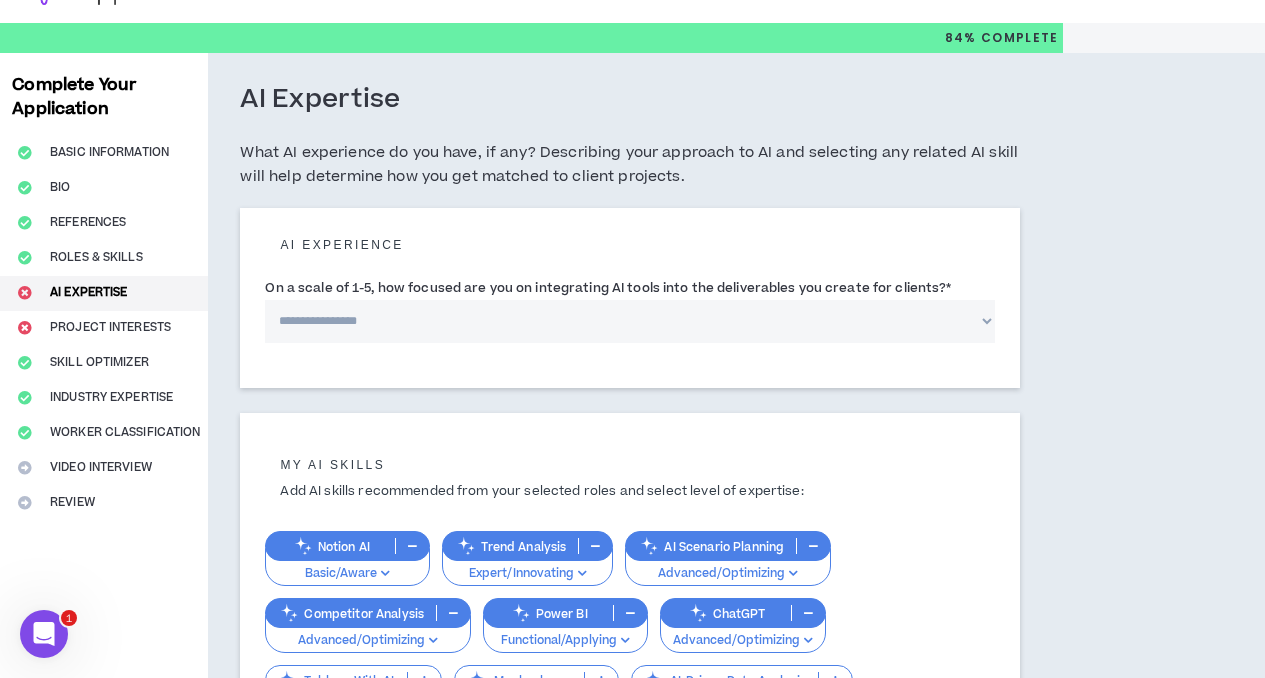 click on "**********" at bounding box center [629, 321] 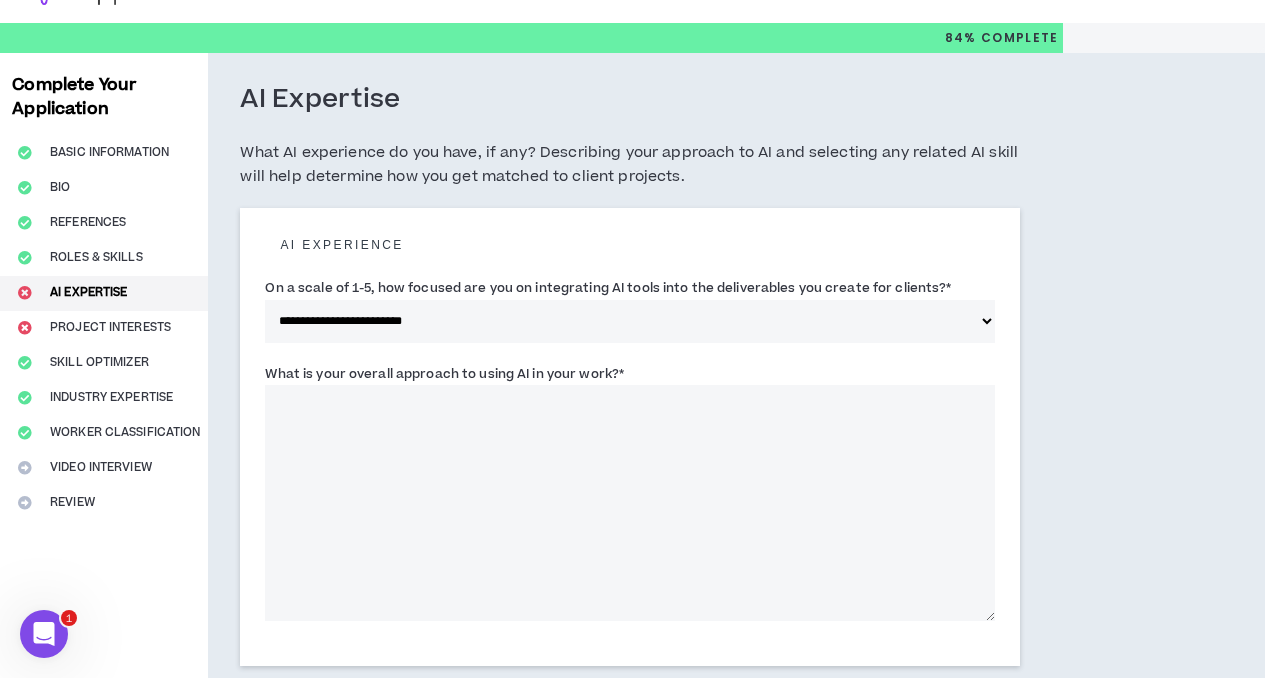 click on "What is your overall approach to using AI in your work?  *" at bounding box center (629, 503) 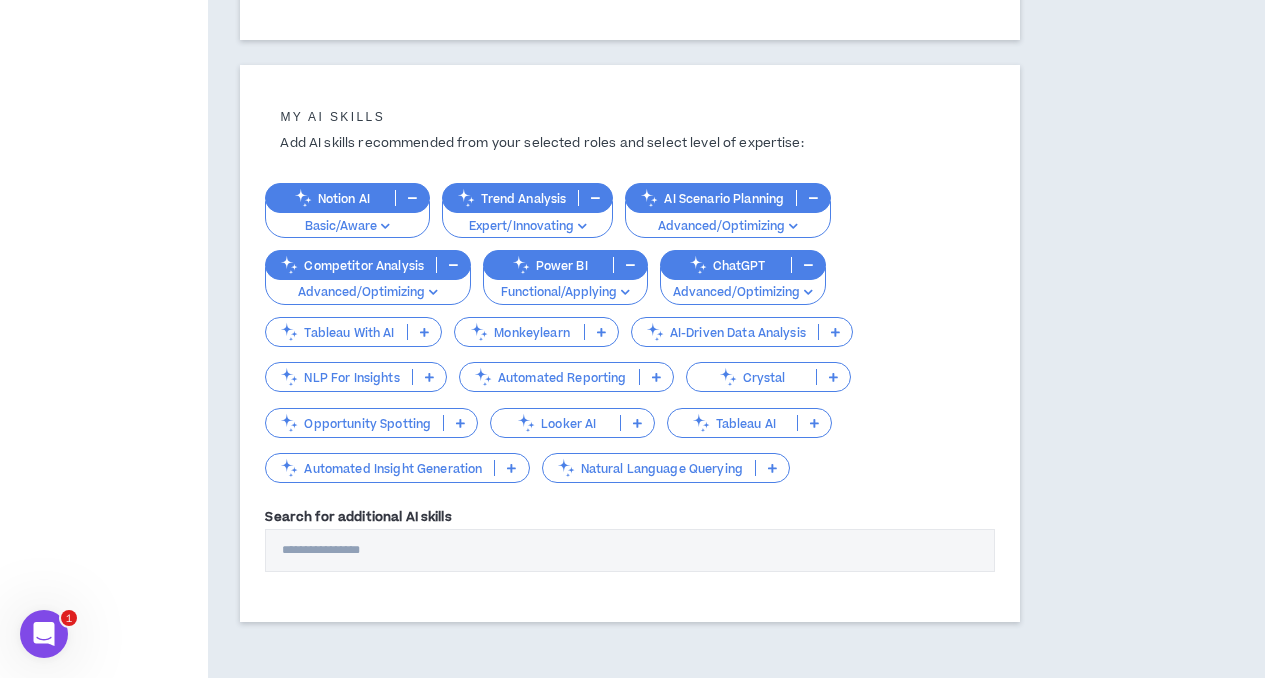 scroll, scrollTop: 669, scrollLeft: 0, axis: vertical 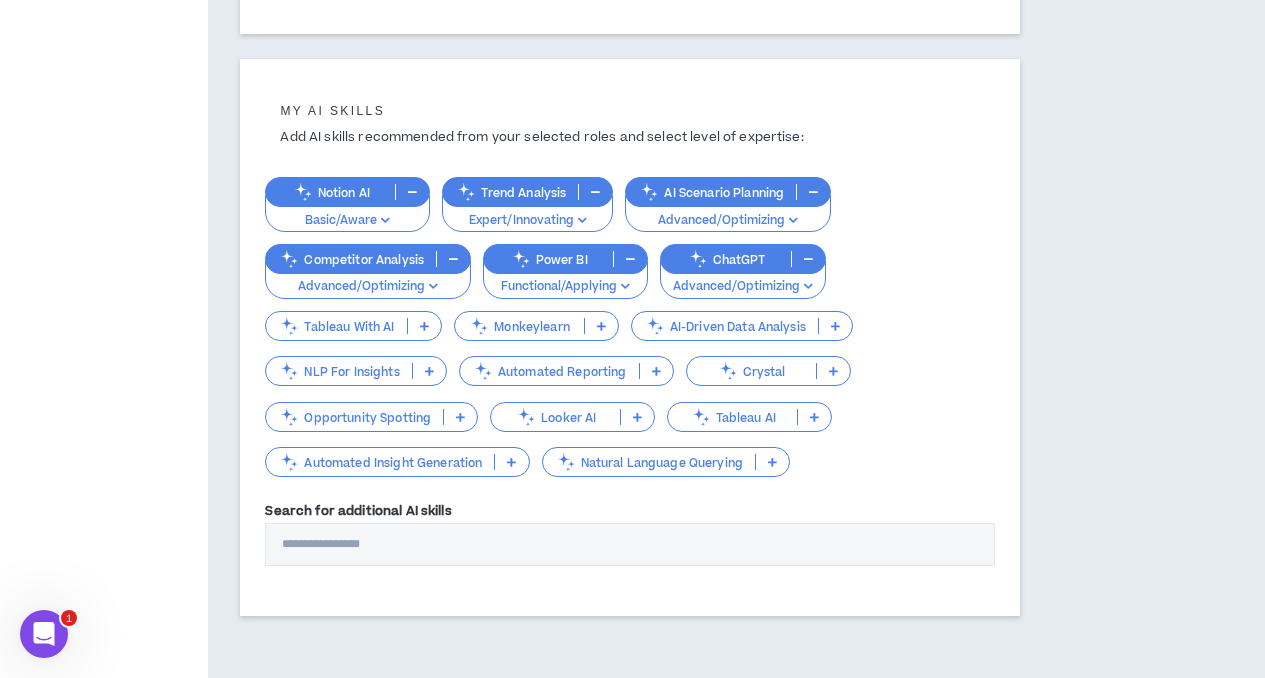 type on "**********" 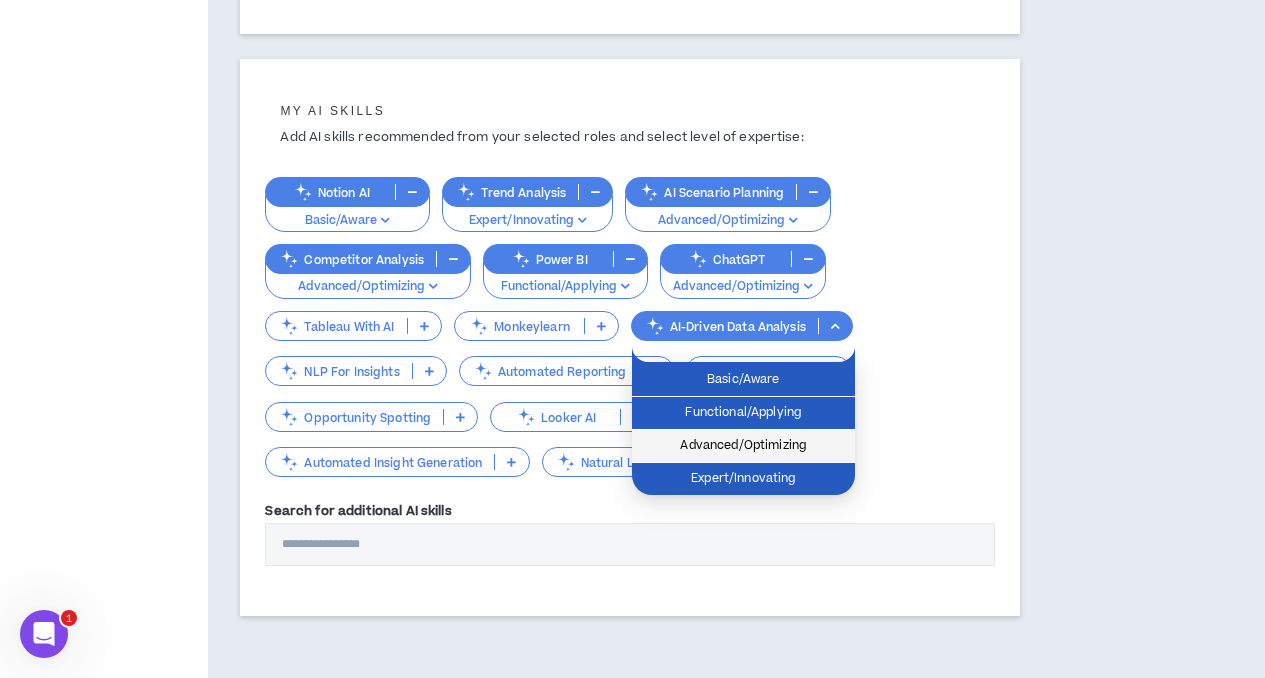 click on "Advanced/Optimizing" at bounding box center (743, 446) 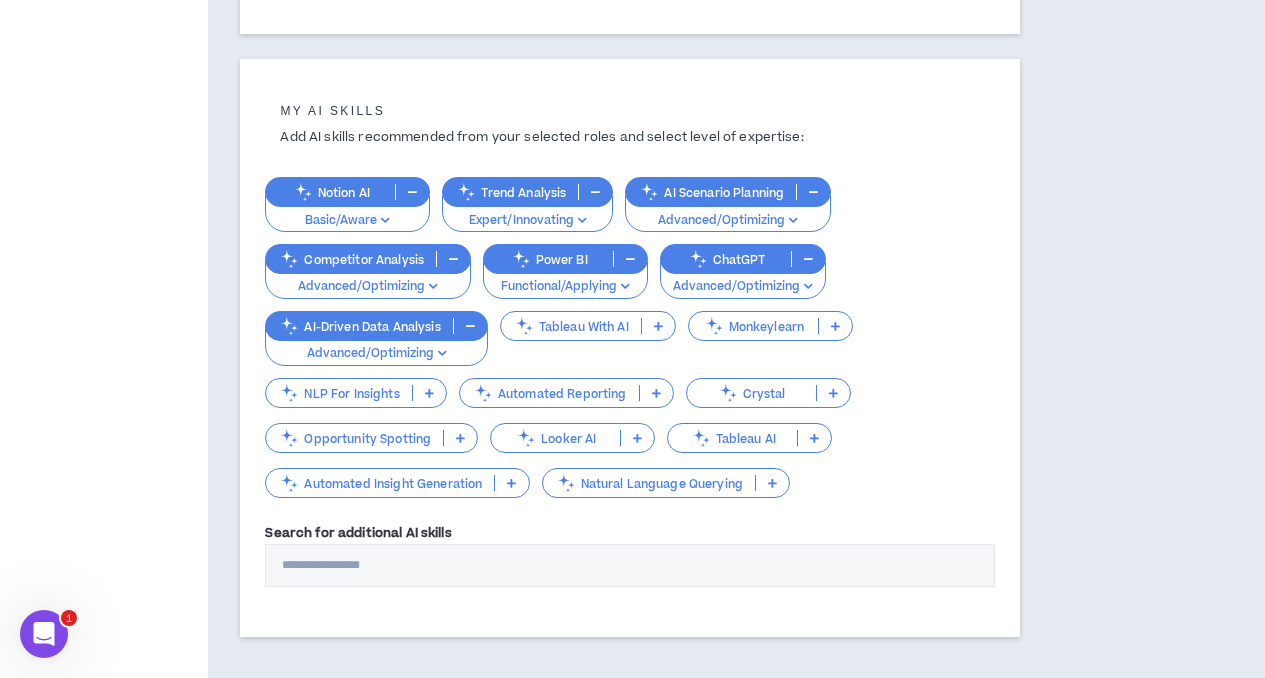 click on "Automated Reporting" at bounding box center (566, 393) 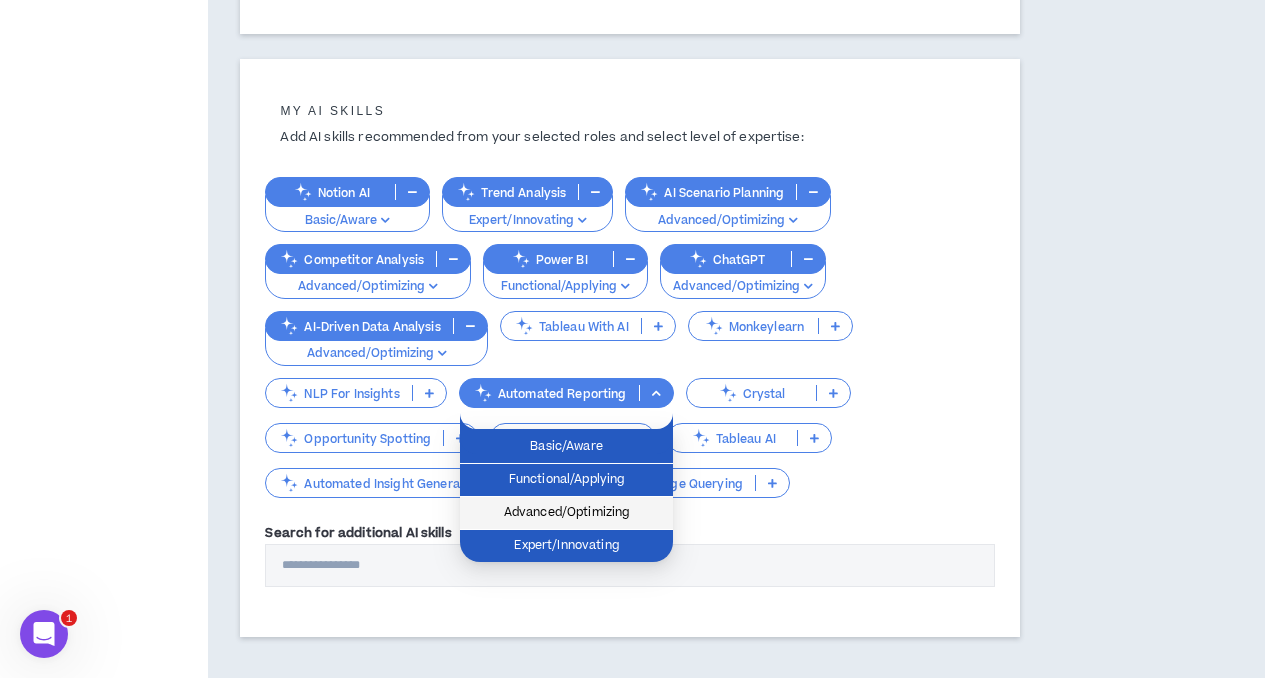 click on "Advanced/Optimizing" at bounding box center [566, 513] 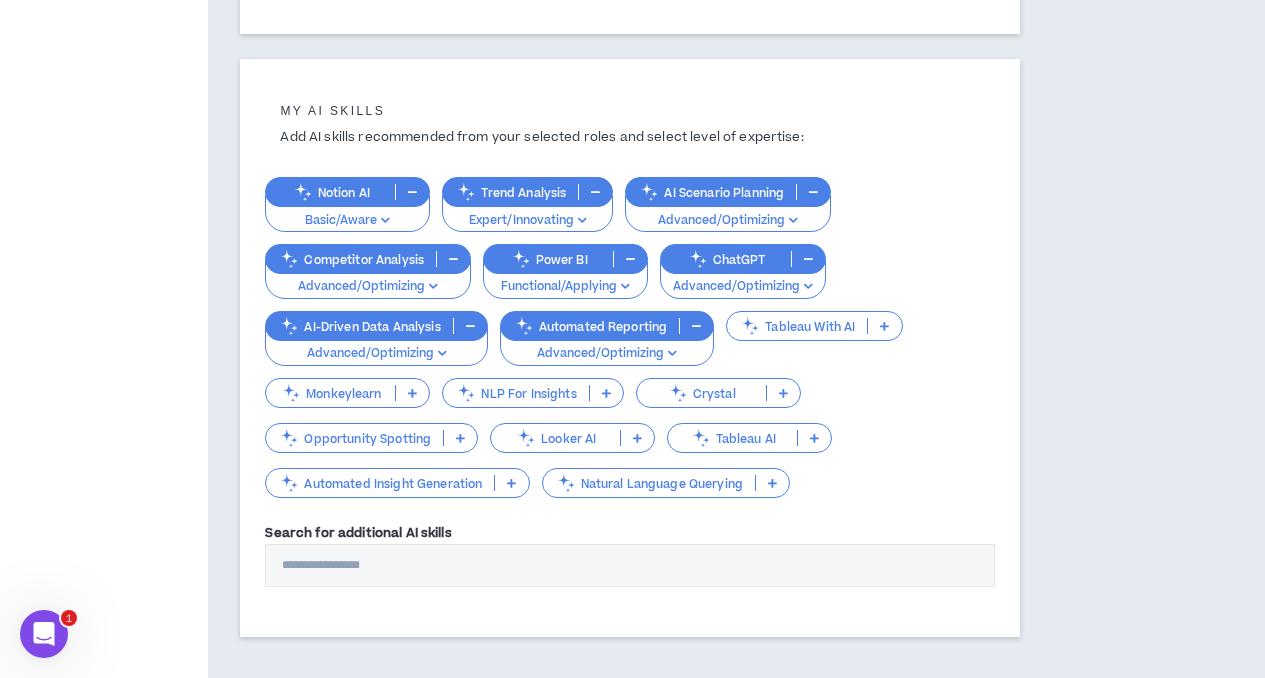 scroll, scrollTop: 794, scrollLeft: 0, axis: vertical 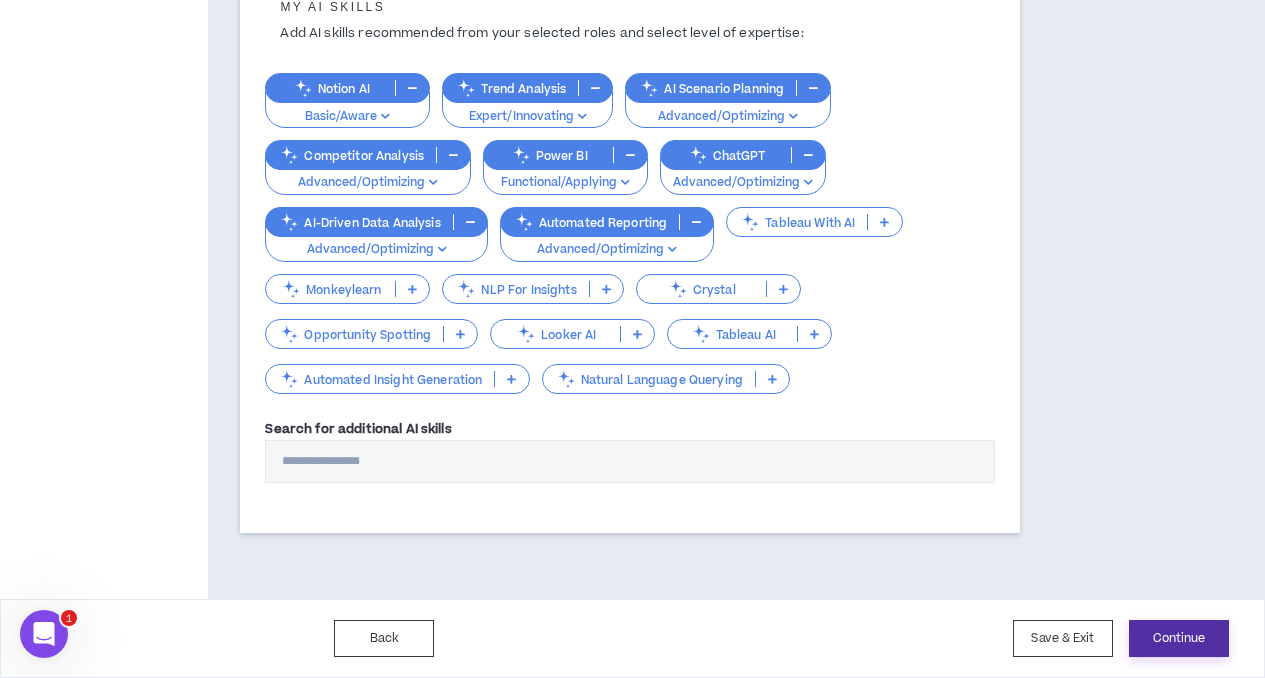 click on "Continue" at bounding box center (1179, 638) 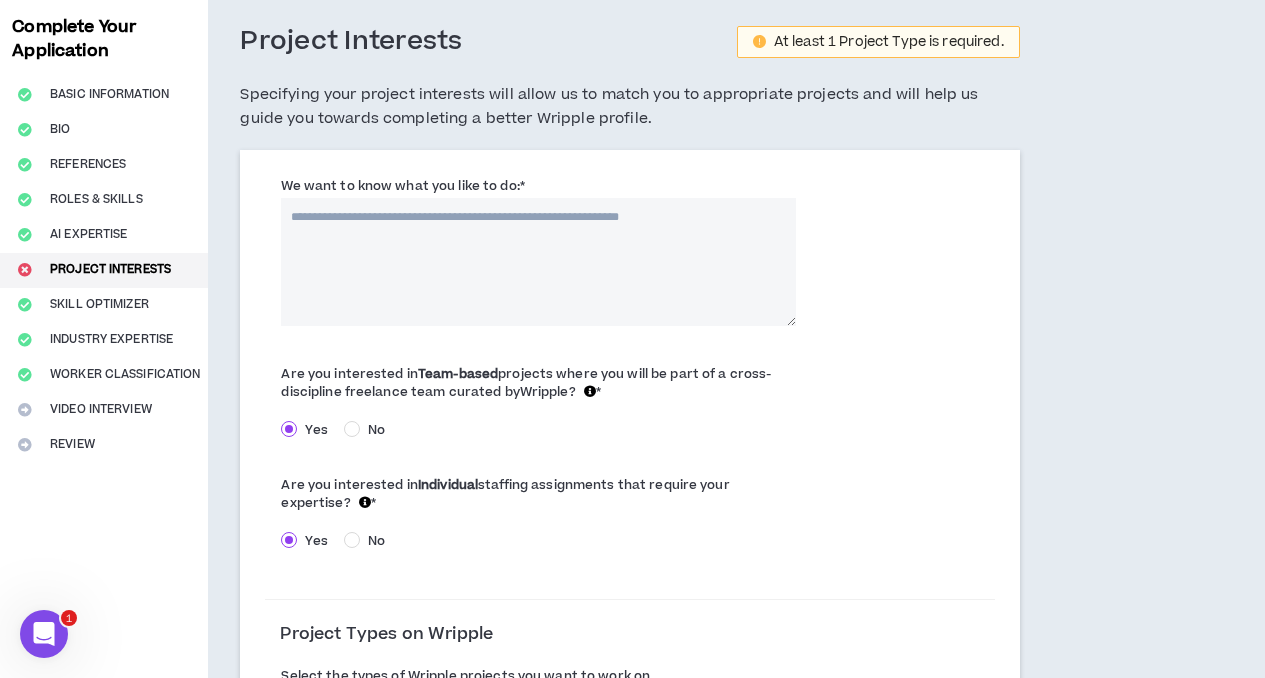 scroll, scrollTop: 120, scrollLeft: 0, axis: vertical 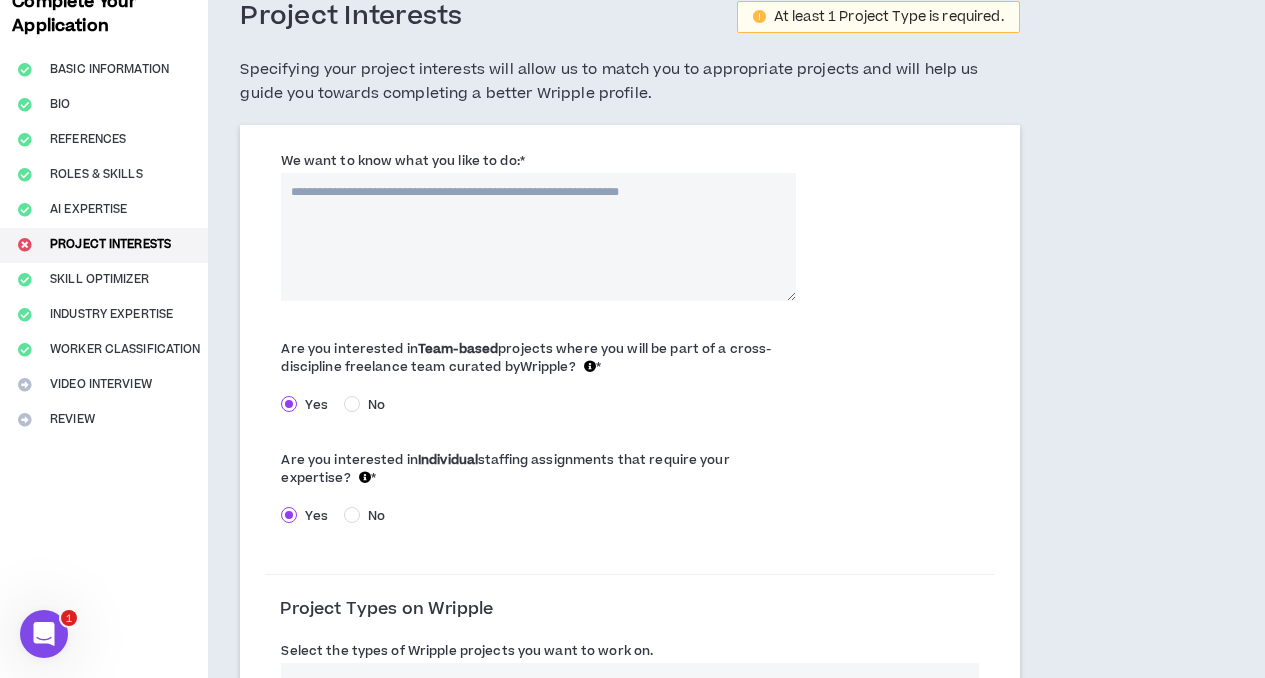 click on "We want to know what you like to do:  *" at bounding box center (538, 237) 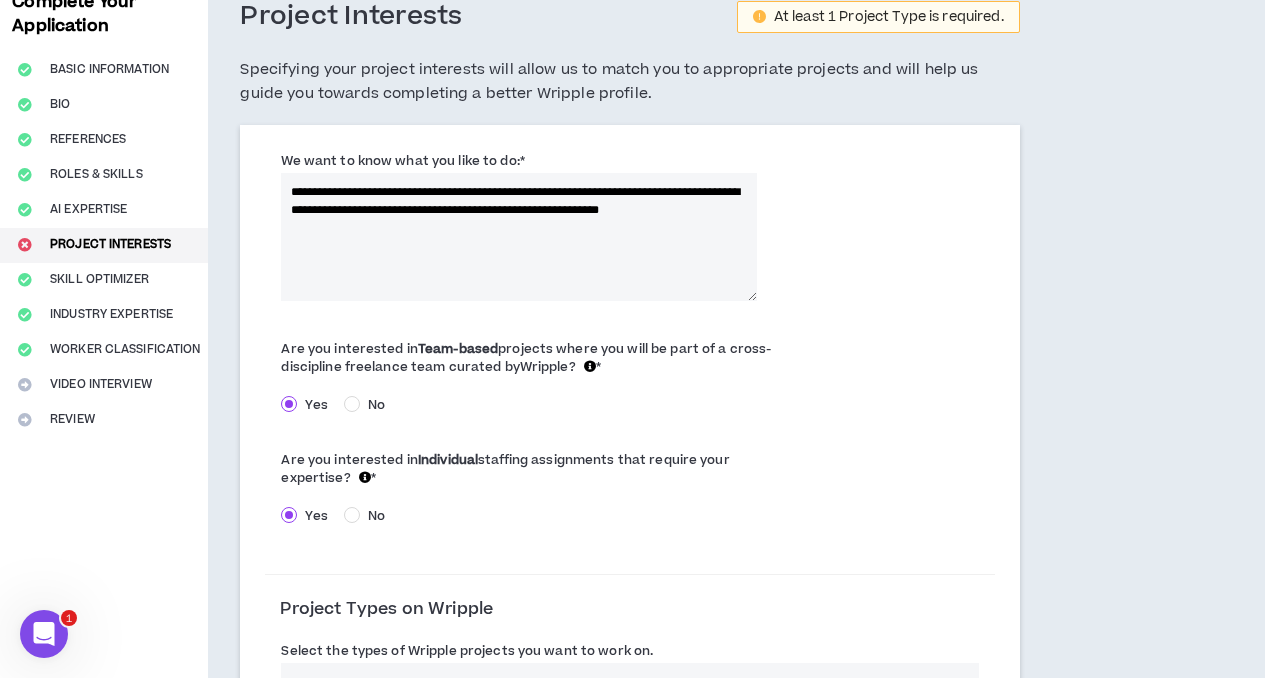 click on "**********" at bounding box center [518, 237] 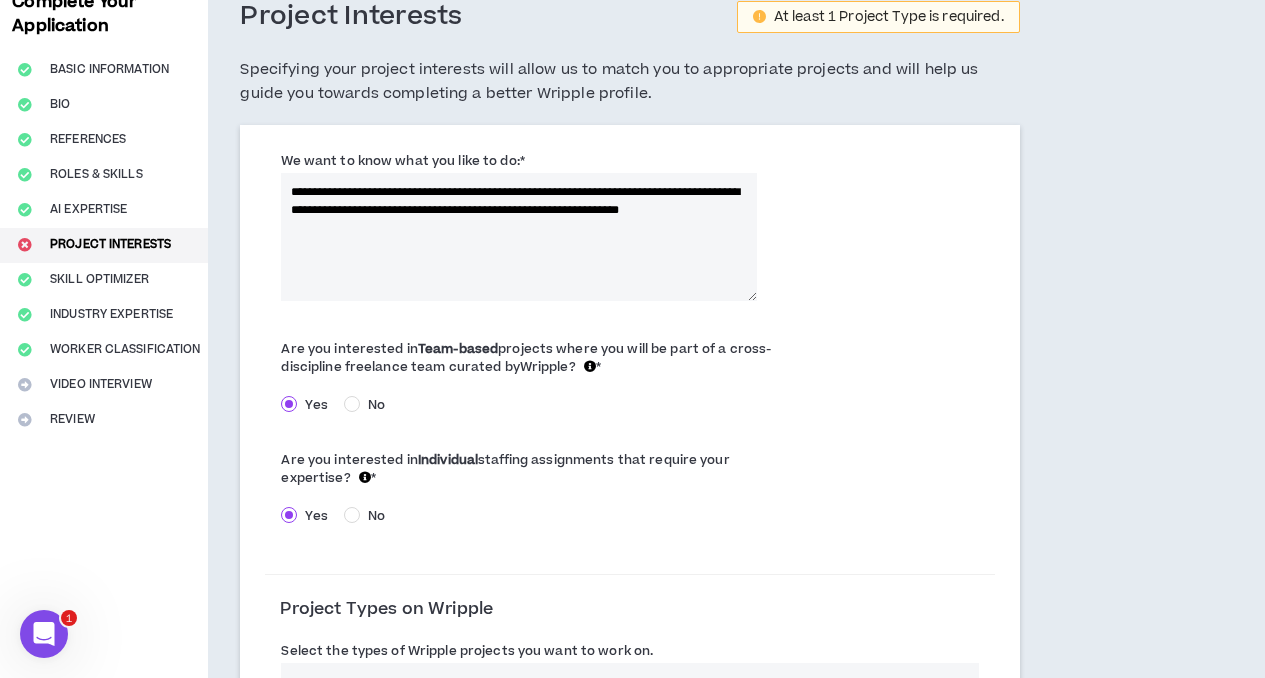 click on "**********" at bounding box center (518, 237) 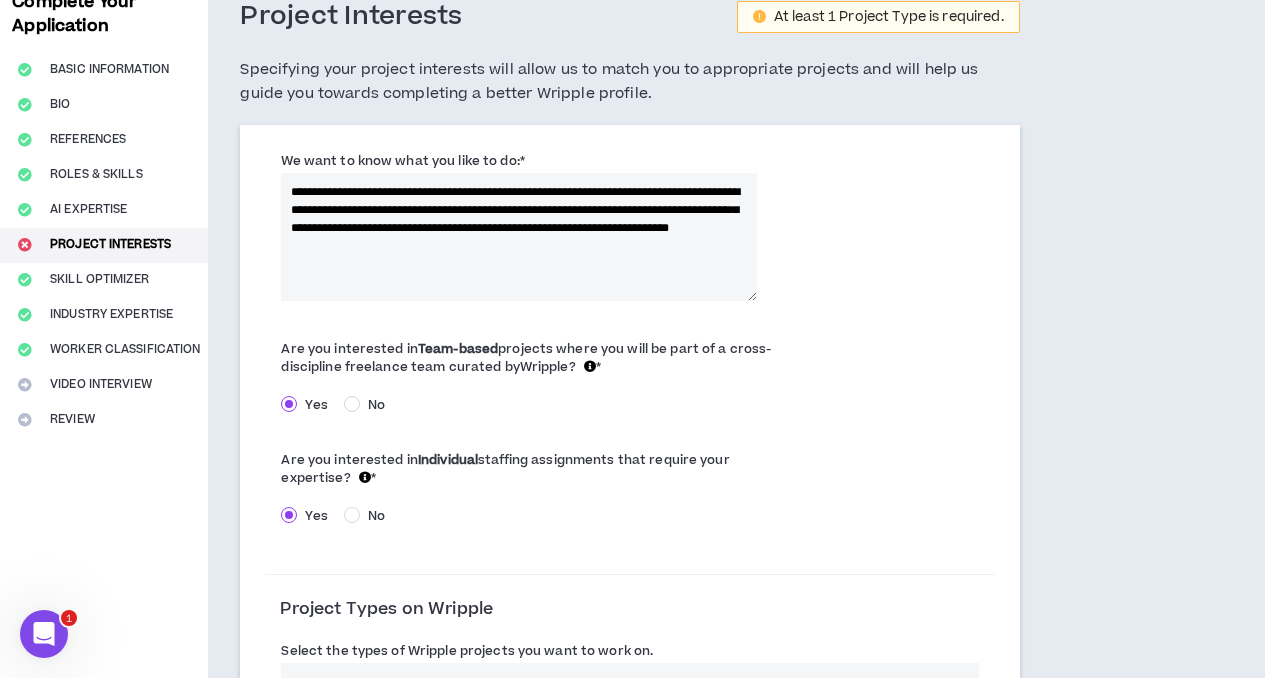 click on "**********" at bounding box center [518, 237] 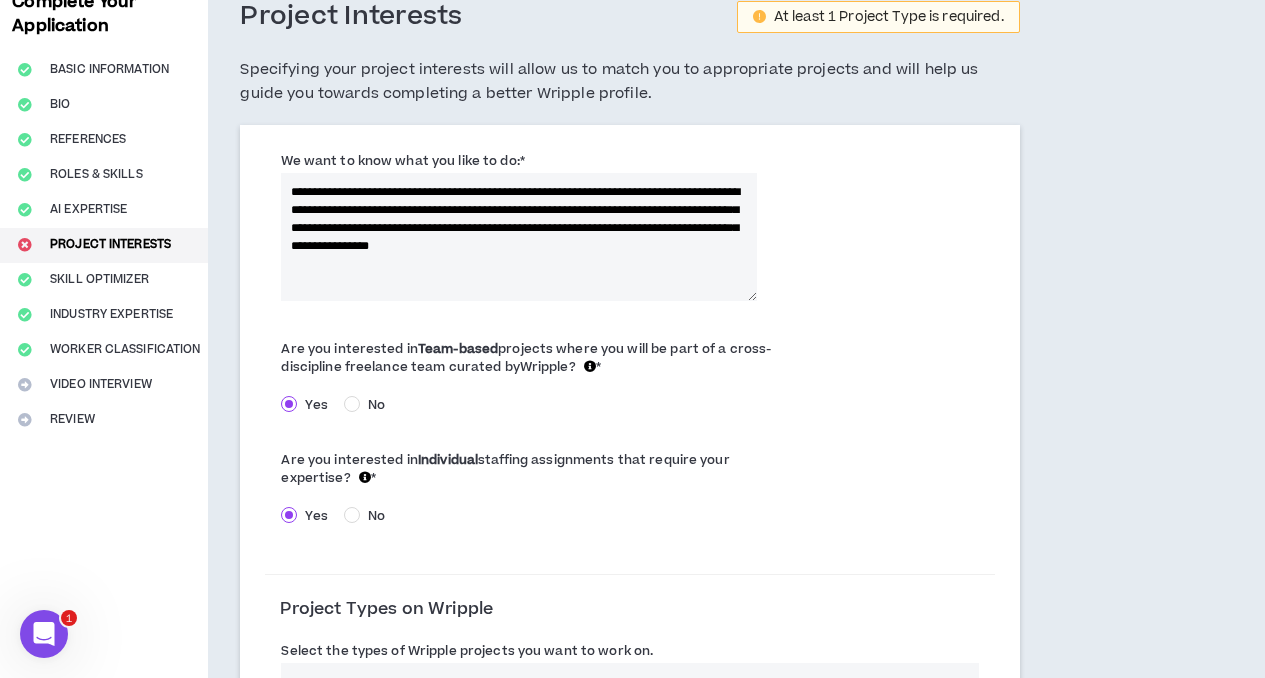 click on "We want to know what you like to do:  *" at bounding box center (402, 161) 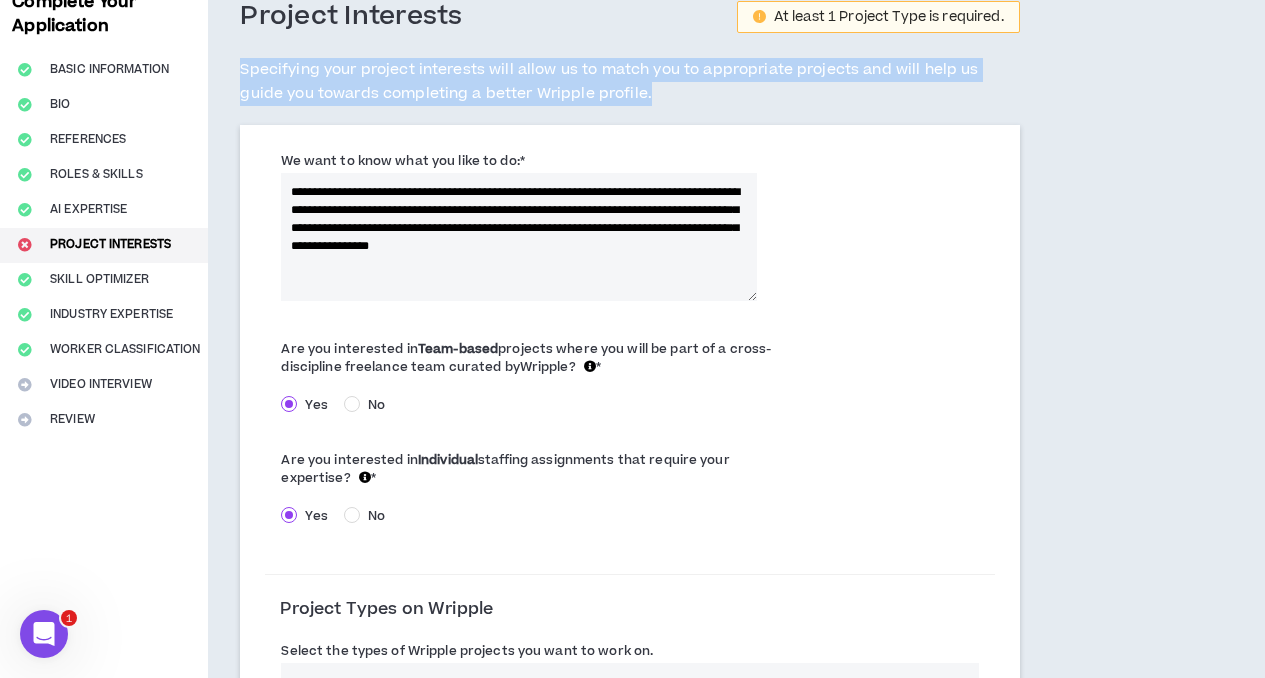 drag, startPoint x: 239, startPoint y: 63, endPoint x: 685, endPoint y: 96, distance: 447.21918 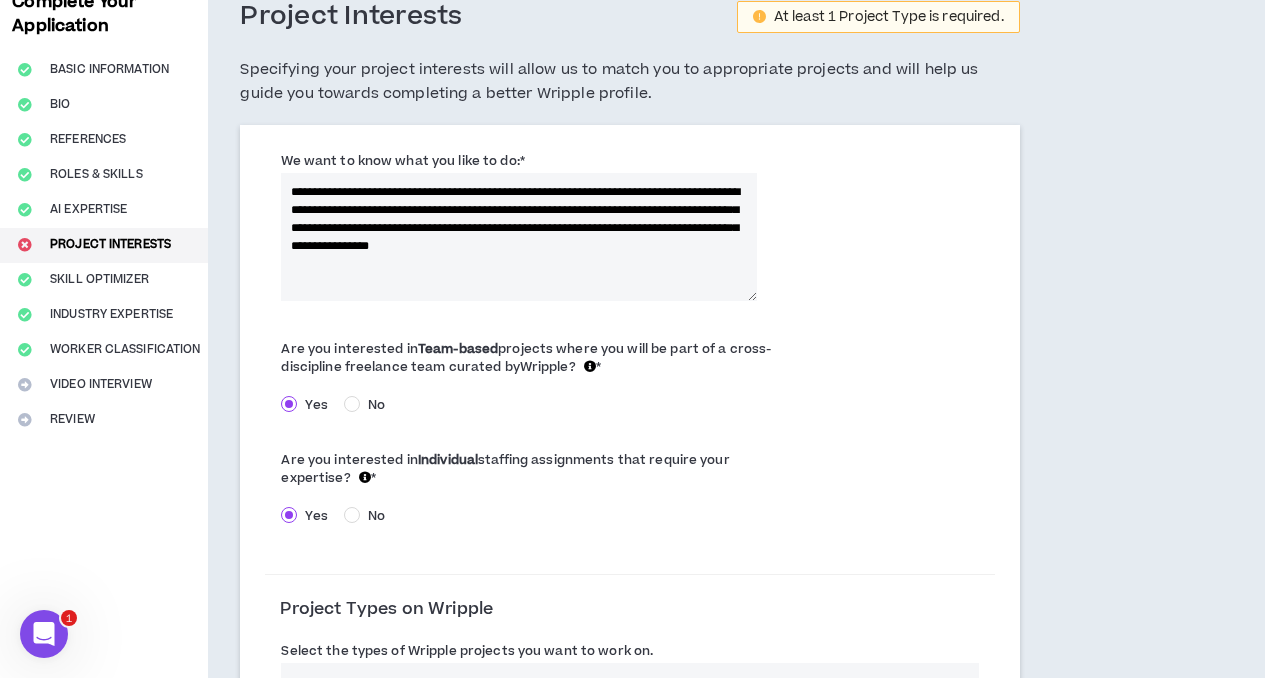 drag, startPoint x: 406, startPoint y: 264, endPoint x: 280, endPoint y: 186, distance: 148.18907 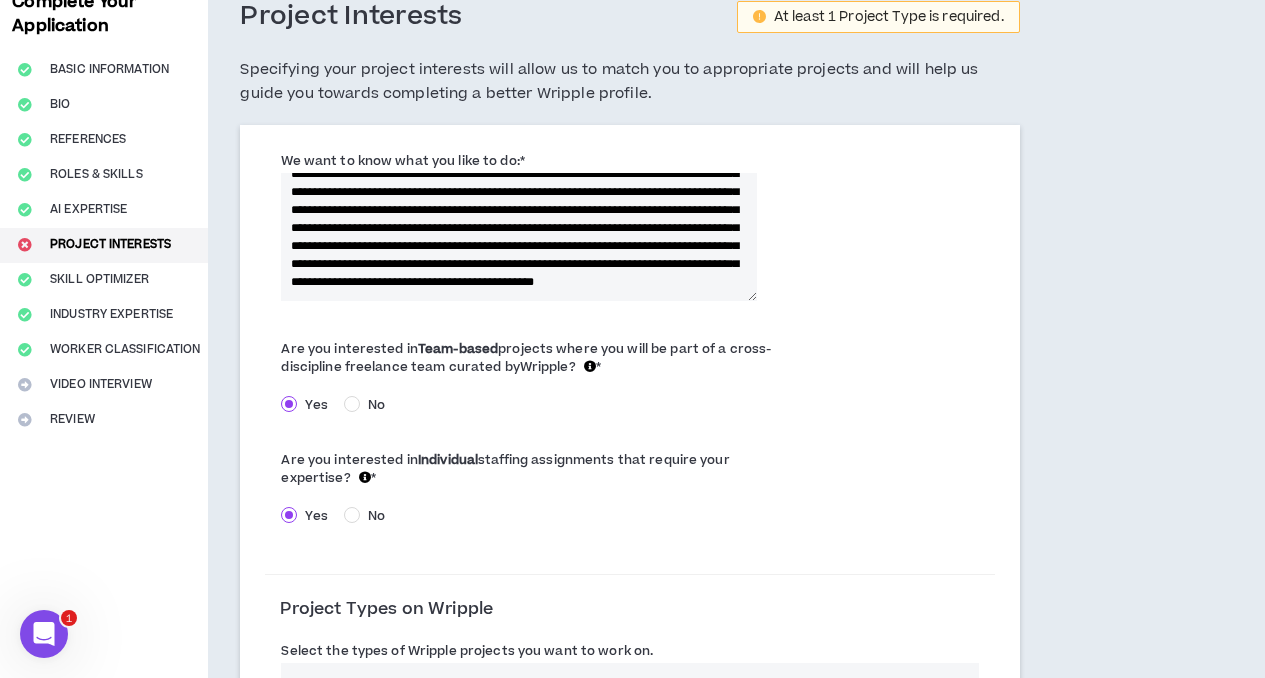 scroll, scrollTop: 90, scrollLeft: 0, axis: vertical 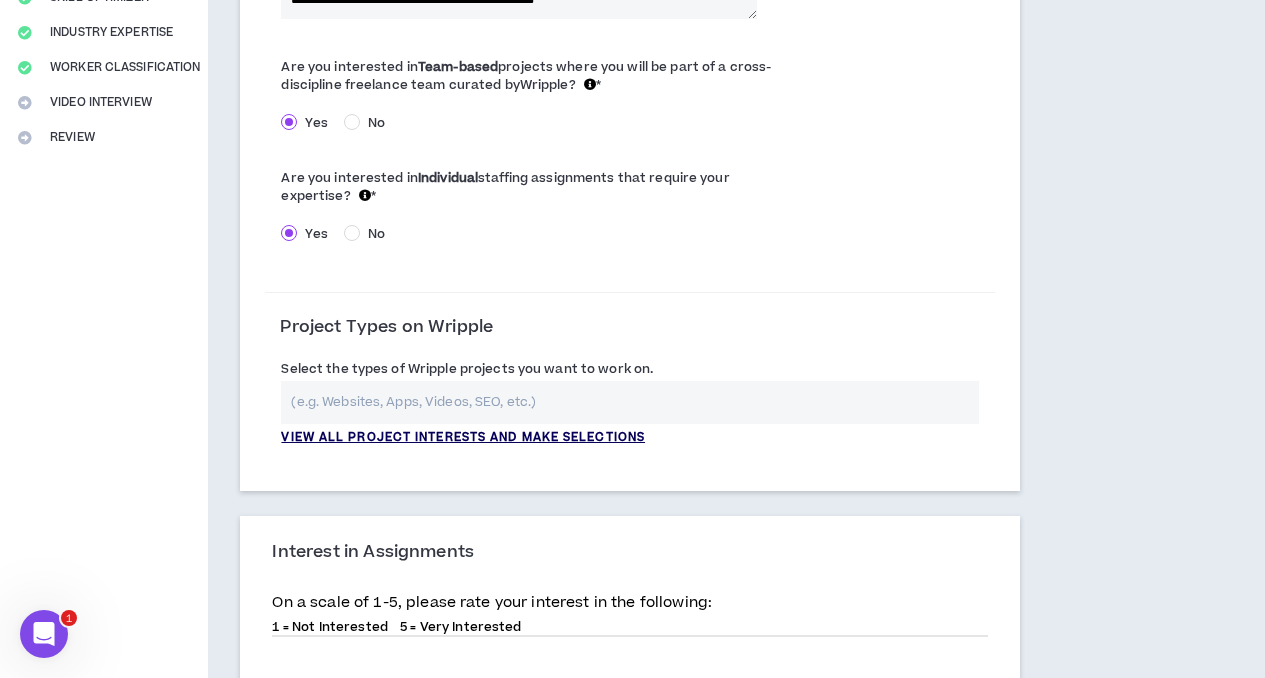 type on "**********" 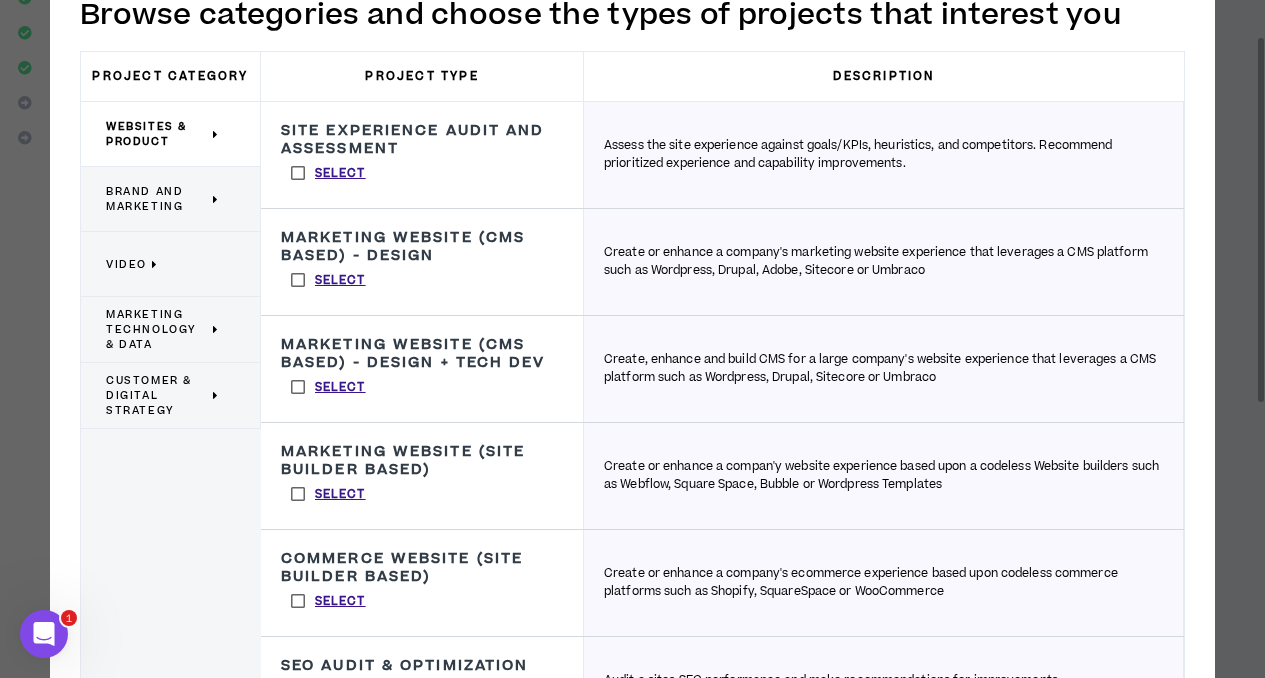 click on "Brand and Marketing" at bounding box center [157, 199] 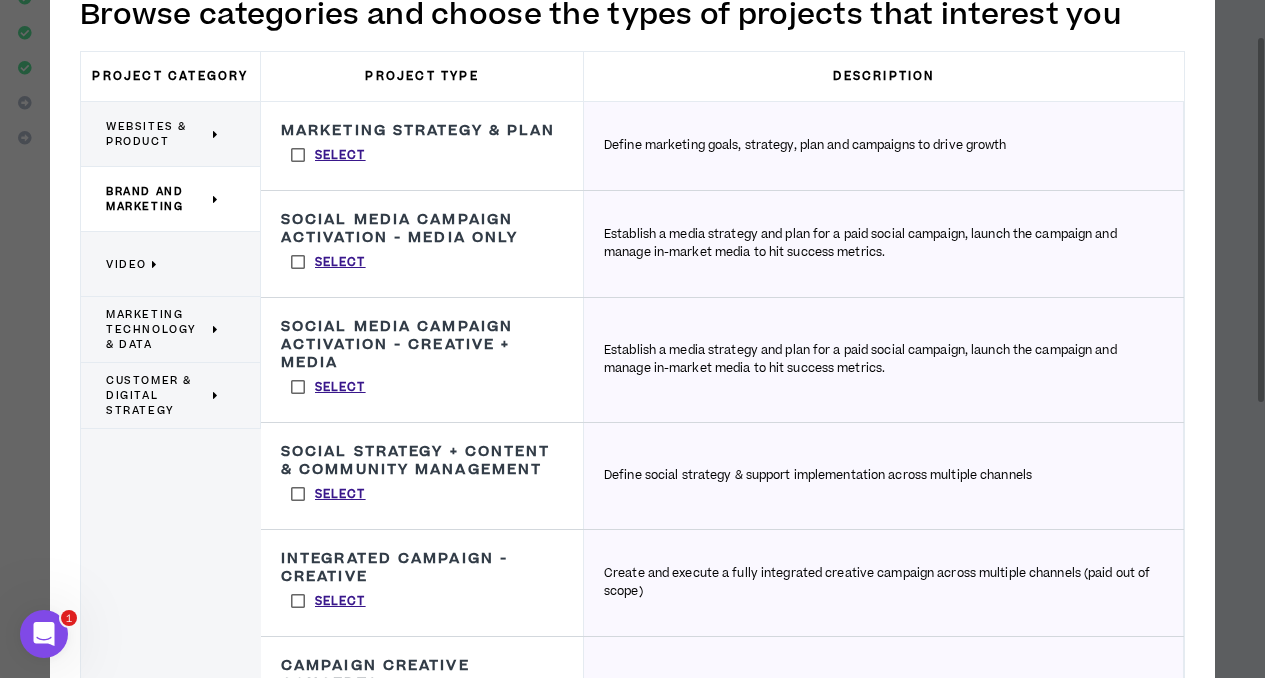 click on "Select" at bounding box center (328, 155) 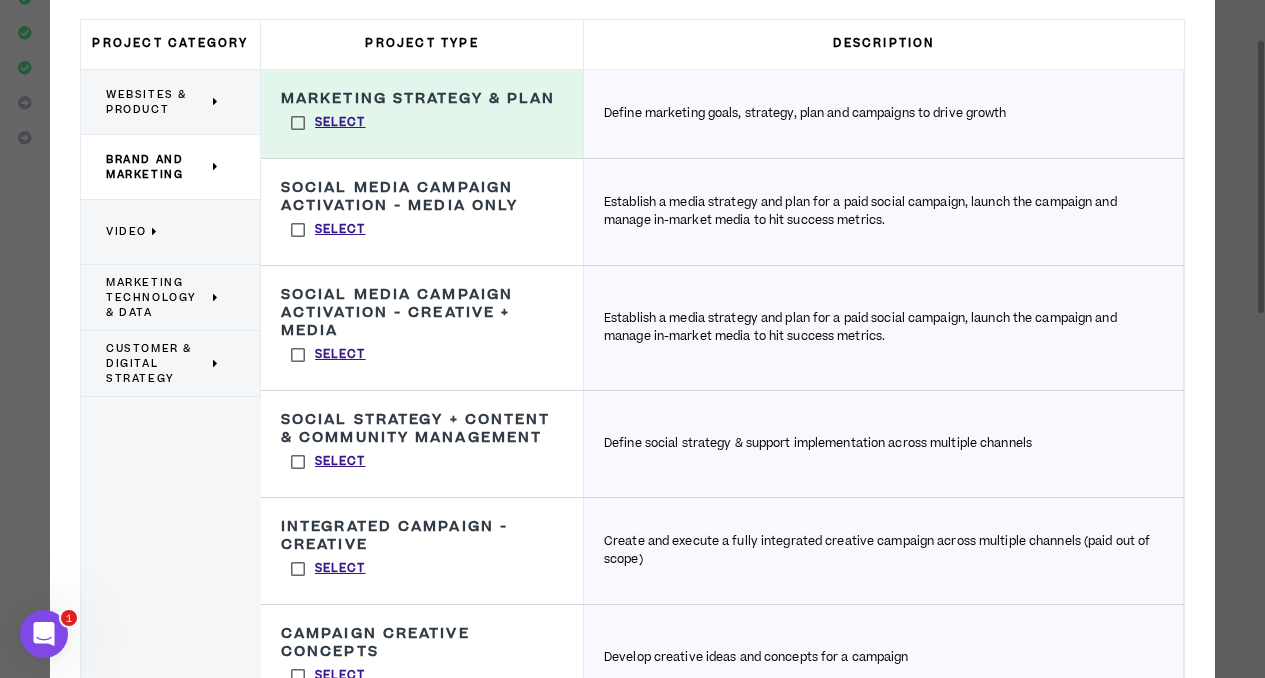 click on "Video" at bounding box center [163, 232] 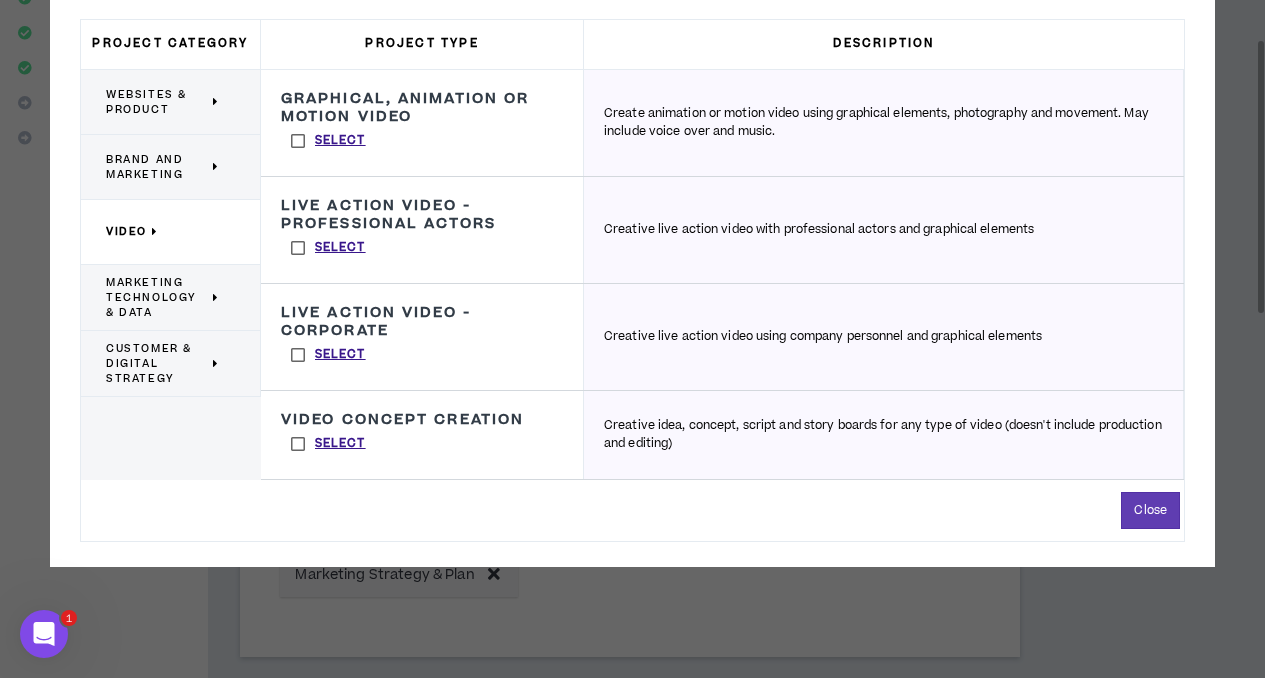 click on "Marketing Technology & Data" at bounding box center [157, 297] 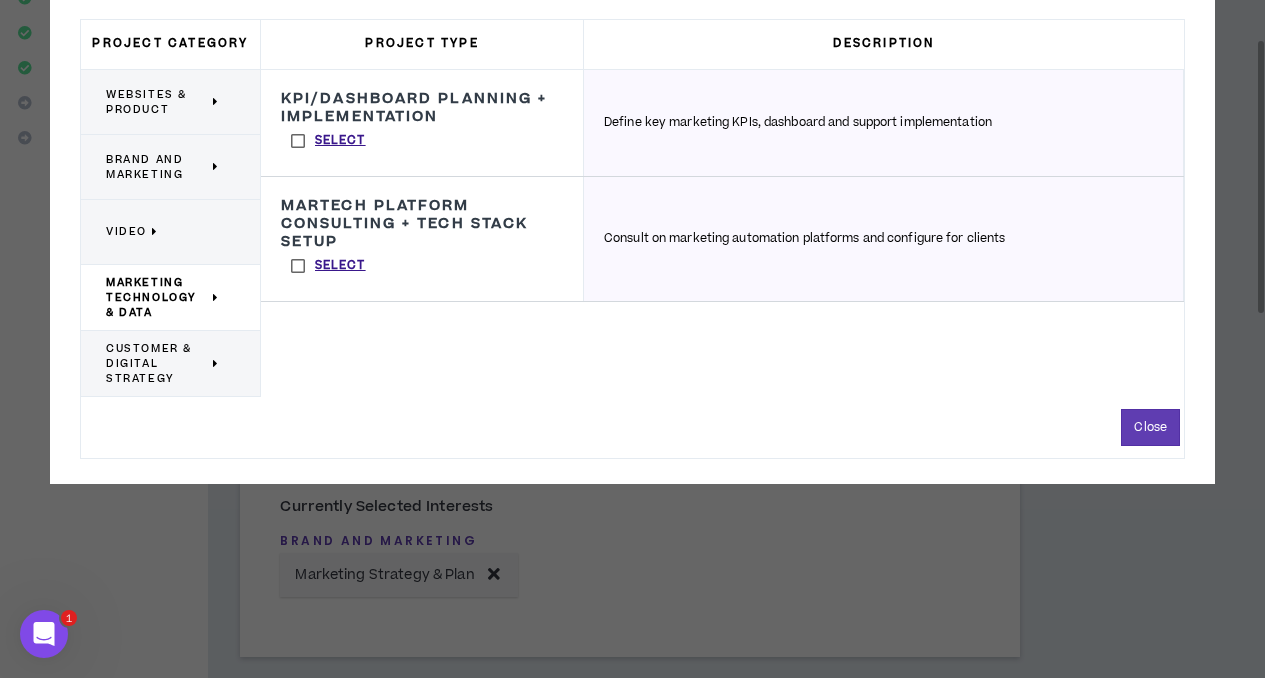 click on "Select" at bounding box center (328, 141) 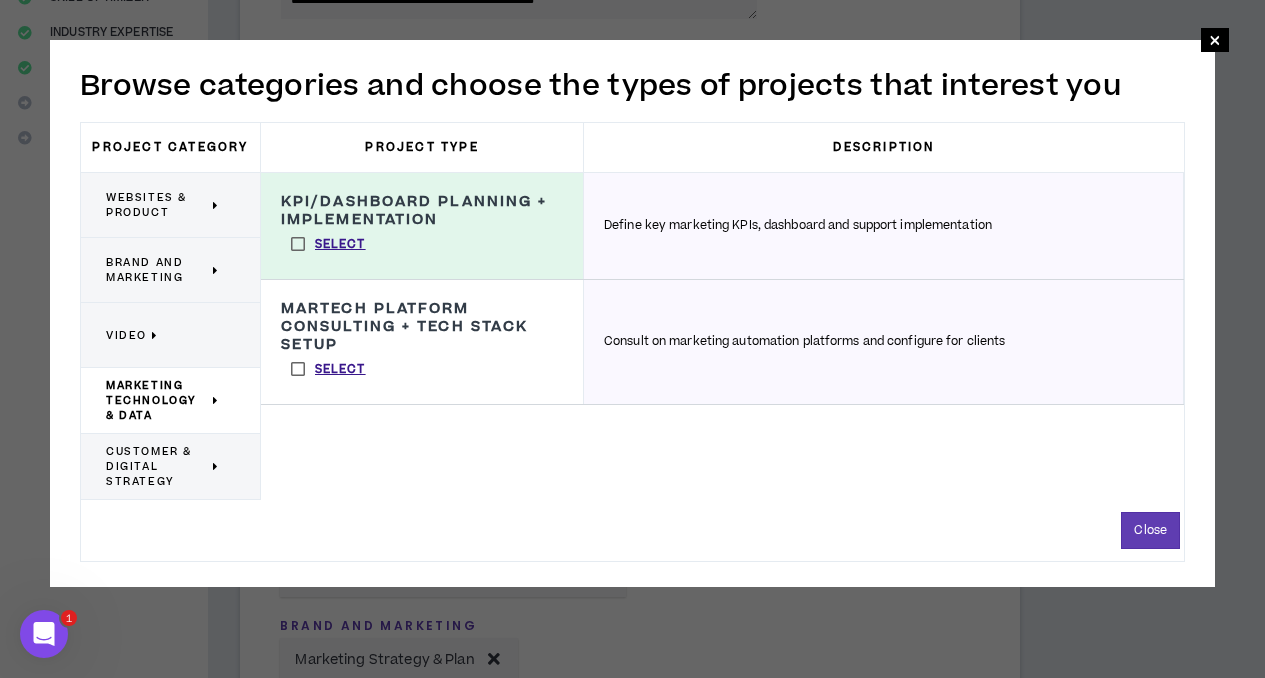 click on "Customer & Digital Strategy" at bounding box center (157, 466) 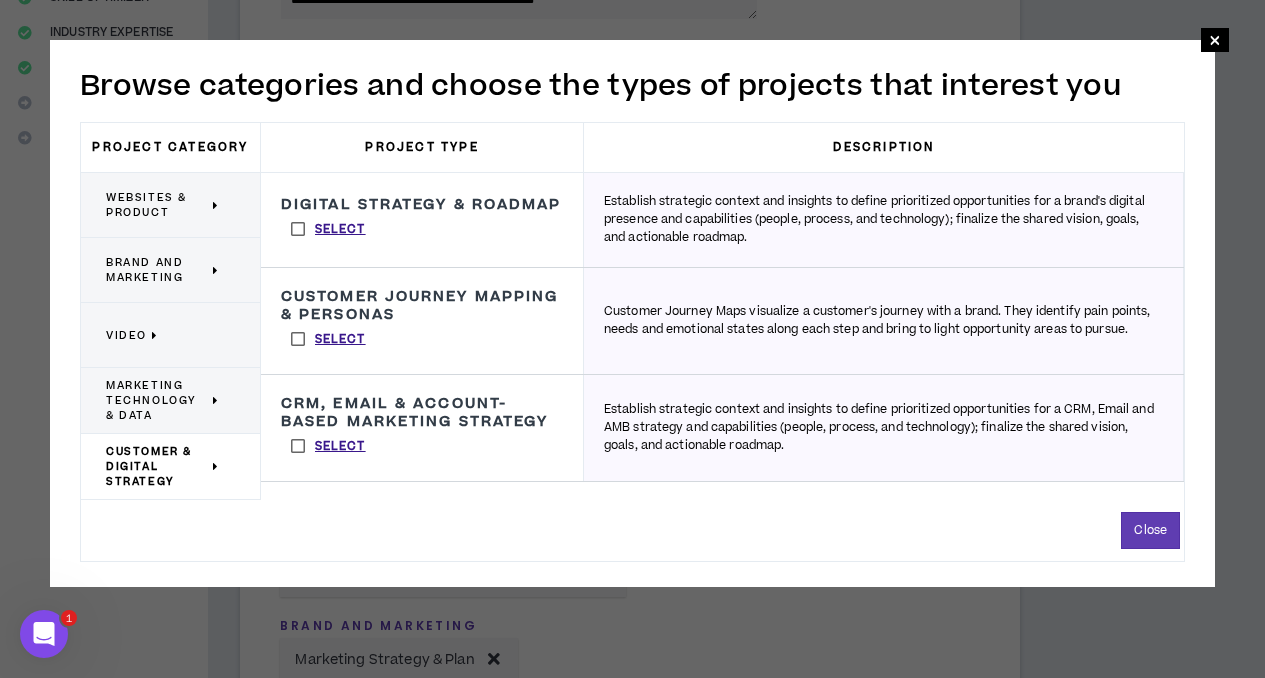 click on "Select" at bounding box center [328, 339] 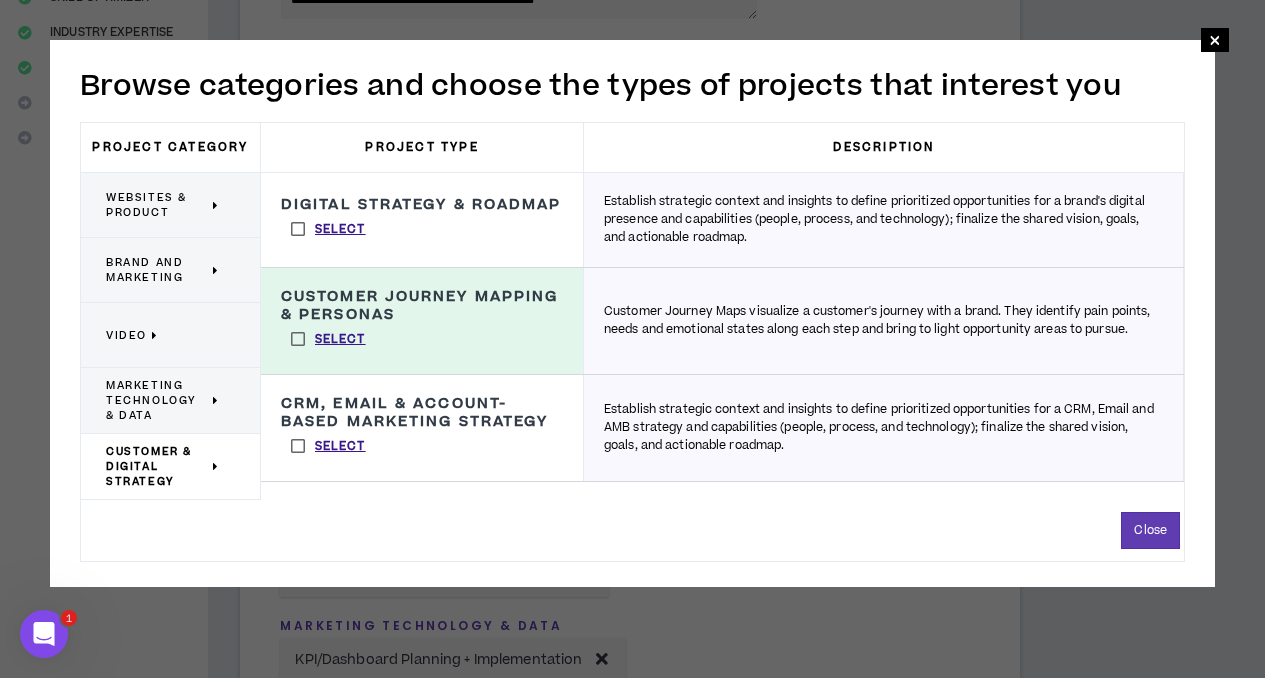 click on "Select" at bounding box center [328, 446] 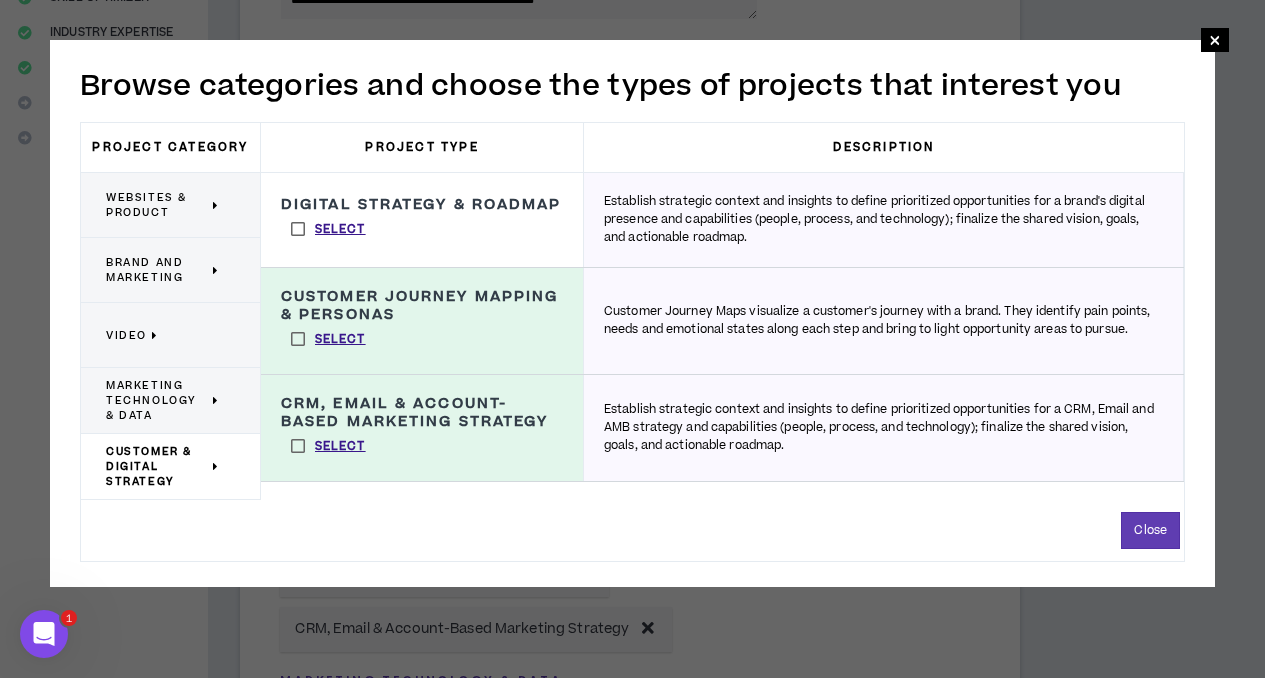 click on "Websites & Product" at bounding box center [157, 205] 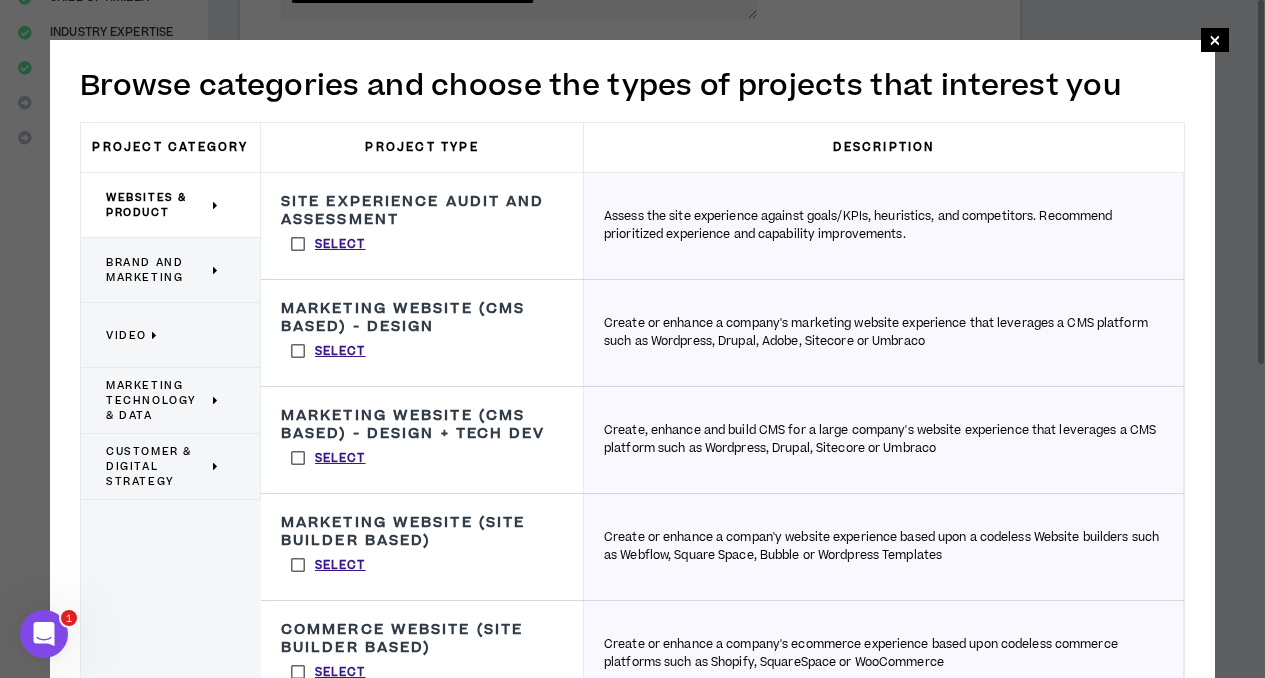 click on "Brand and Marketing" at bounding box center [157, 270] 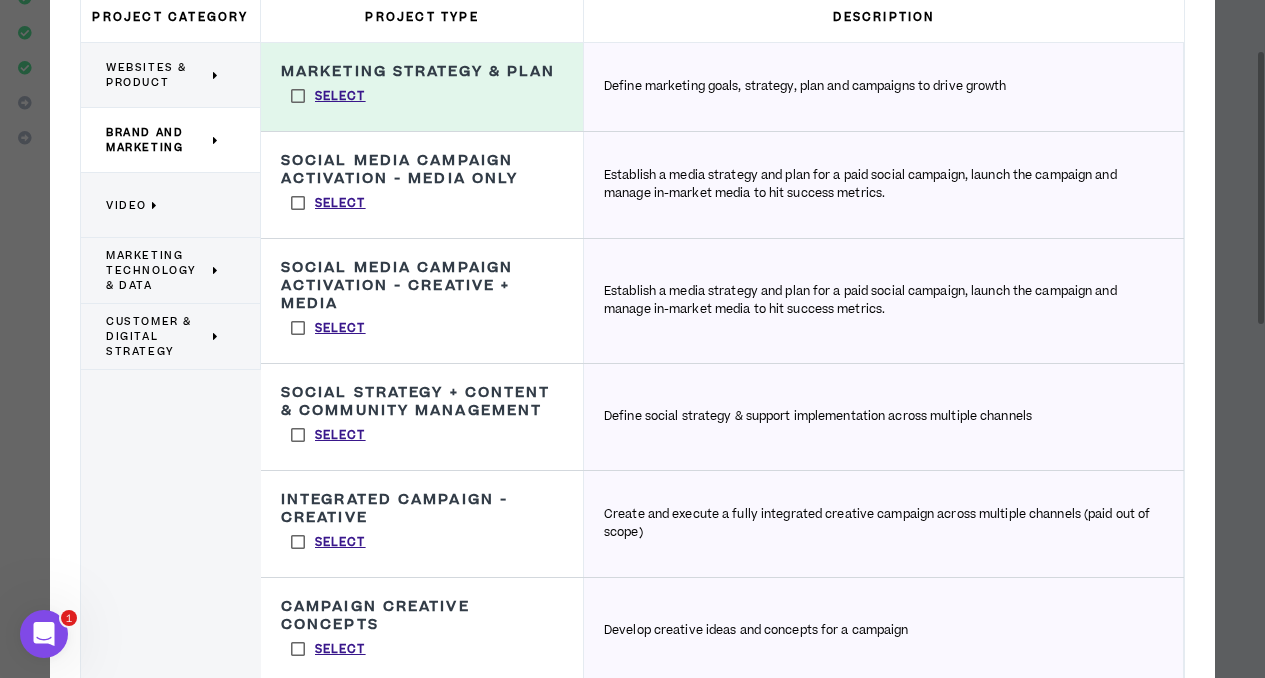 click on "Marketing Technology & Data" at bounding box center (157, 270) 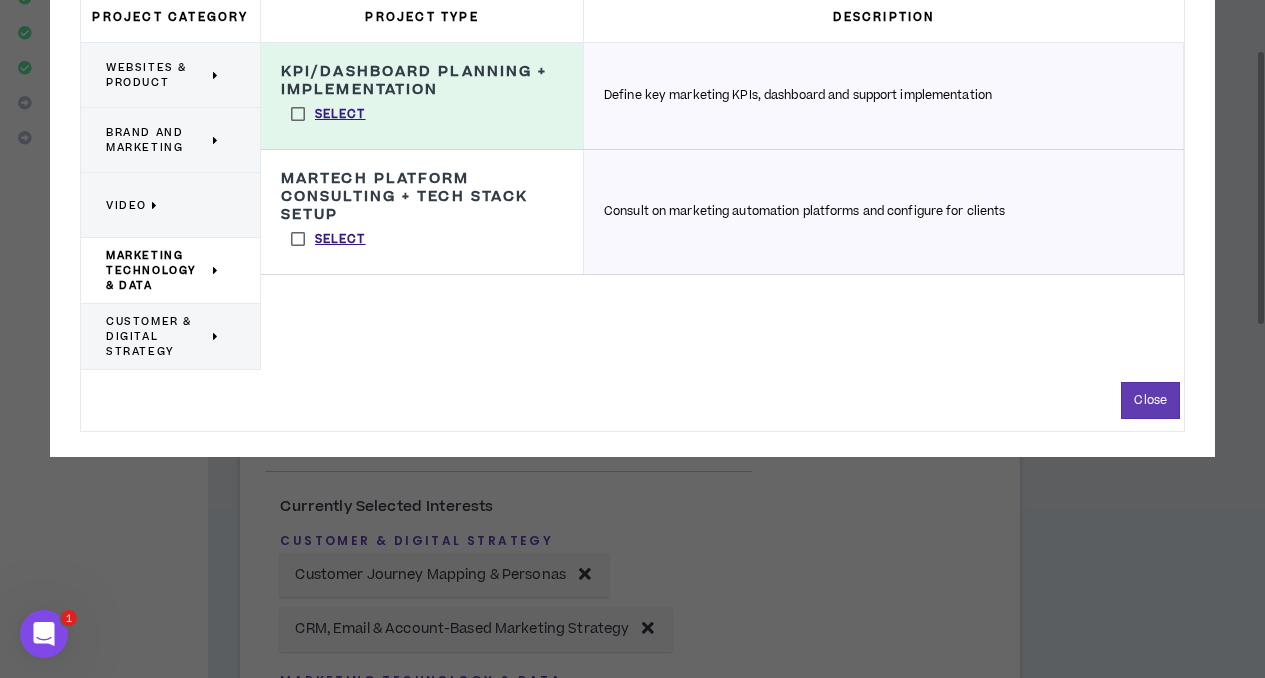 click on "Select" at bounding box center (328, 239) 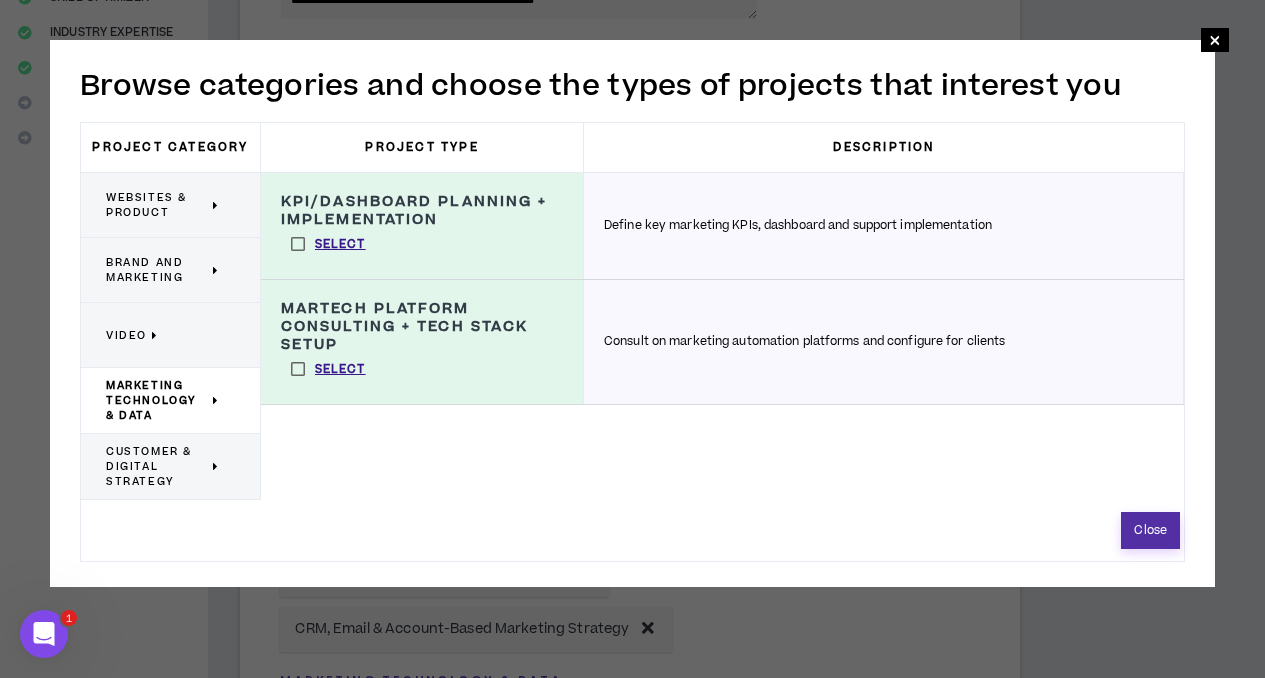 click on "Close" at bounding box center [1150, 530] 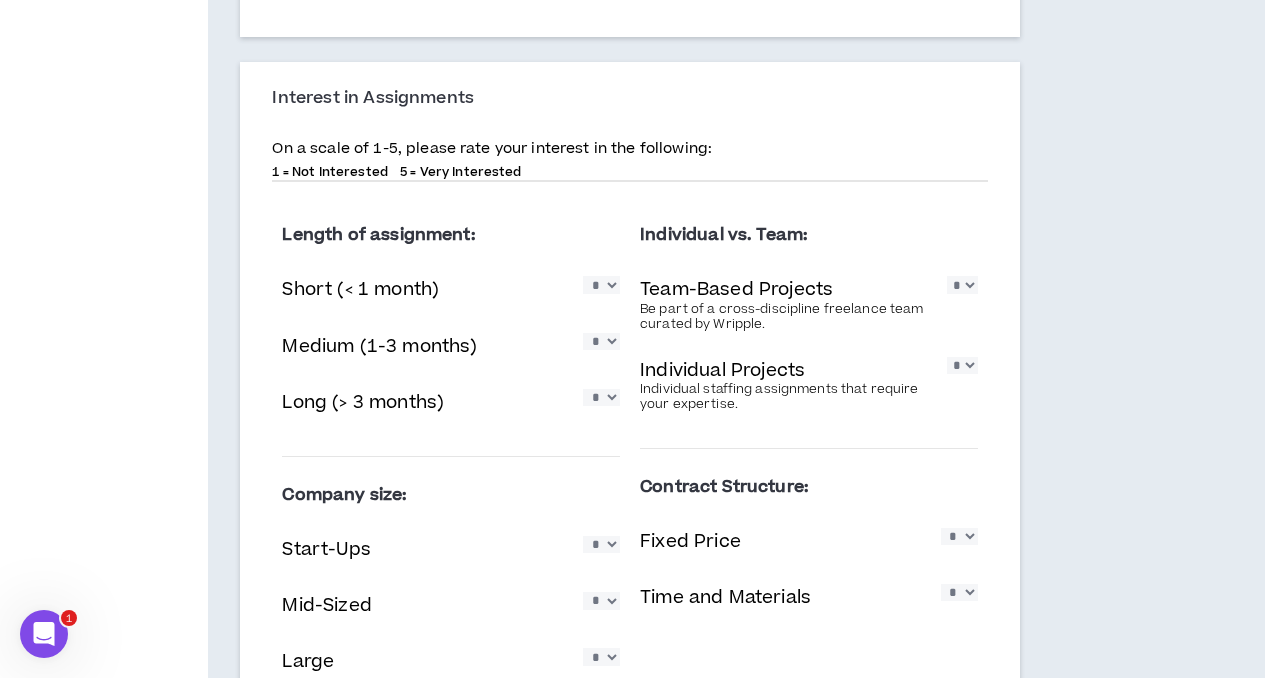 scroll, scrollTop: 1304, scrollLeft: 0, axis: vertical 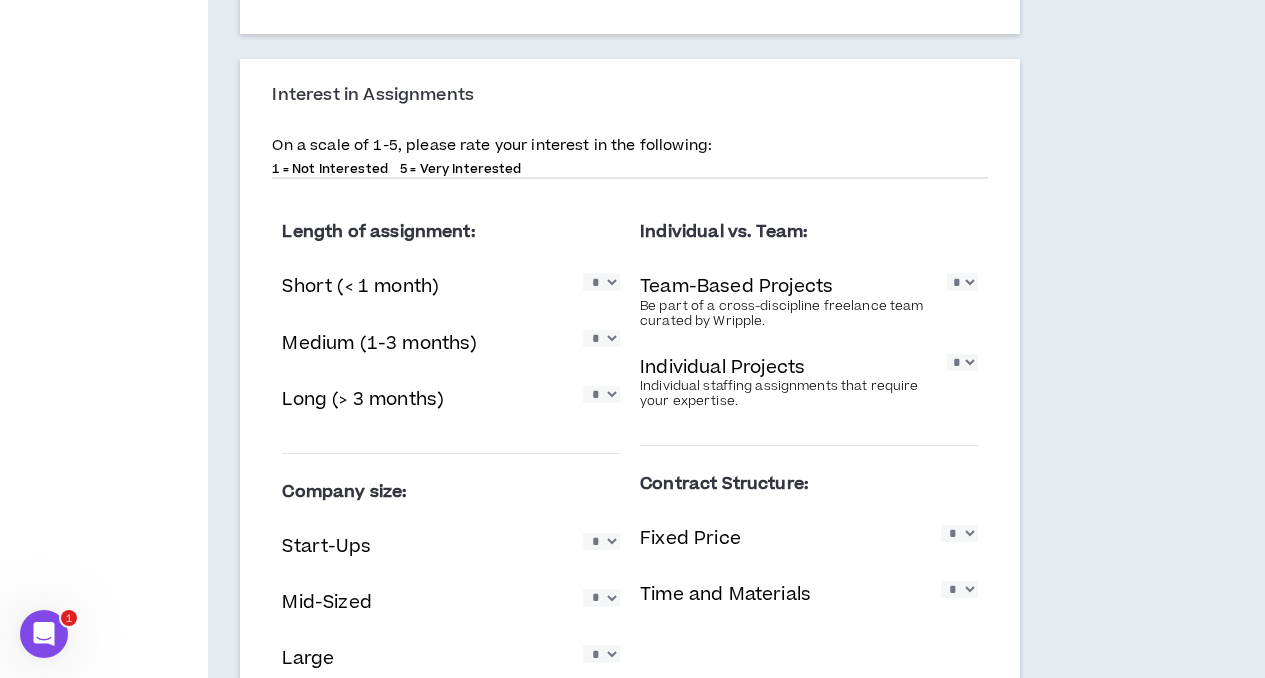 click on "* * * * *" at bounding box center (601, 281) 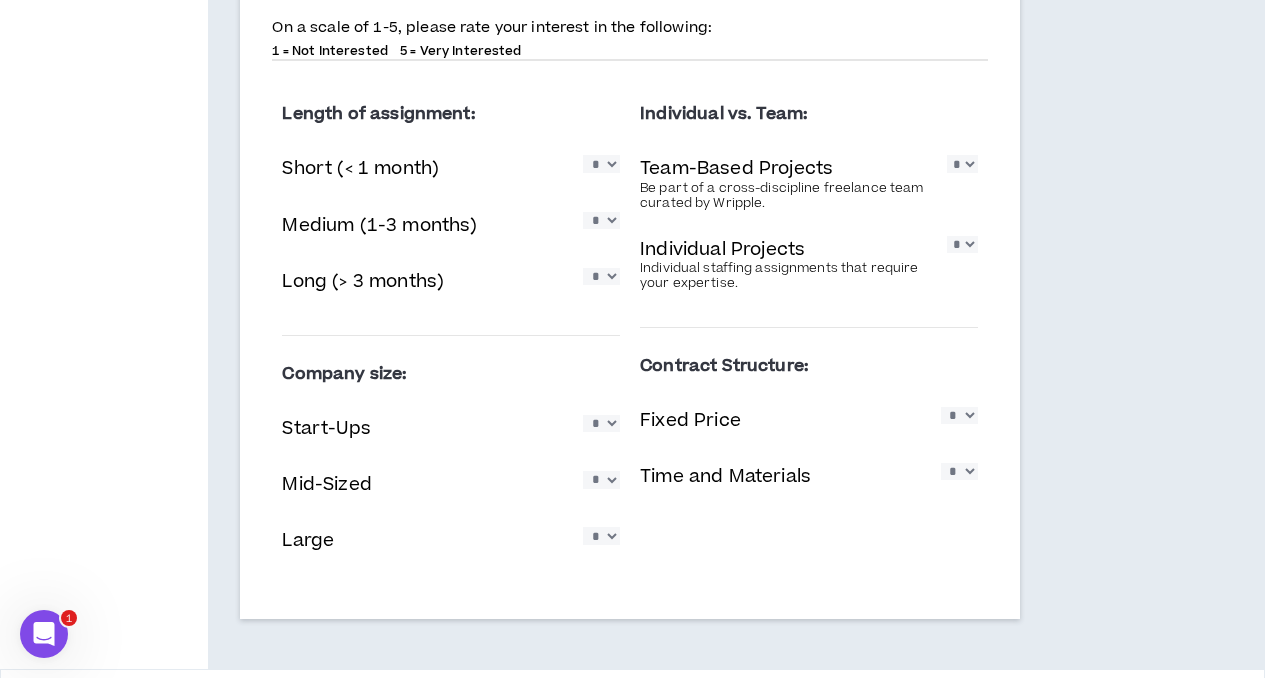 scroll, scrollTop: 1493, scrollLeft: 0, axis: vertical 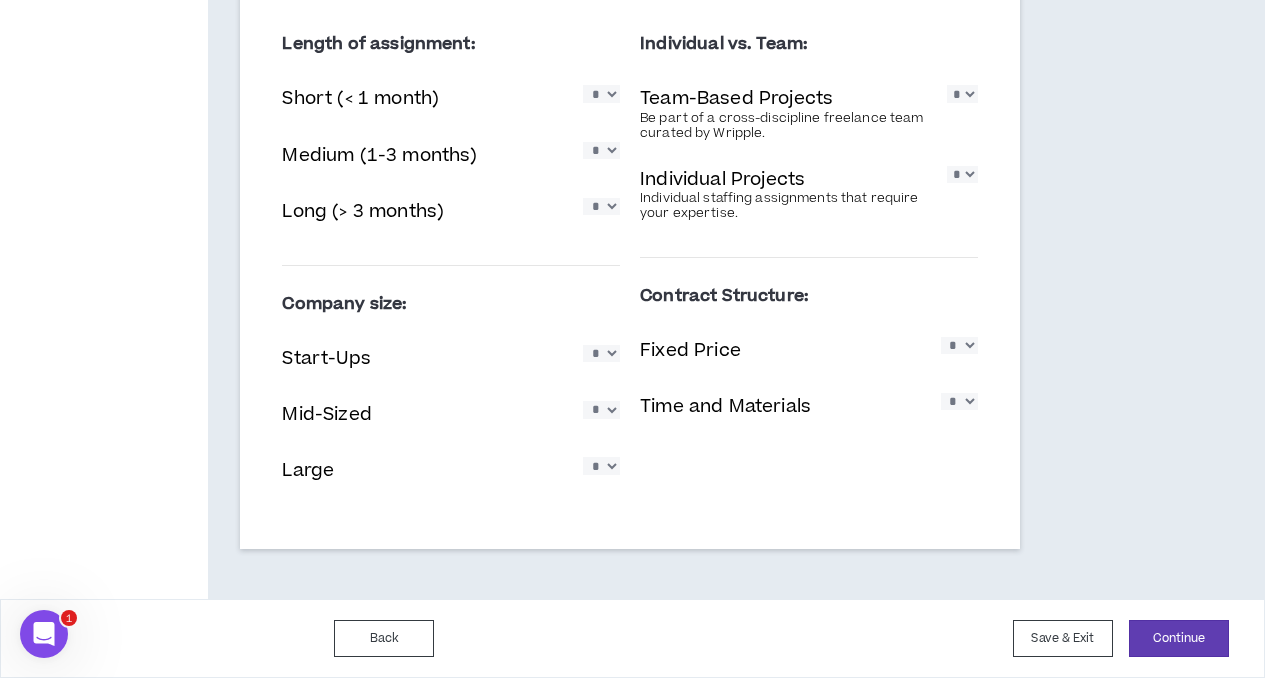 click on "* * * * *" at bounding box center (601, 353) 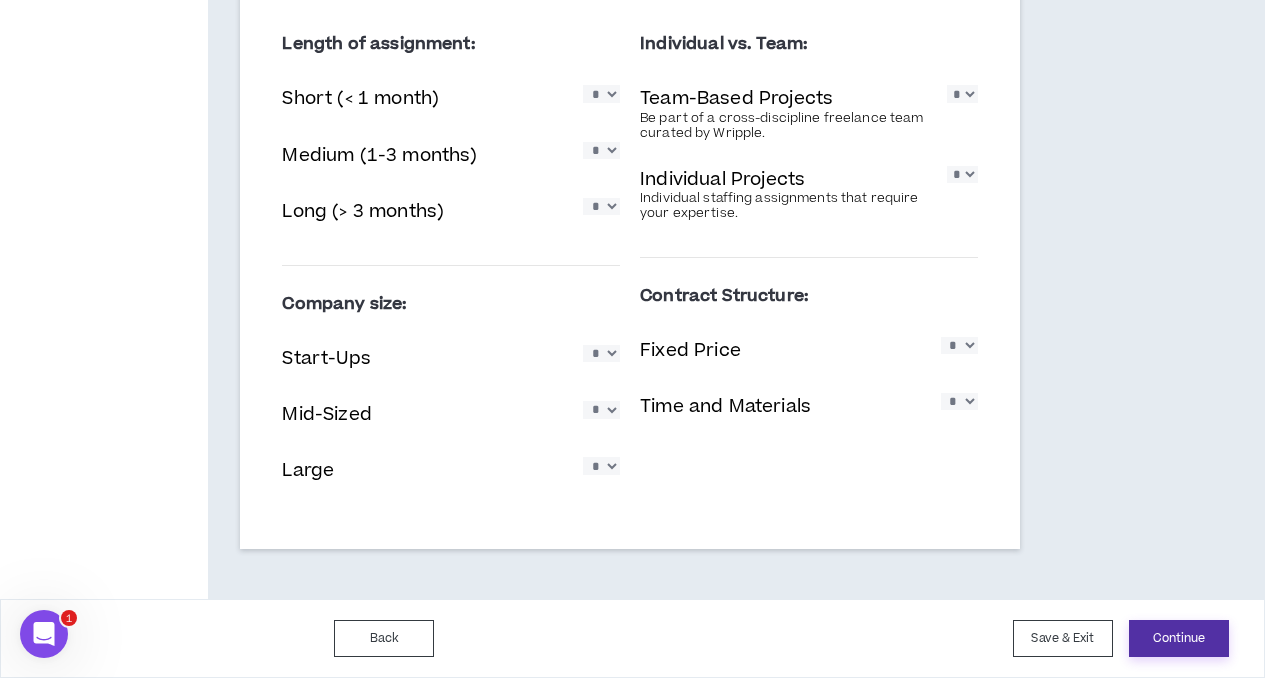 click on "Continue" at bounding box center (1179, 638) 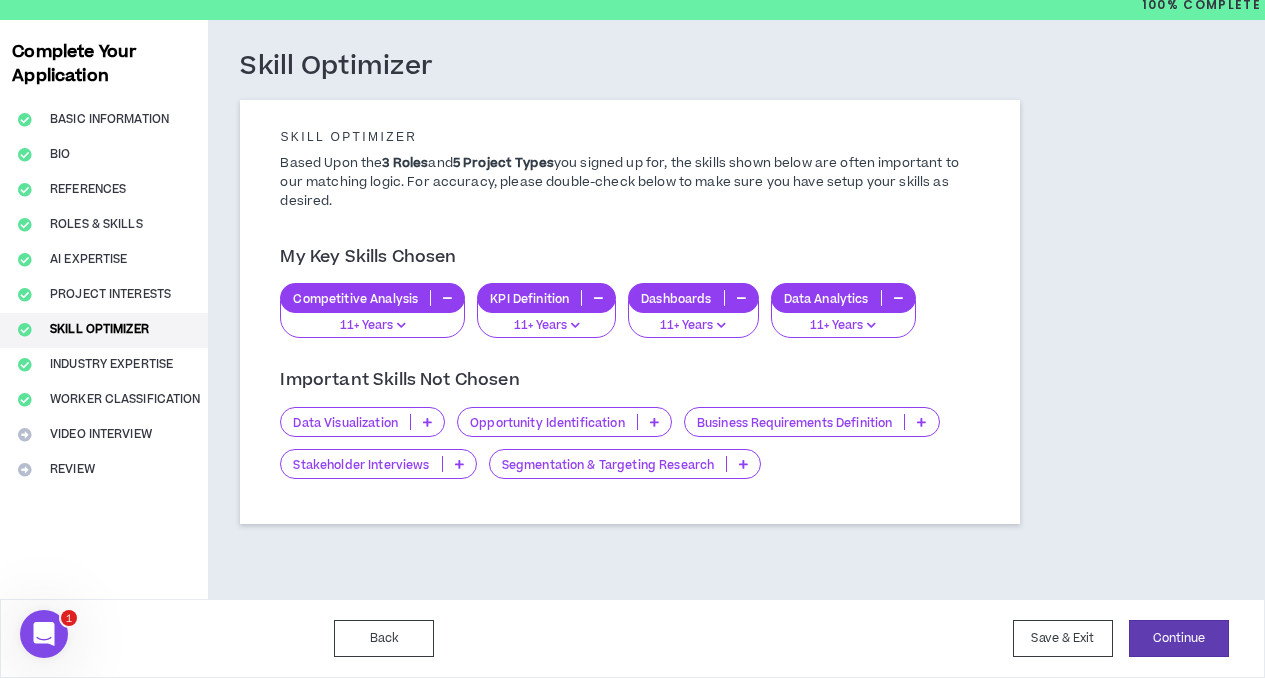 scroll, scrollTop: 123, scrollLeft: 0, axis: vertical 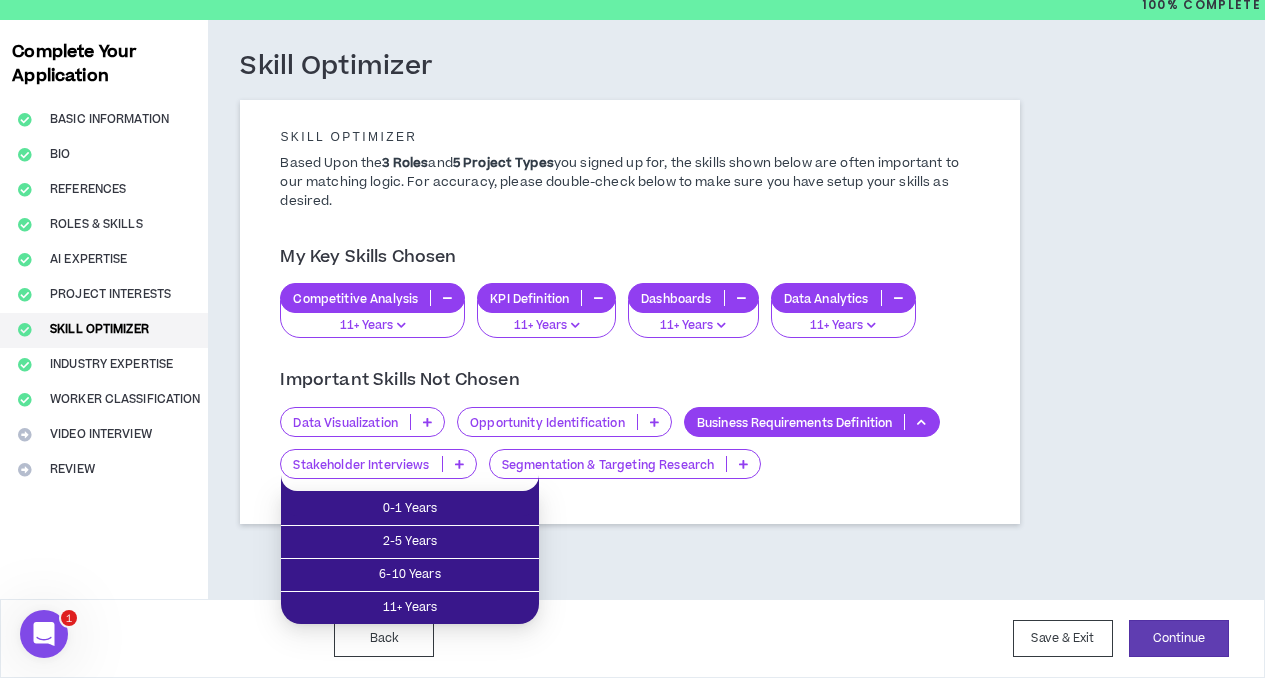 click on "Business Requirements Definition" at bounding box center [794, 422] 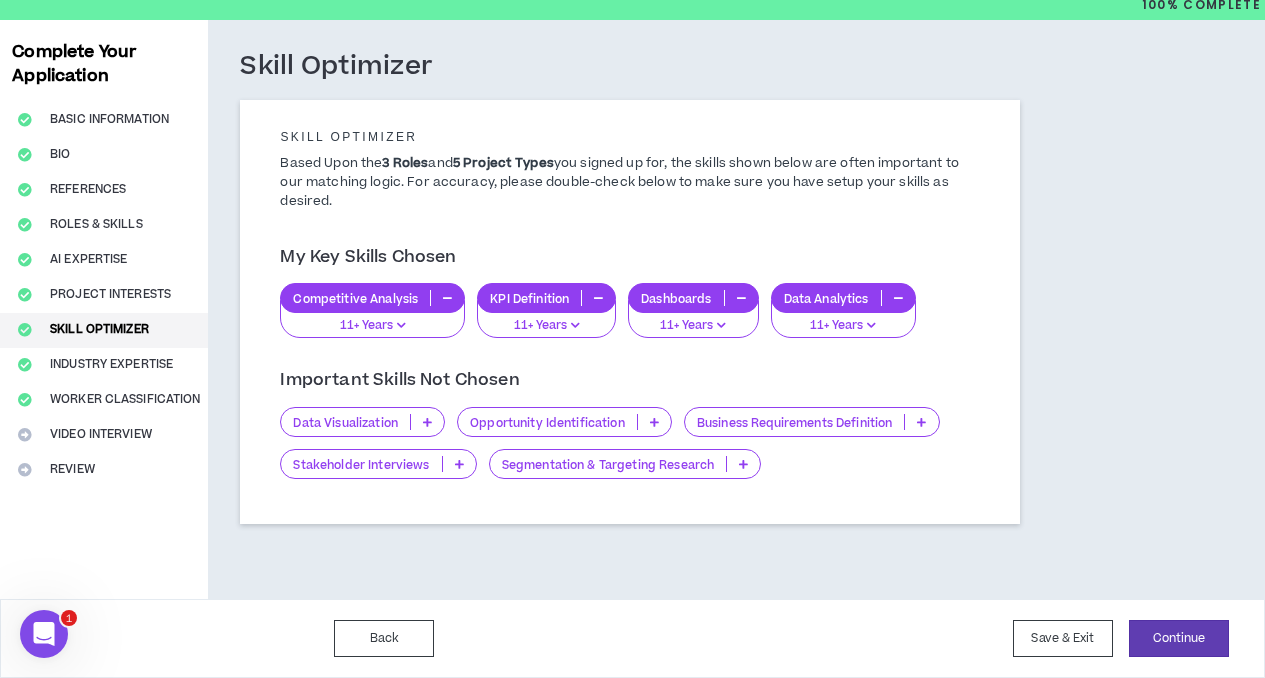 click at bounding box center [743, 464] 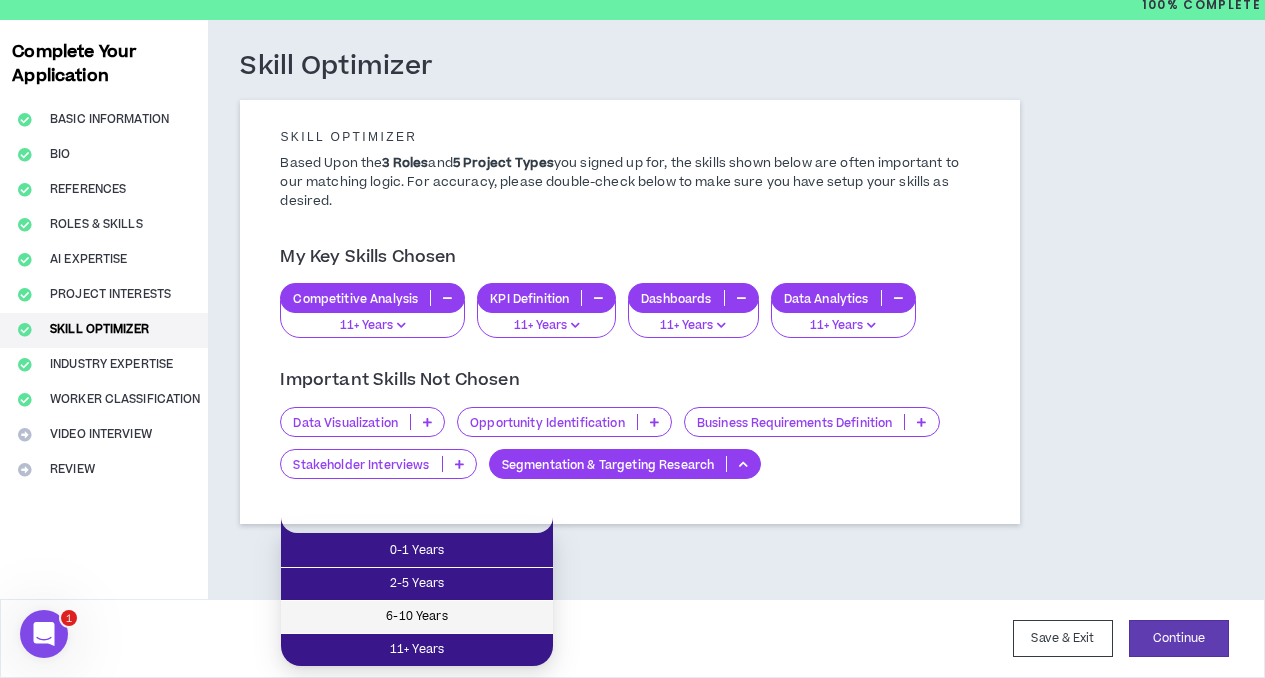 click on "6-10 Years" at bounding box center [417, 617] 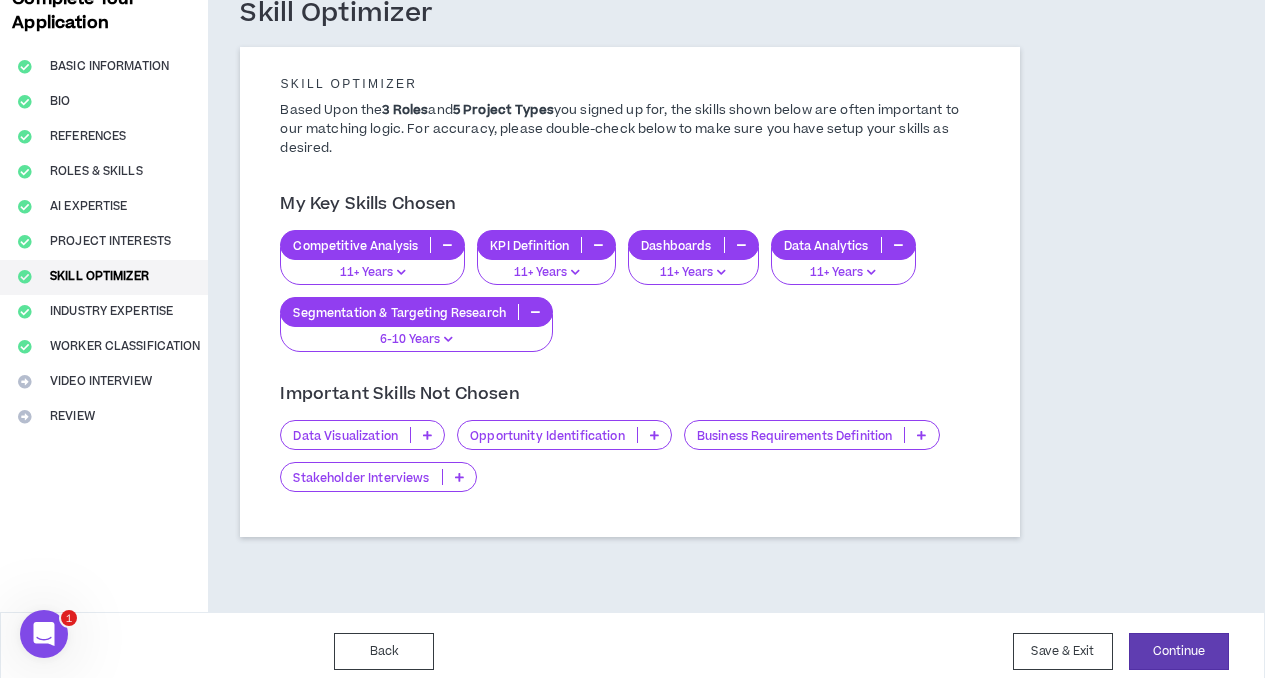 click at bounding box center (427, 435) 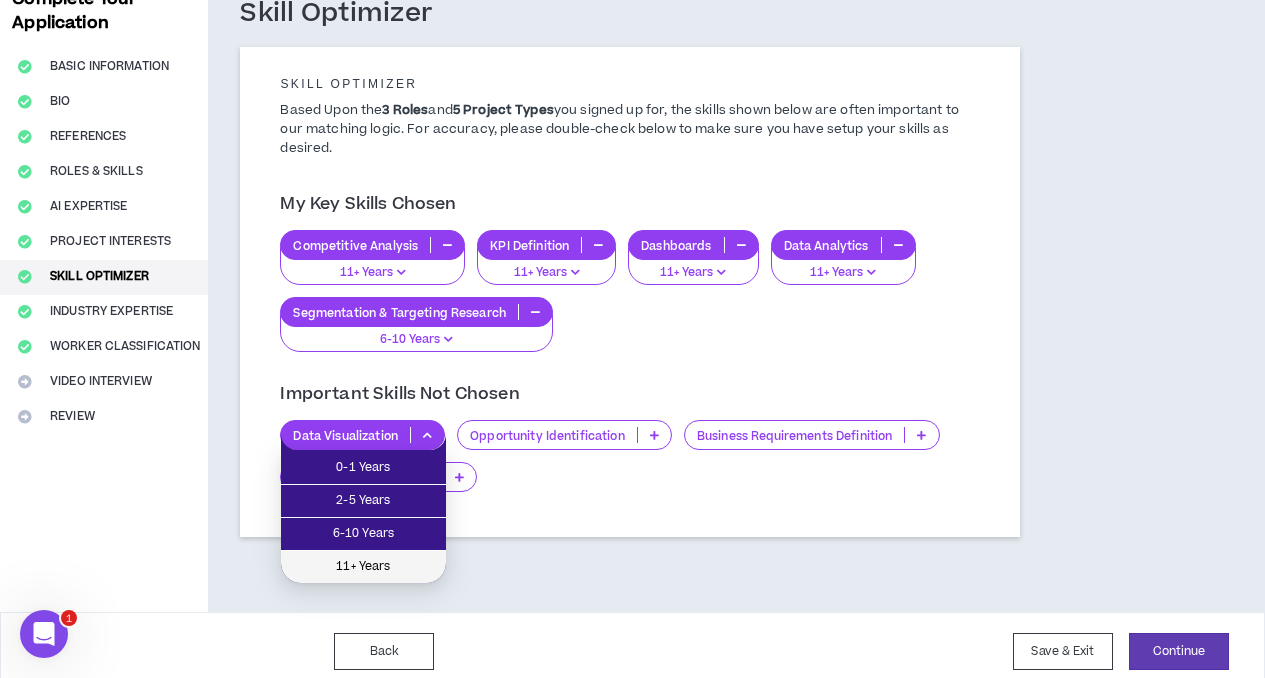click on "11+ Years" at bounding box center [363, 567] 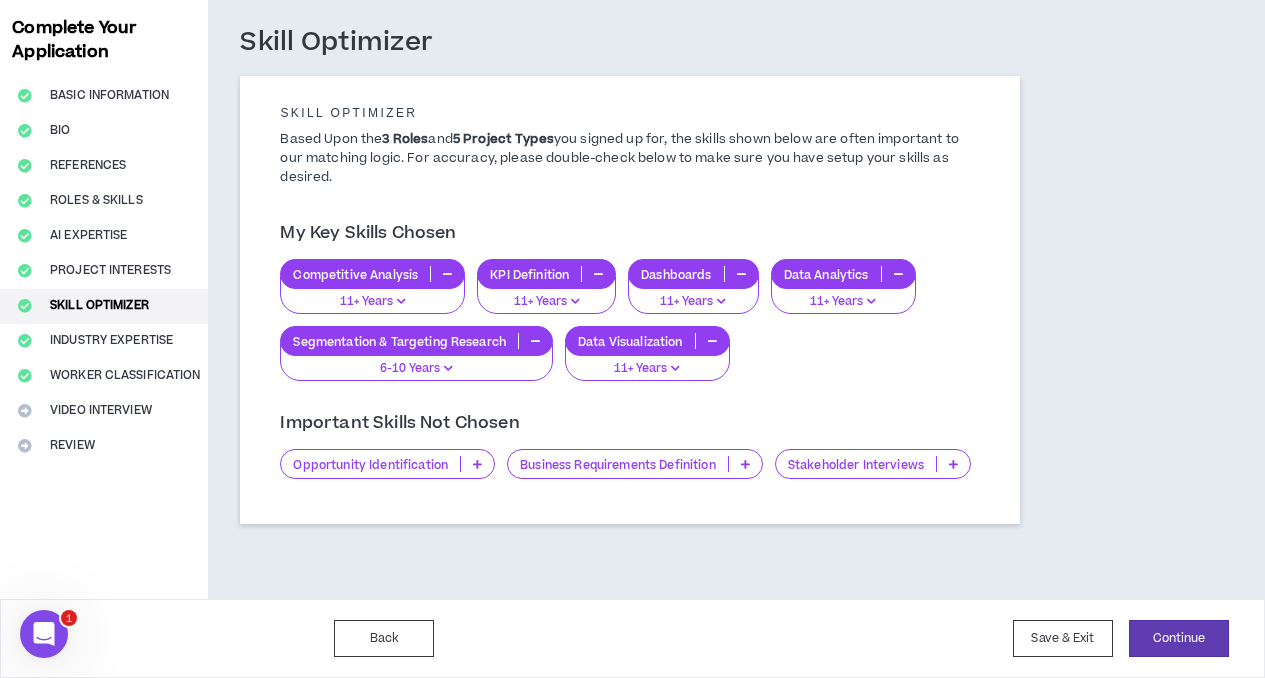 click at bounding box center [477, 464] 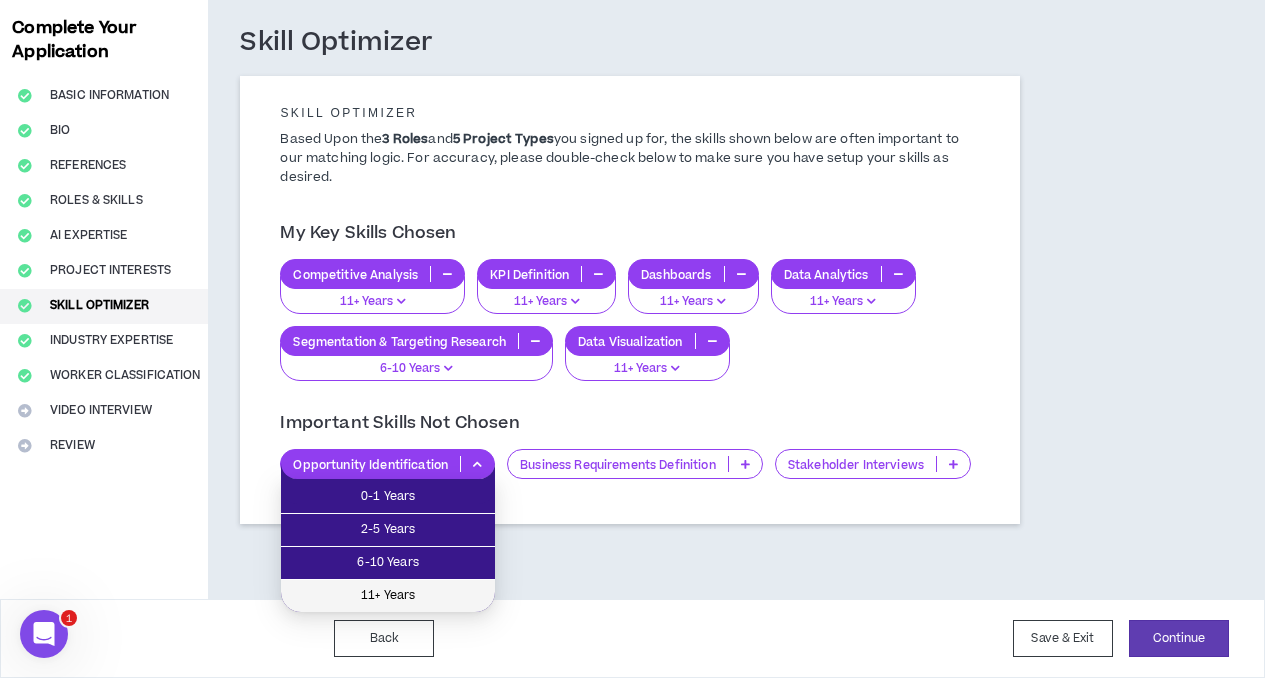 click on "11+ Years" at bounding box center [388, 596] 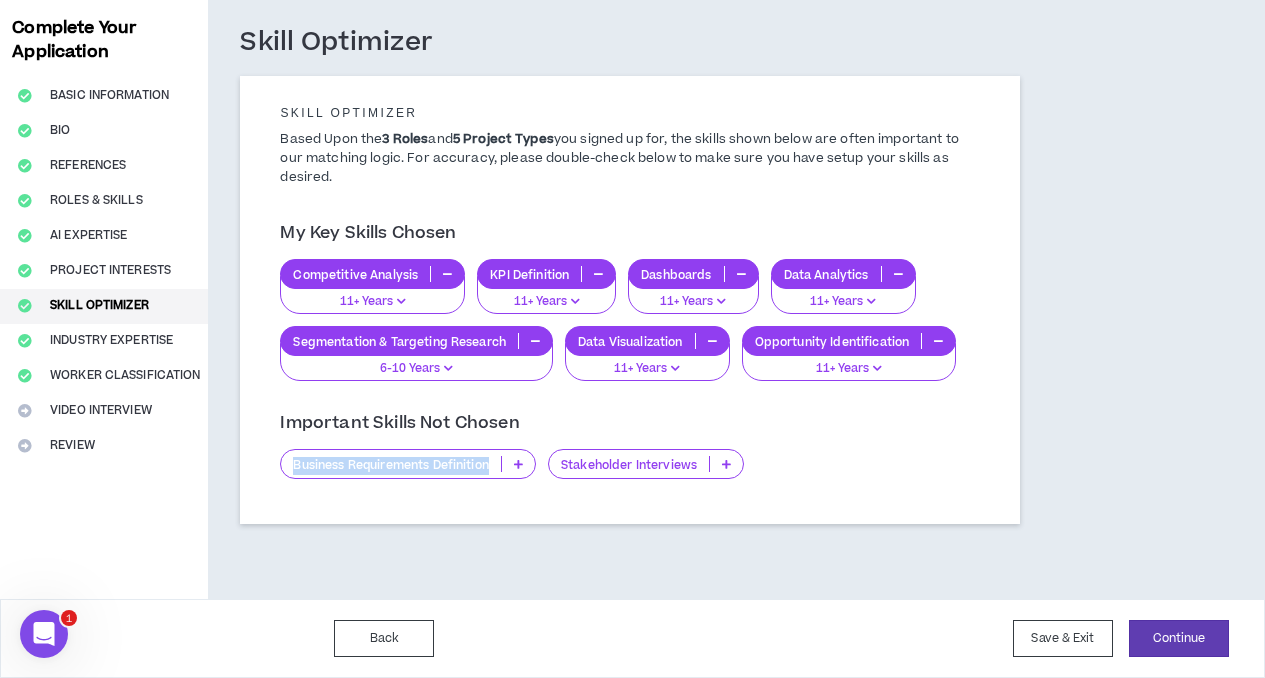 drag, startPoint x: 495, startPoint y: 498, endPoint x: 293, endPoint y: 504, distance: 202.0891 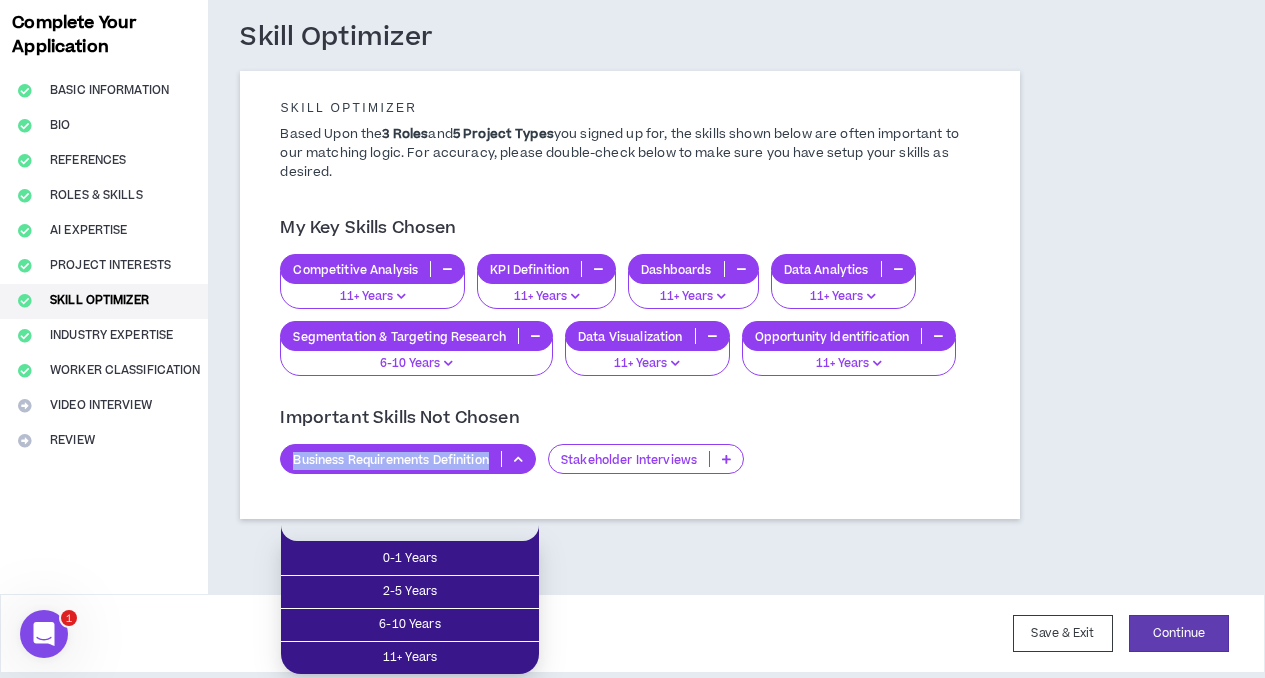 copy on "Business Requirements Definition" 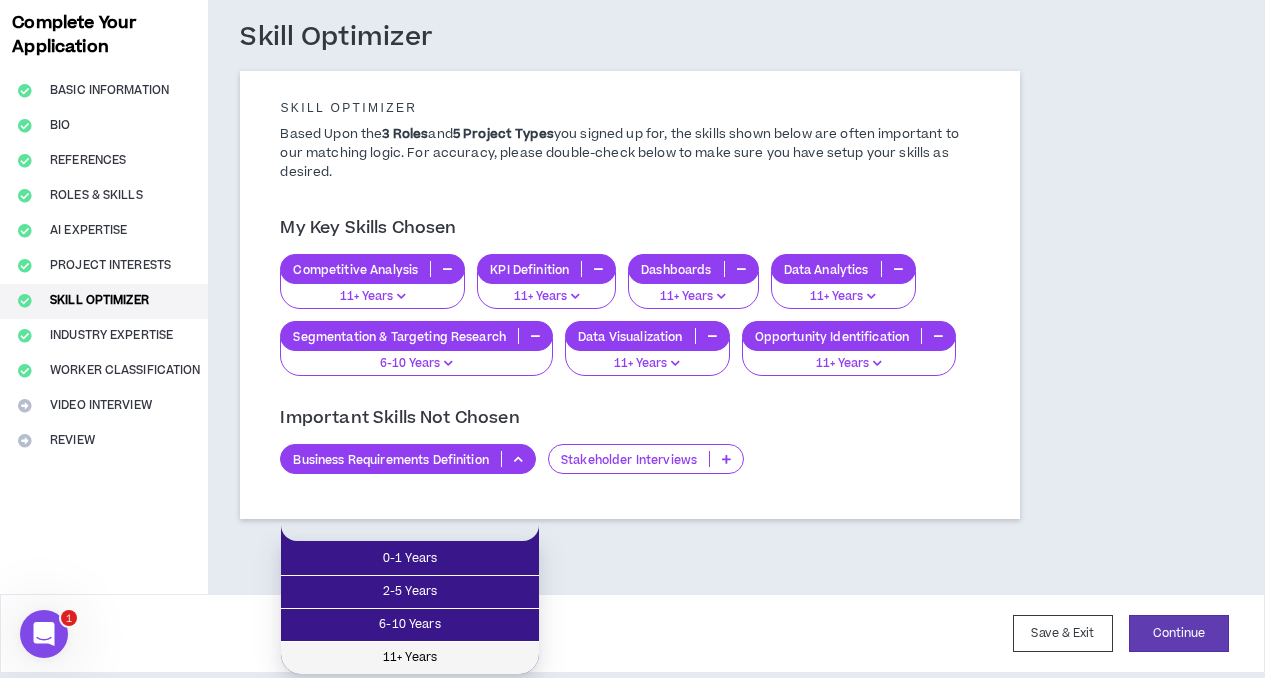 click on "11+ Years" at bounding box center (410, 658) 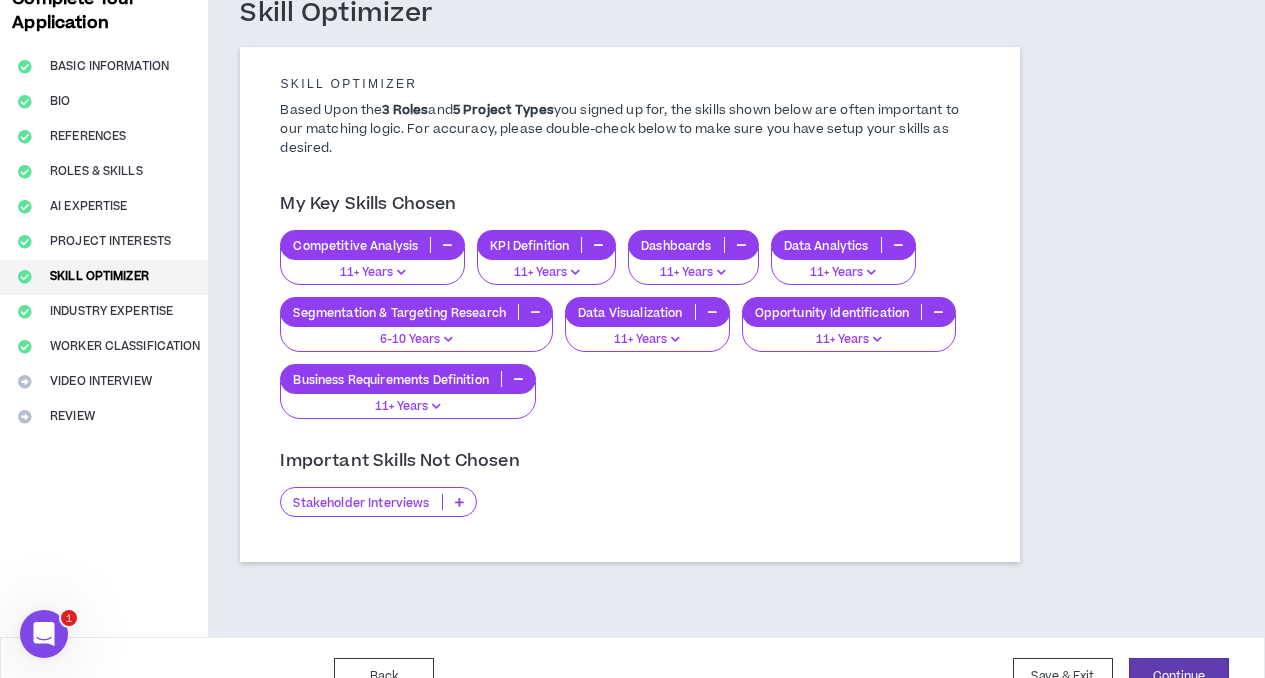 click at bounding box center (459, 502) 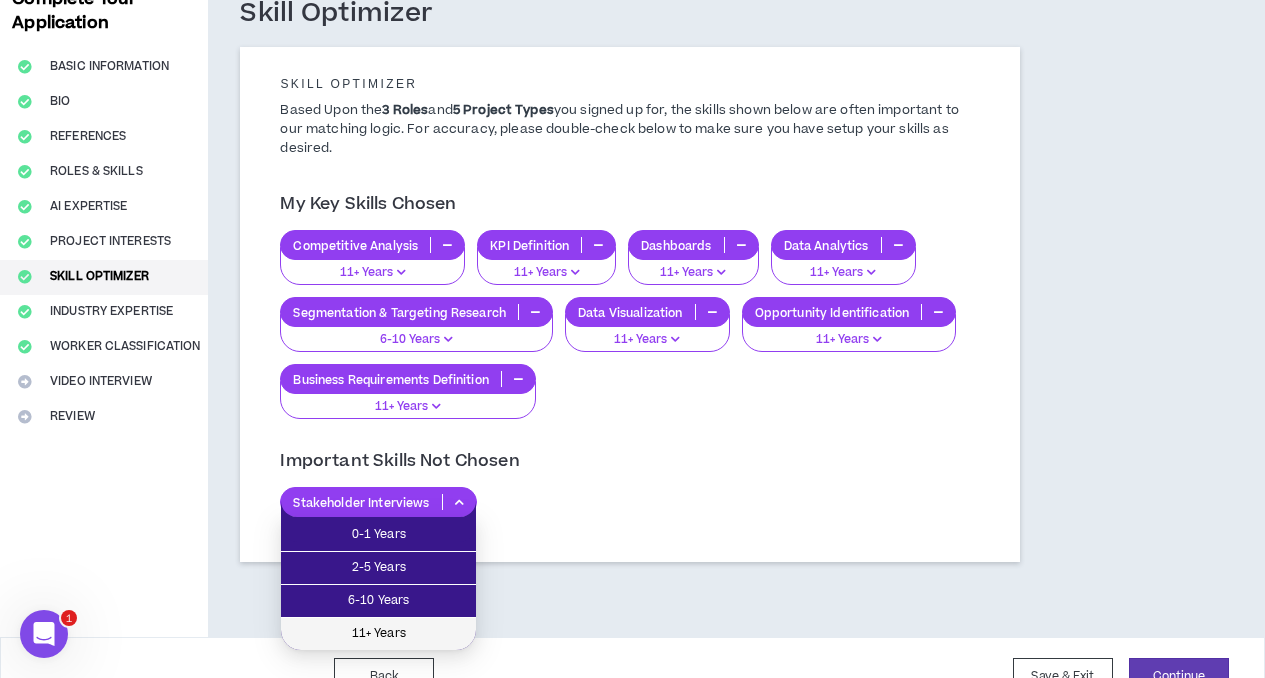 click on "11+ Years" at bounding box center (378, 634) 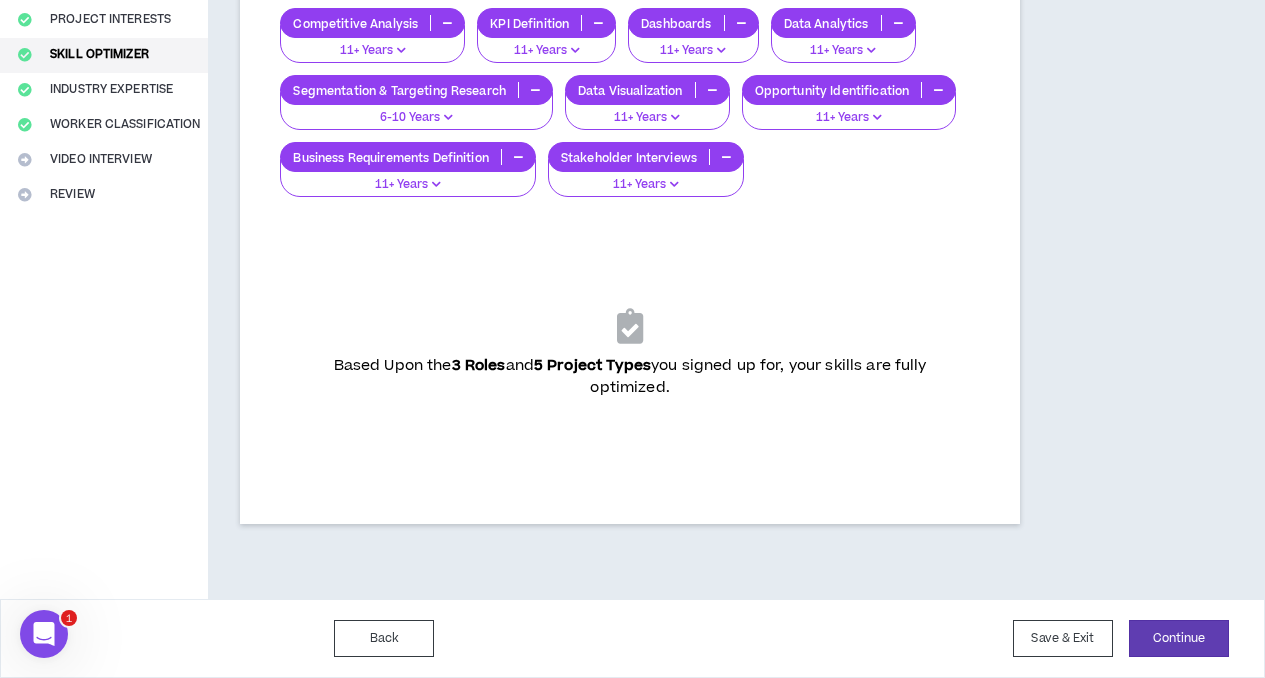 scroll, scrollTop: 409, scrollLeft: 0, axis: vertical 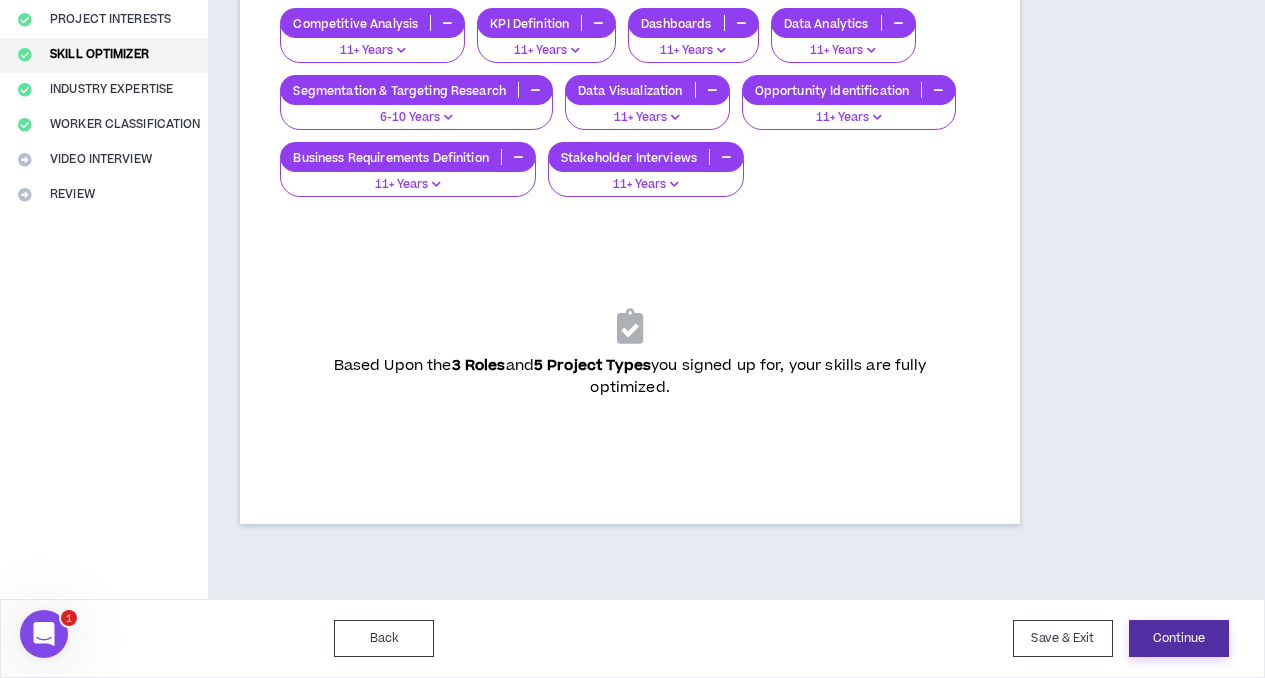click on "Continue" at bounding box center (1179, 638) 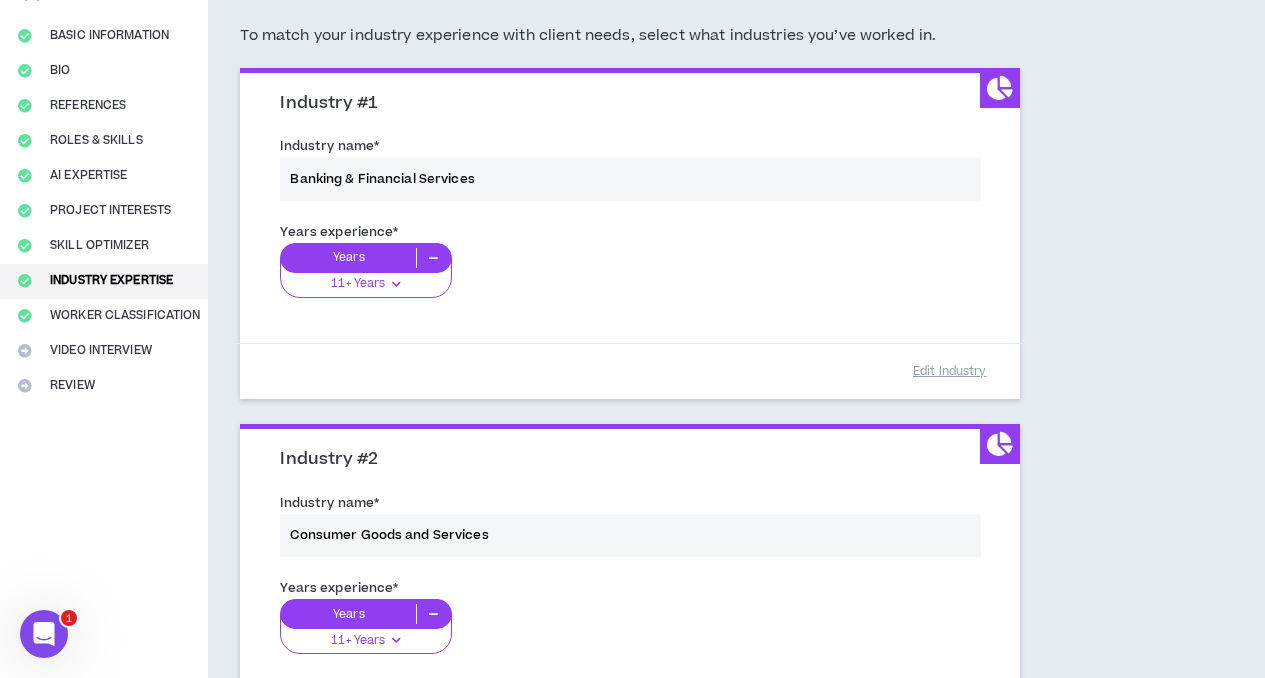 scroll, scrollTop: 158, scrollLeft: 0, axis: vertical 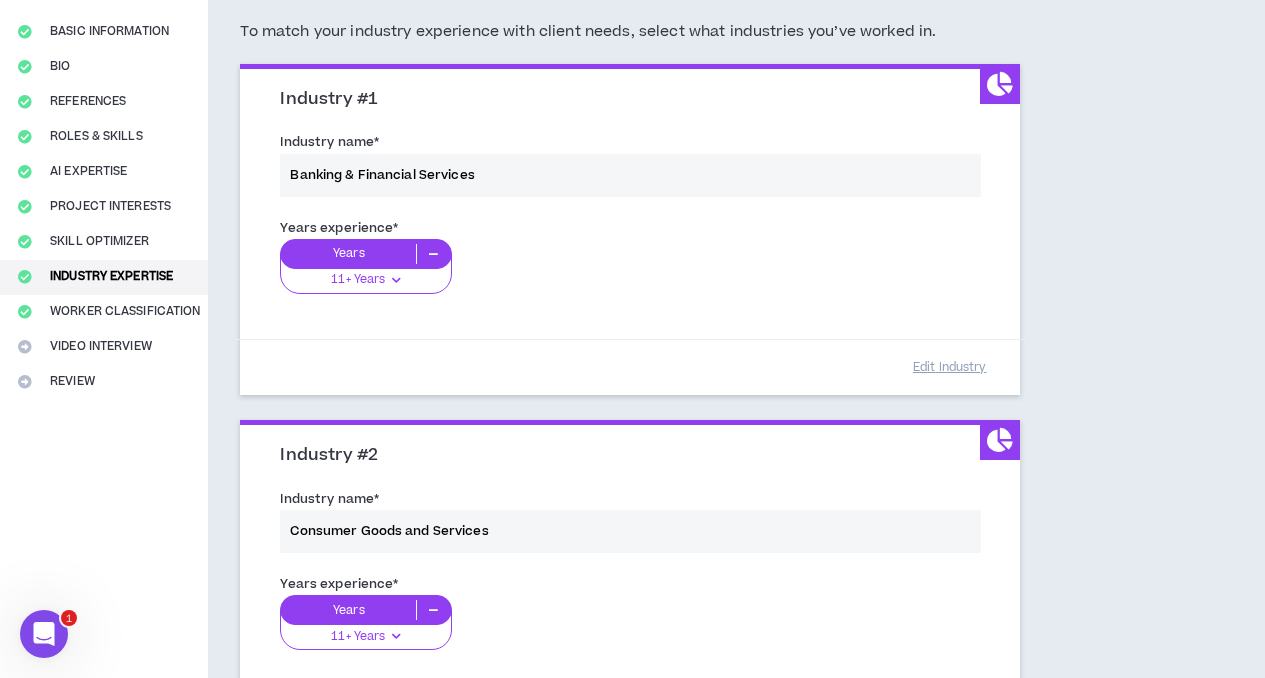 click on "Years experience  * Years 11+ Years 0-1 Years 2-5 Years 6-10 Years 11+ Years" at bounding box center [629, 268] 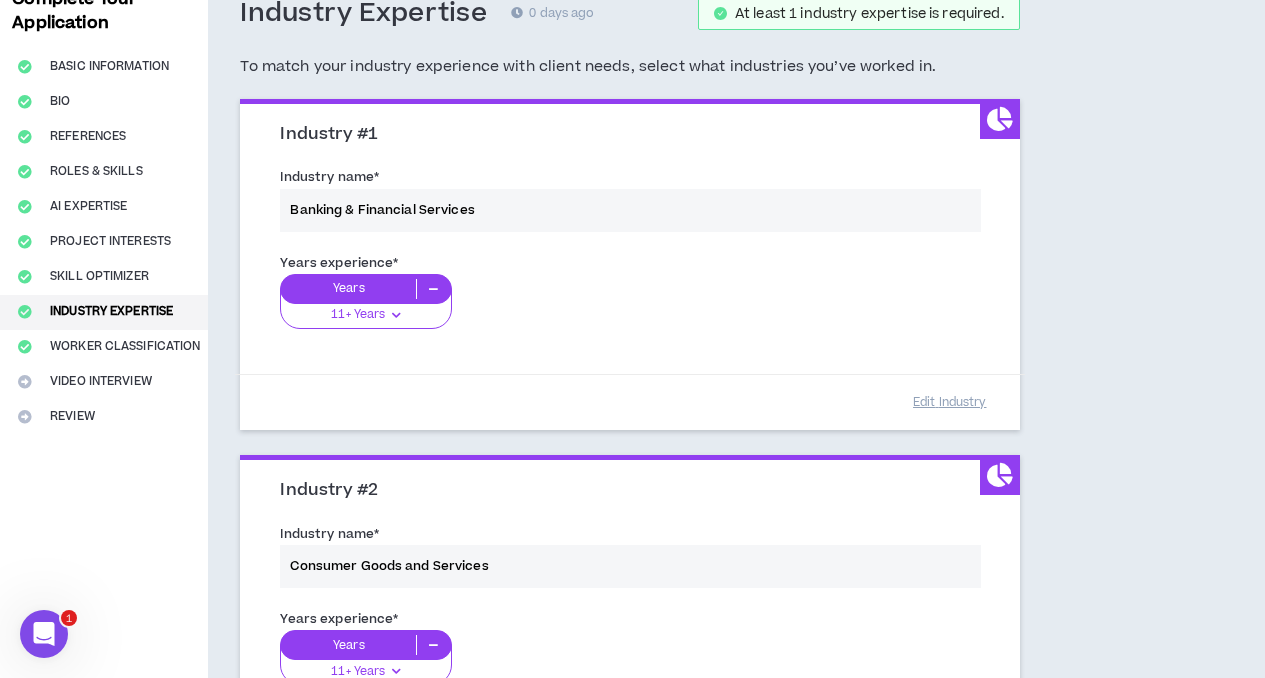 scroll, scrollTop: 0, scrollLeft: 0, axis: both 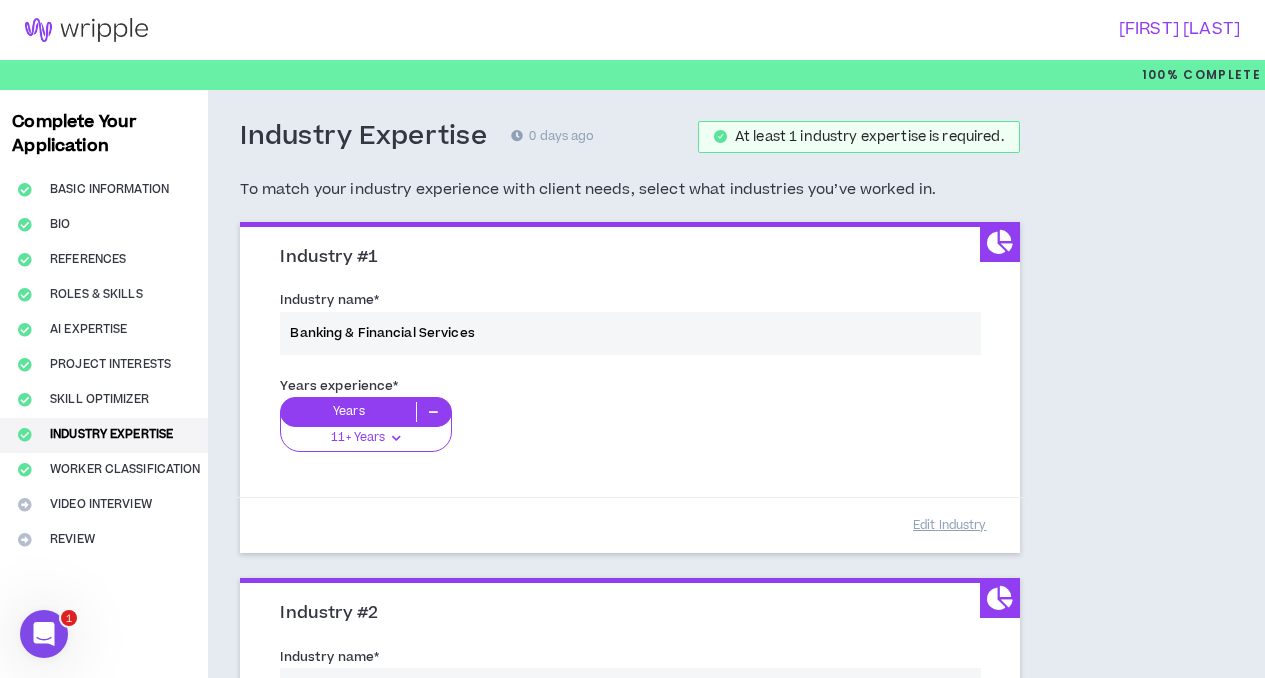 click on "Industry name  * Banking & Financial Services" at bounding box center [629, 326] 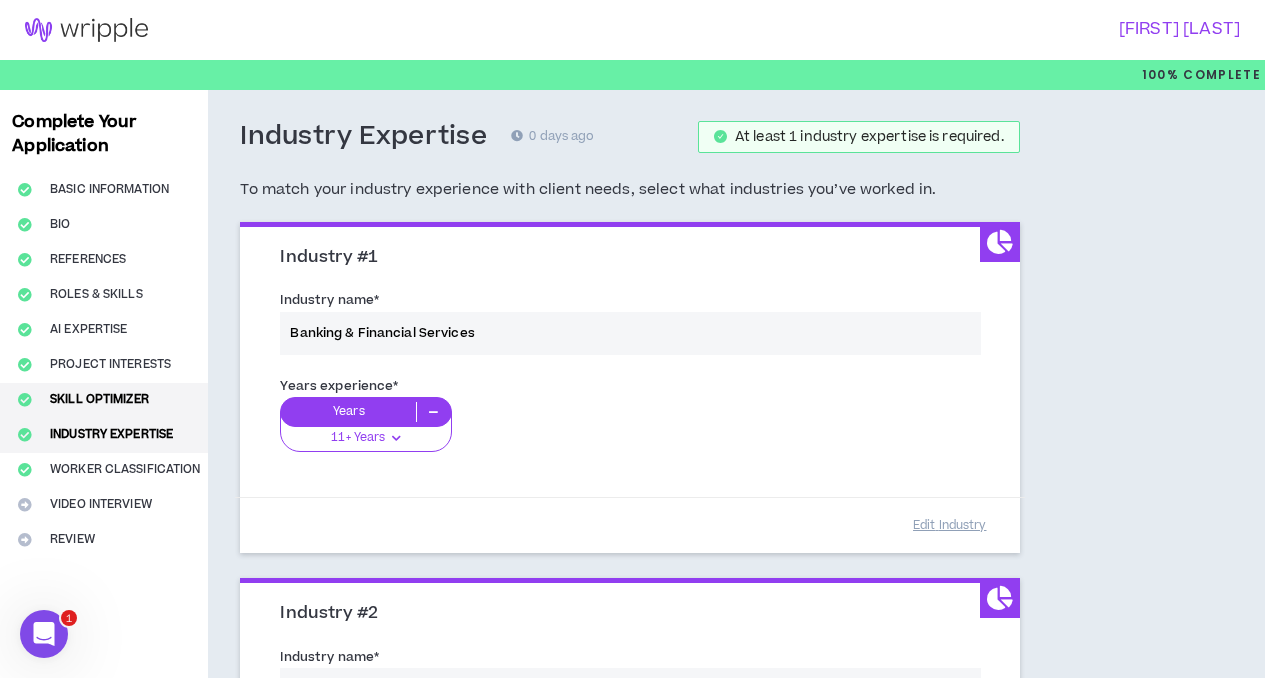 click on "Skill Optimizer" at bounding box center [104, 400] 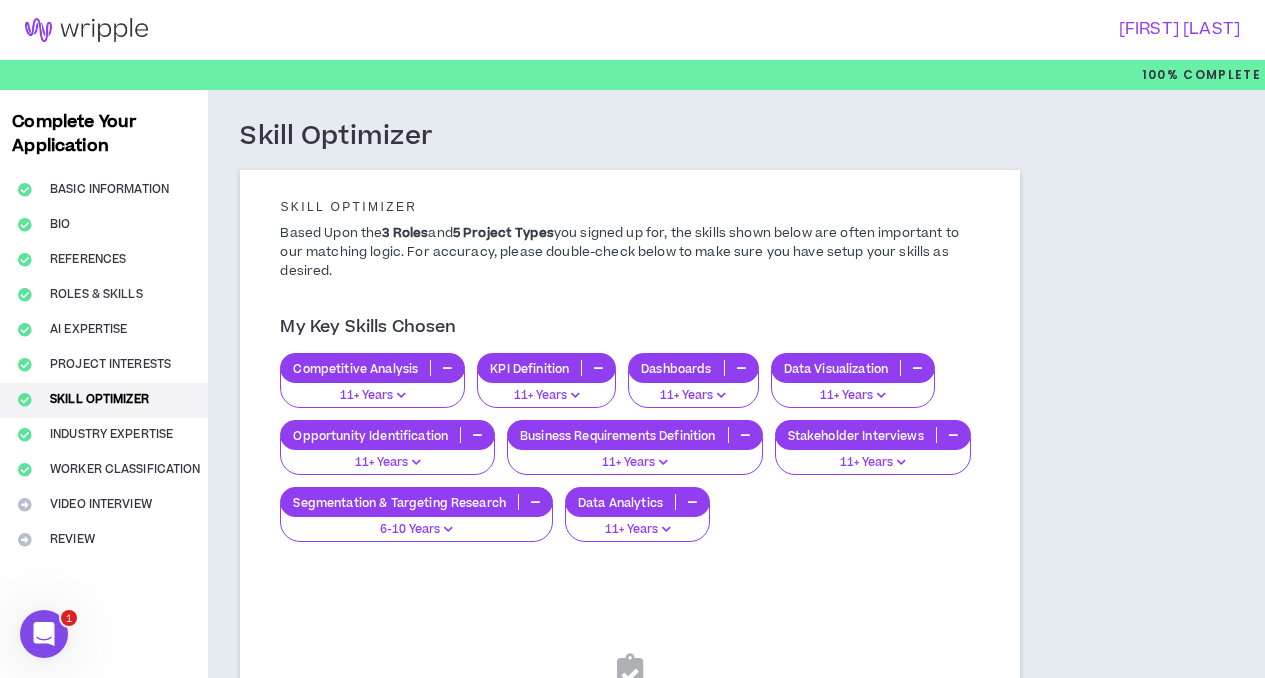 click on "Complete Your Application Basic Information Bio References Roles & Skills AI Expertise Project Interests Skill Optimizer Industry Expertise Worker Classification Video Interview Review" at bounding box center (104, 517) 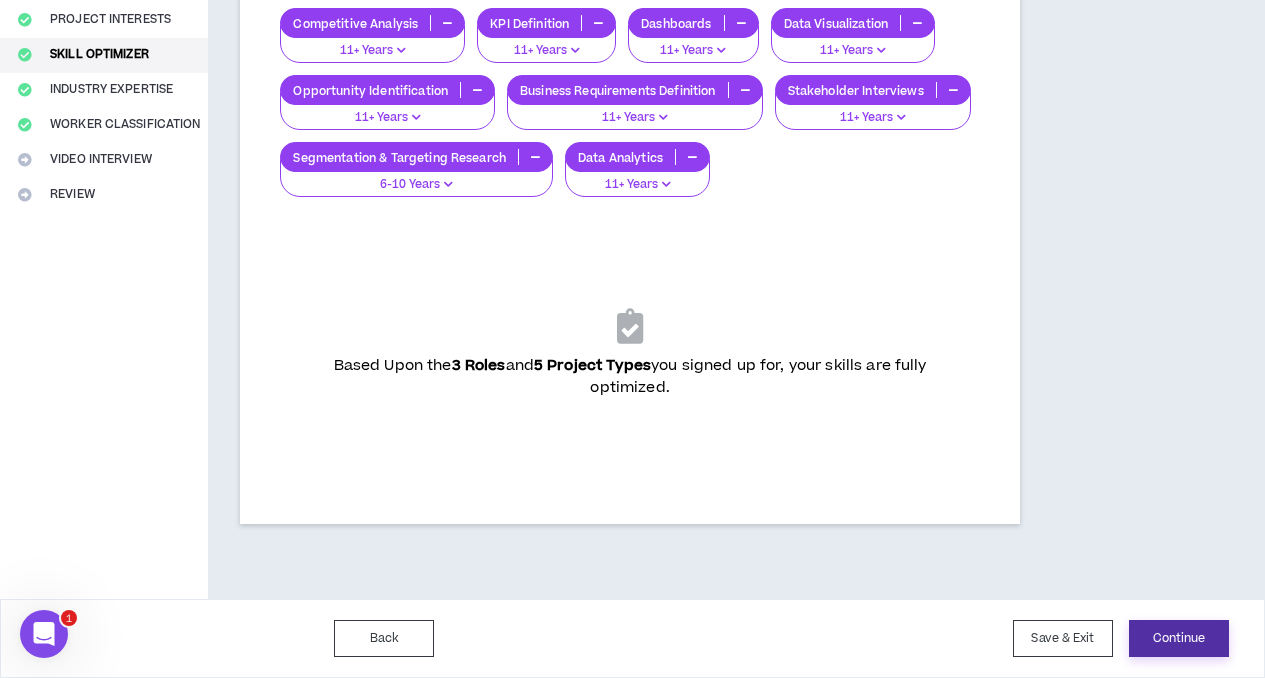 click on "Continue" at bounding box center [1179, 638] 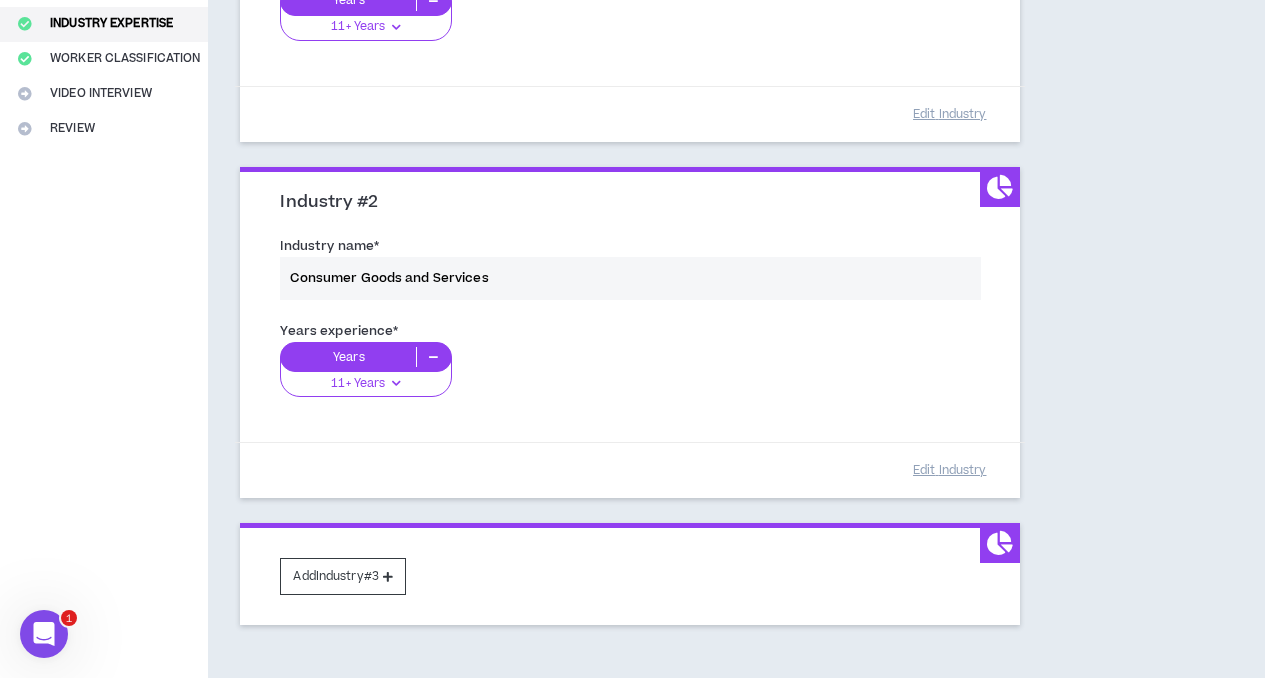 scroll, scrollTop: 0, scrollLeft: 0, axis: both 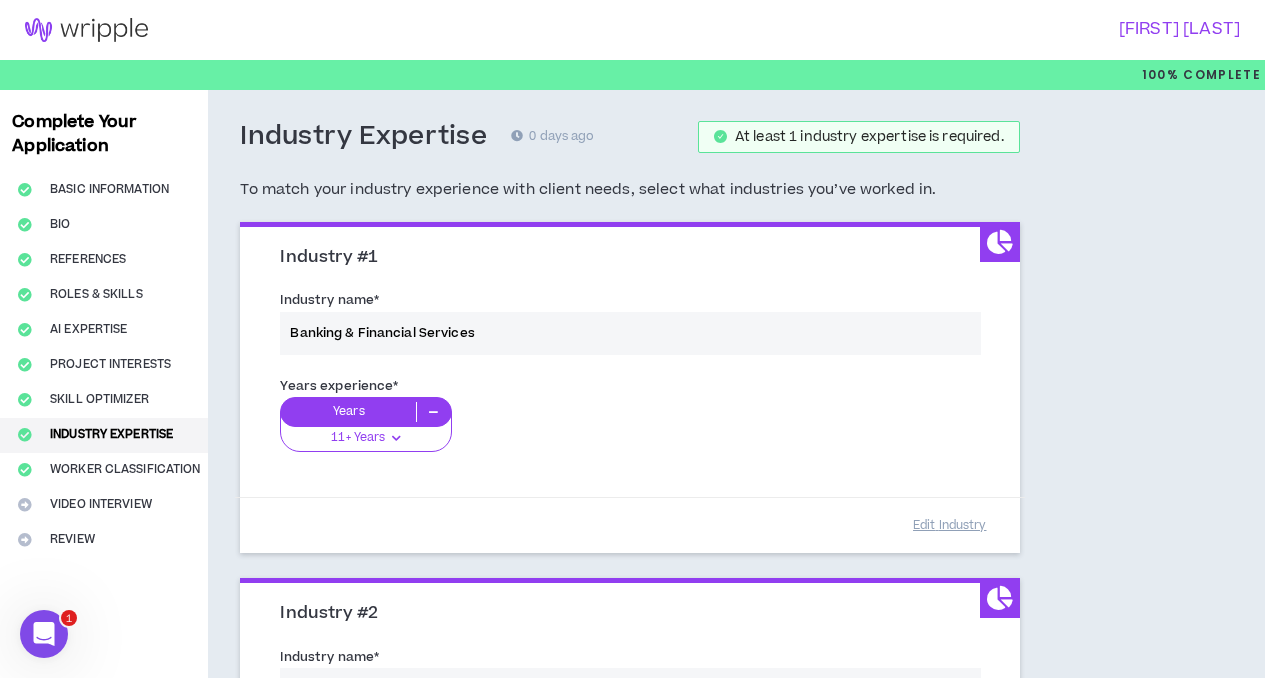 click on "Years experience  * Years 11+ Years 0-1 Years 2-5 Years 6-10 Years 11+ Years" at bounding box center [629, 426] 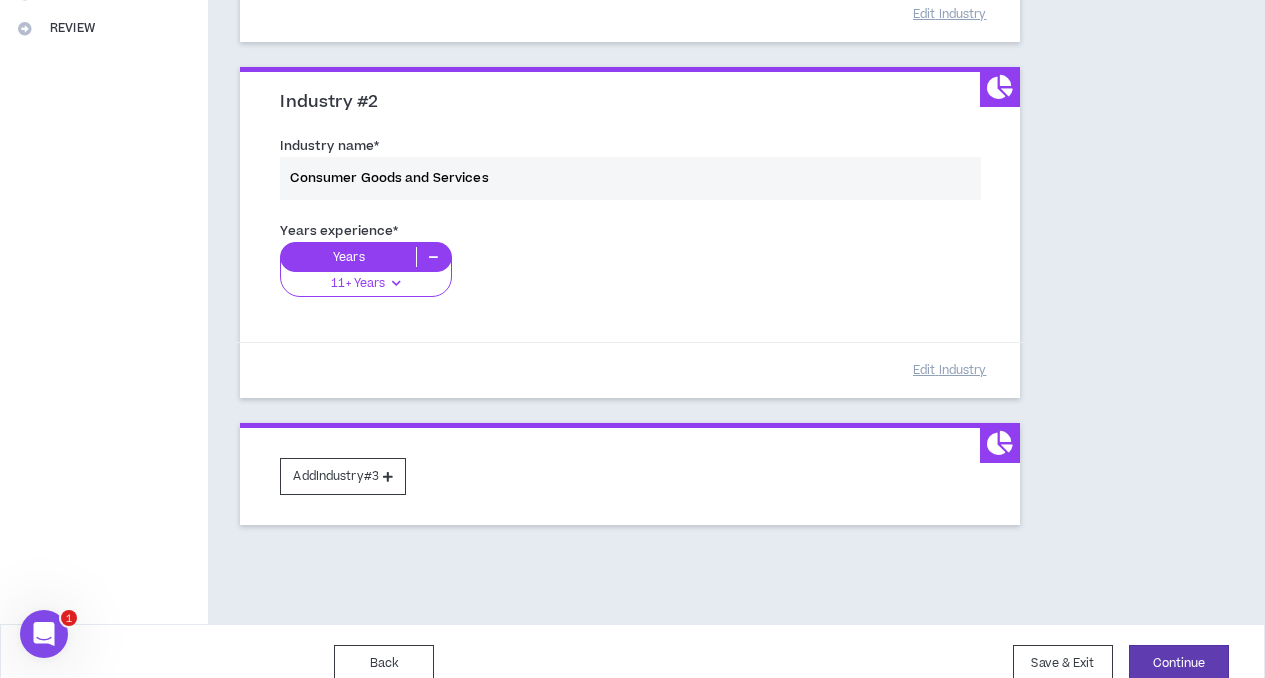 scroll, scrollTop: 536, scrollLeft: 0, axis: vertical 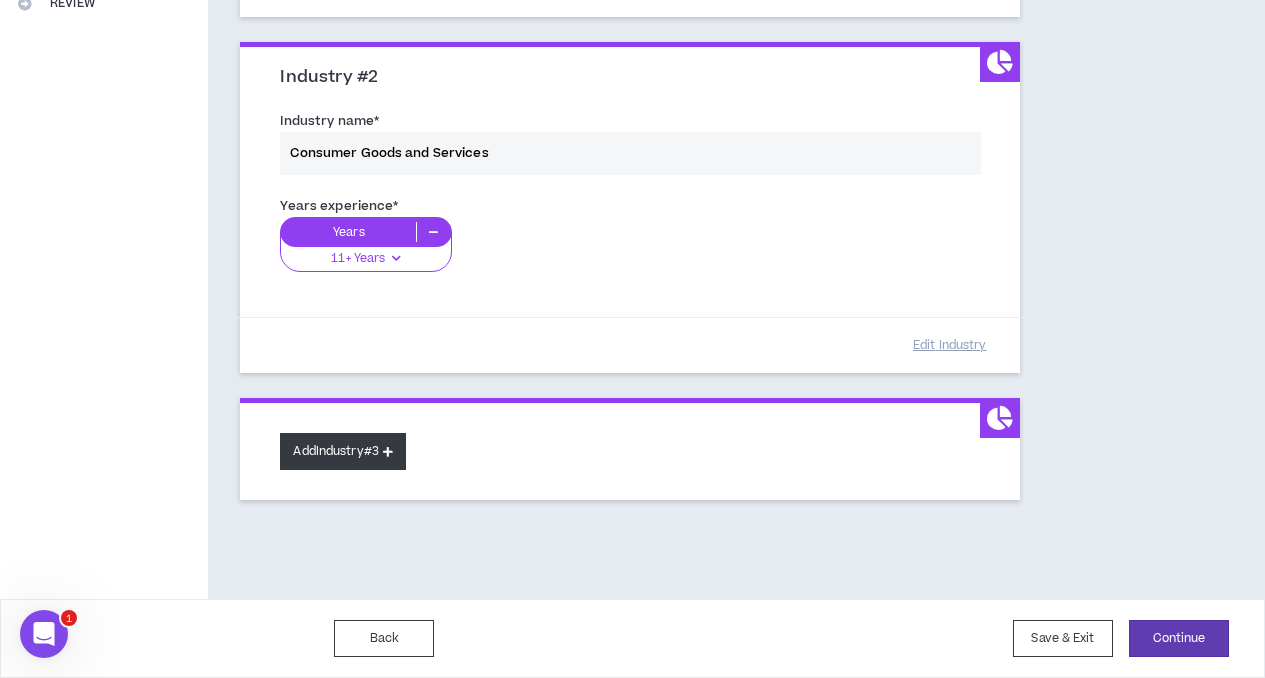 click on "Add  Industry  #3" at bounding box center (343, 451) 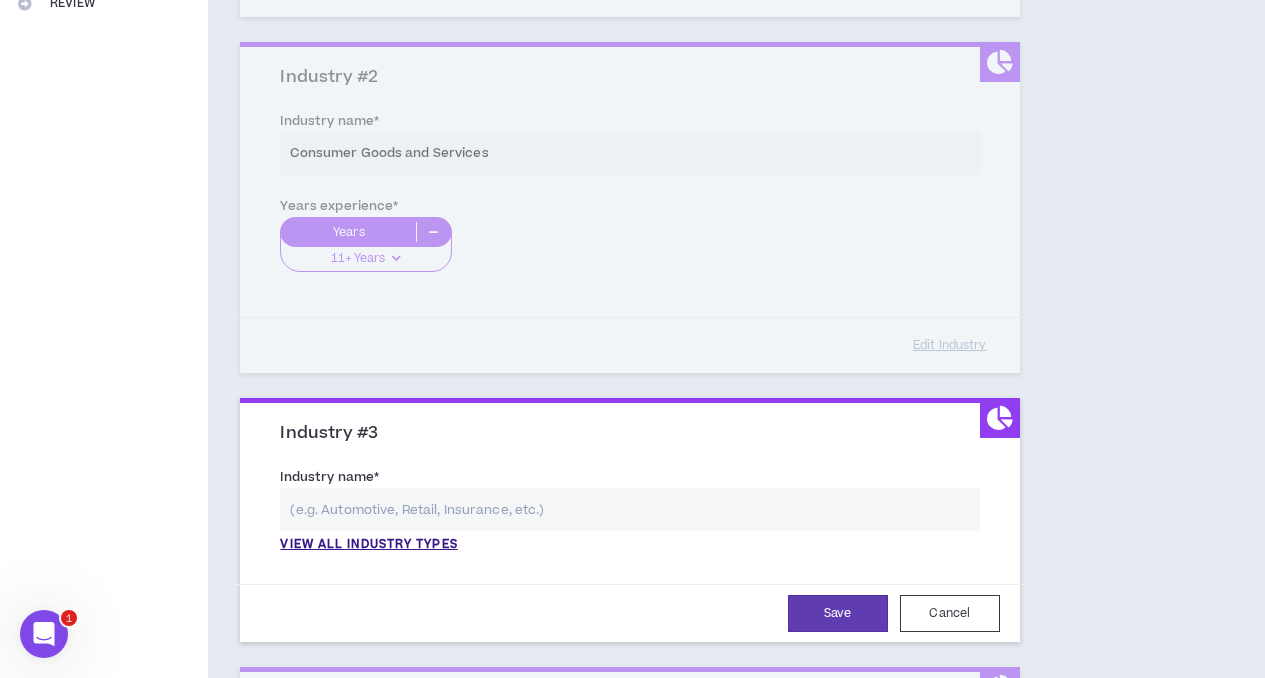 click at bounding box center (629, 509) 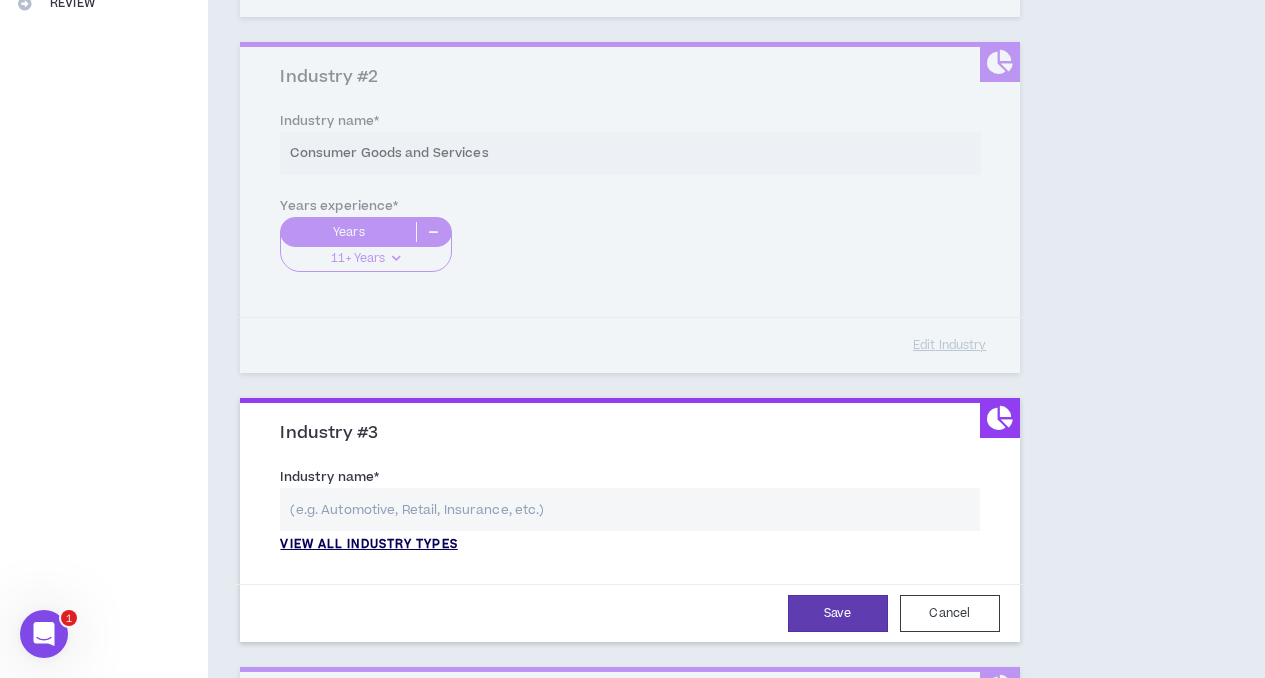 click on "View all industry types" at bounding box center (368, 545) 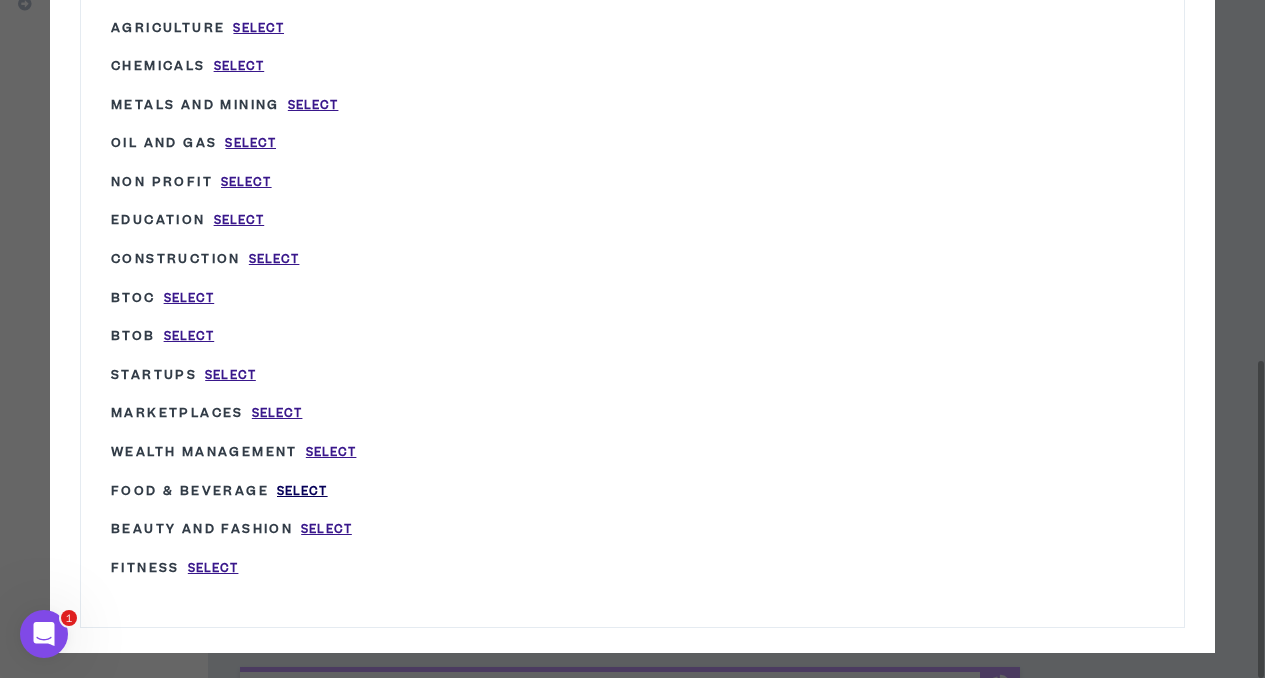 click on "Select" at bounding box center [302, 491] 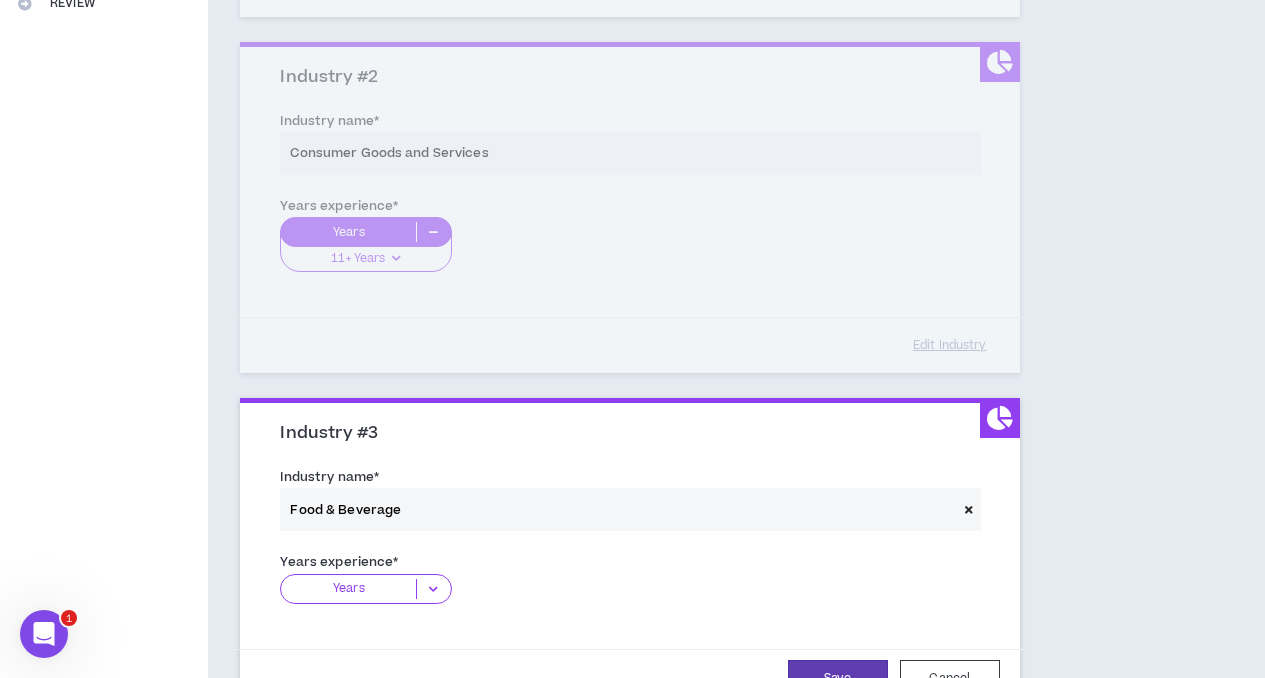 click at bounding box center [969, 509] 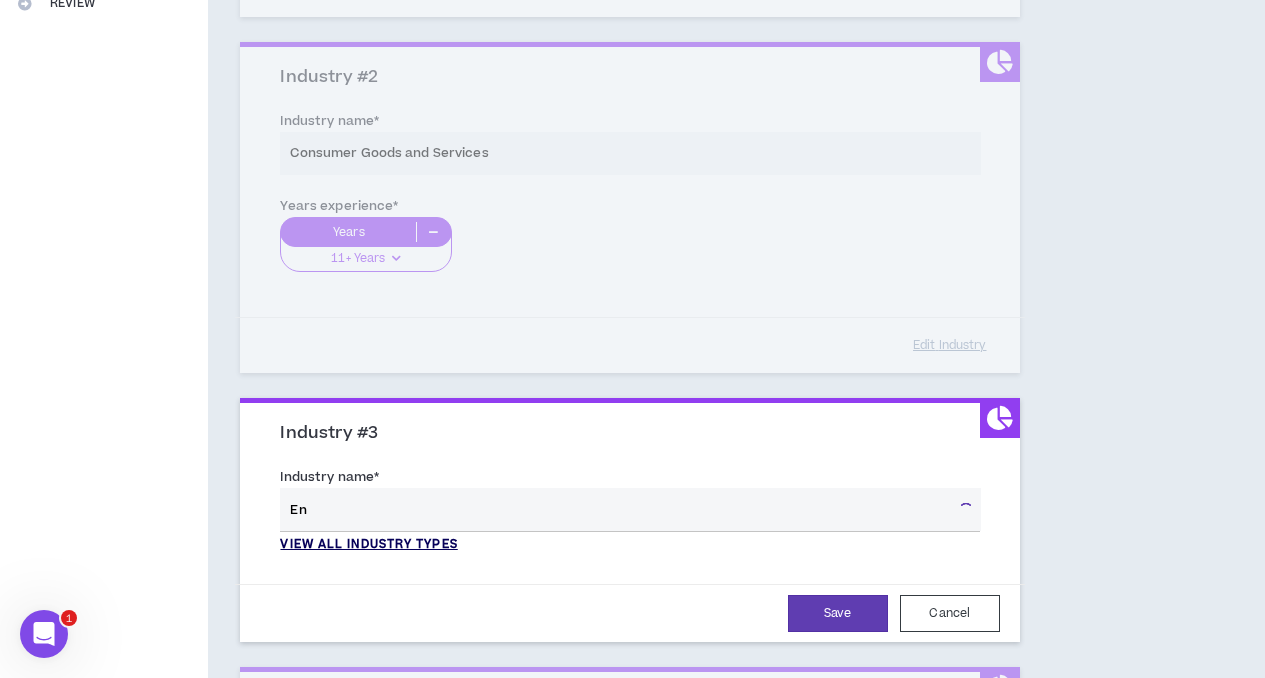 type on "E" 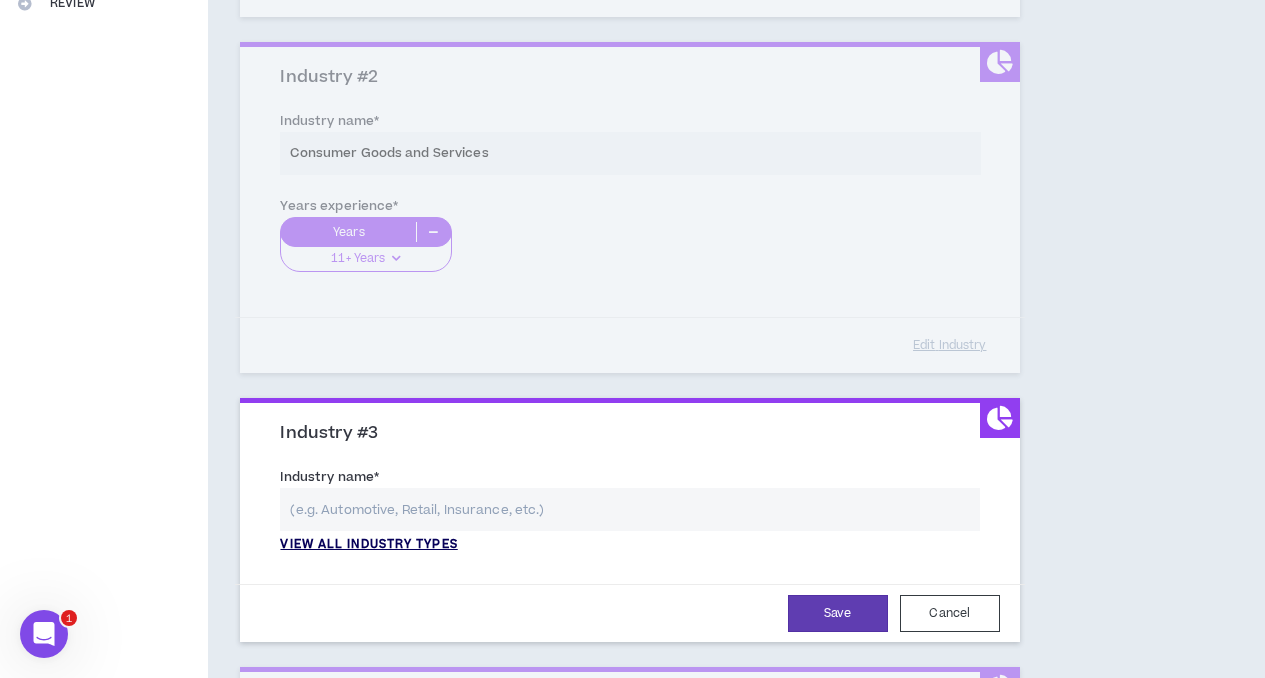 type on "e" 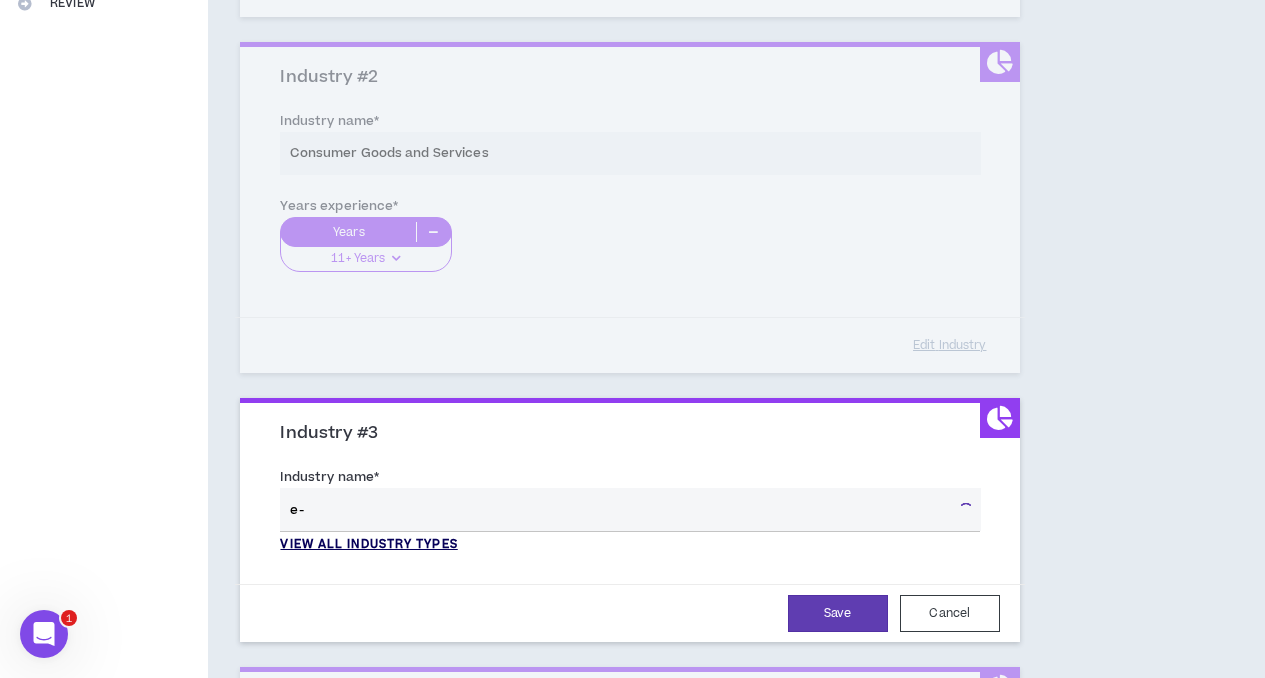 type on "e" 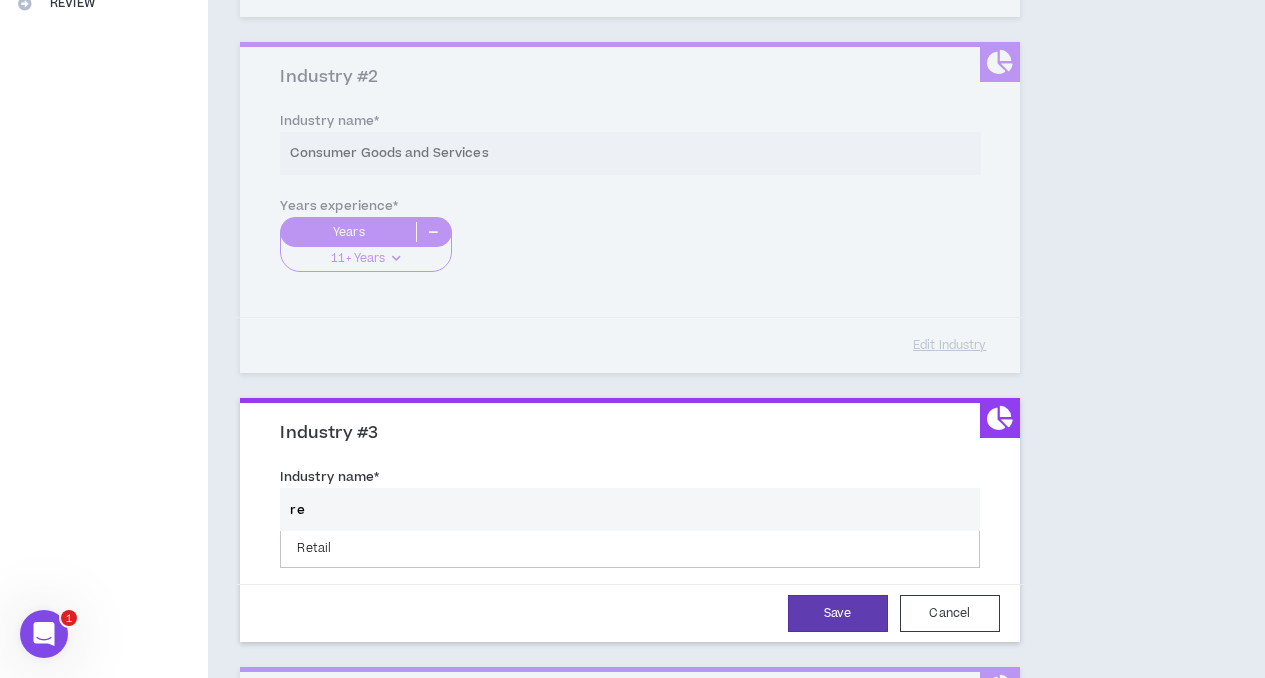 type on "r" 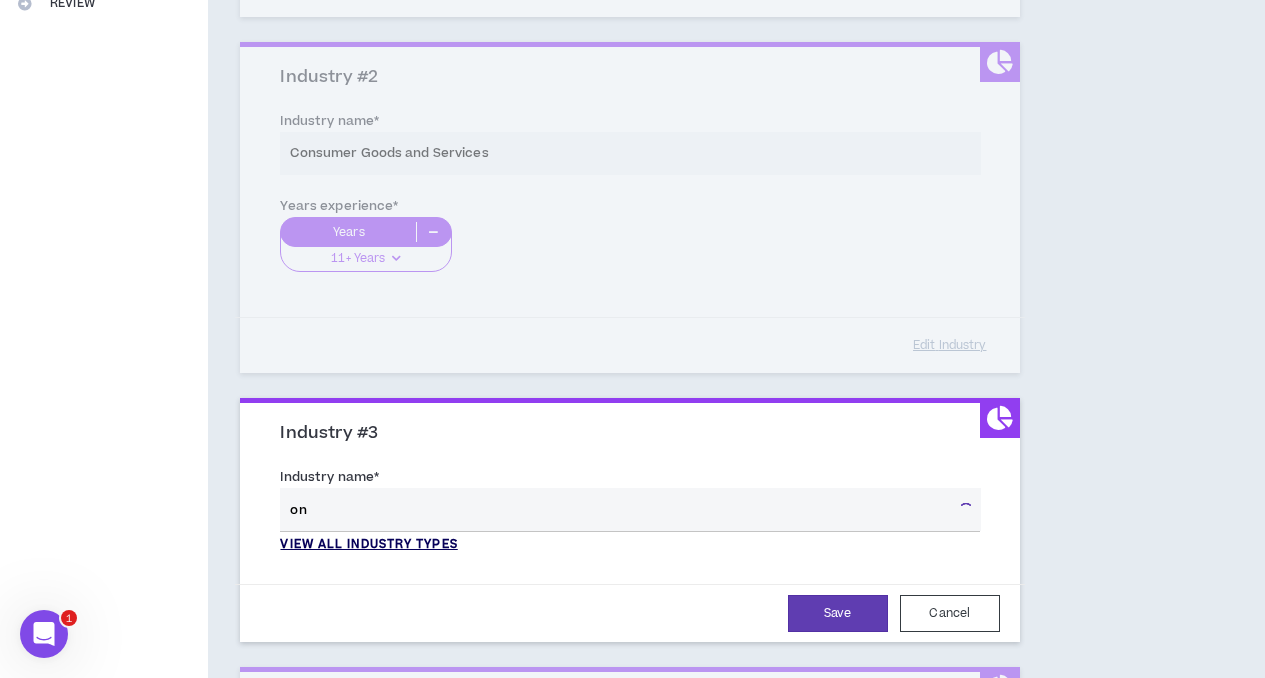 type on "o" 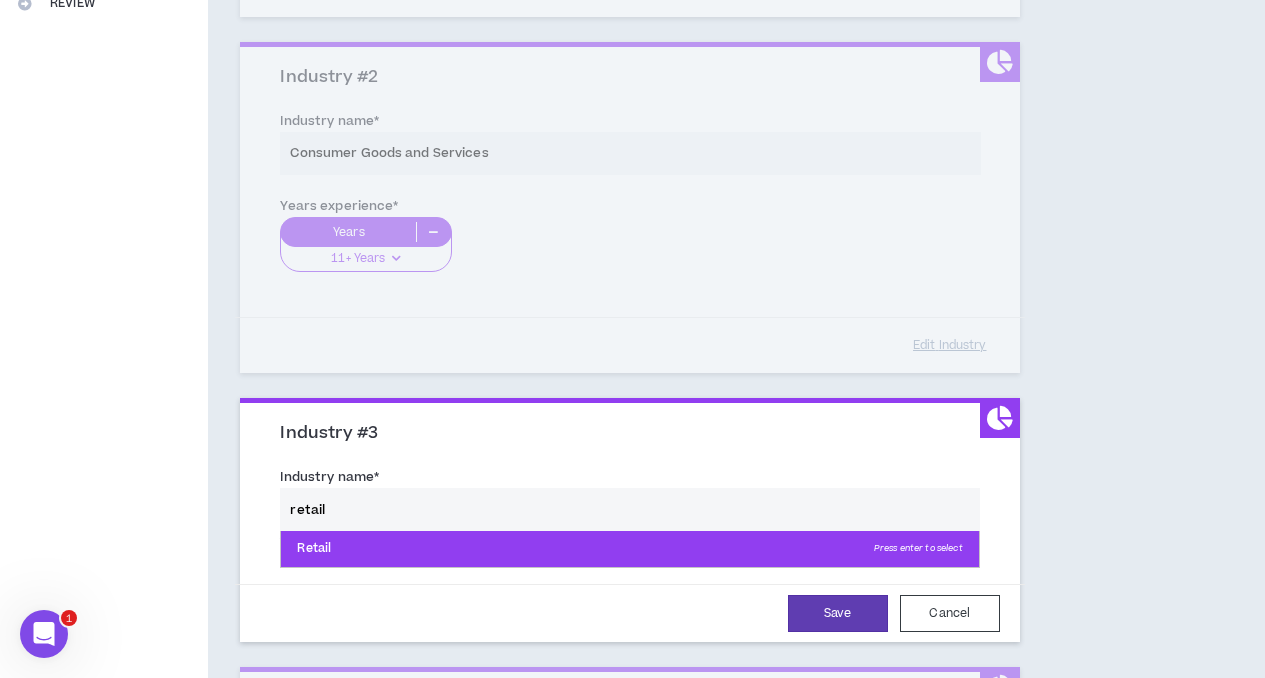 click on "Retail Press enter to select" at bounding box center (629, 549) 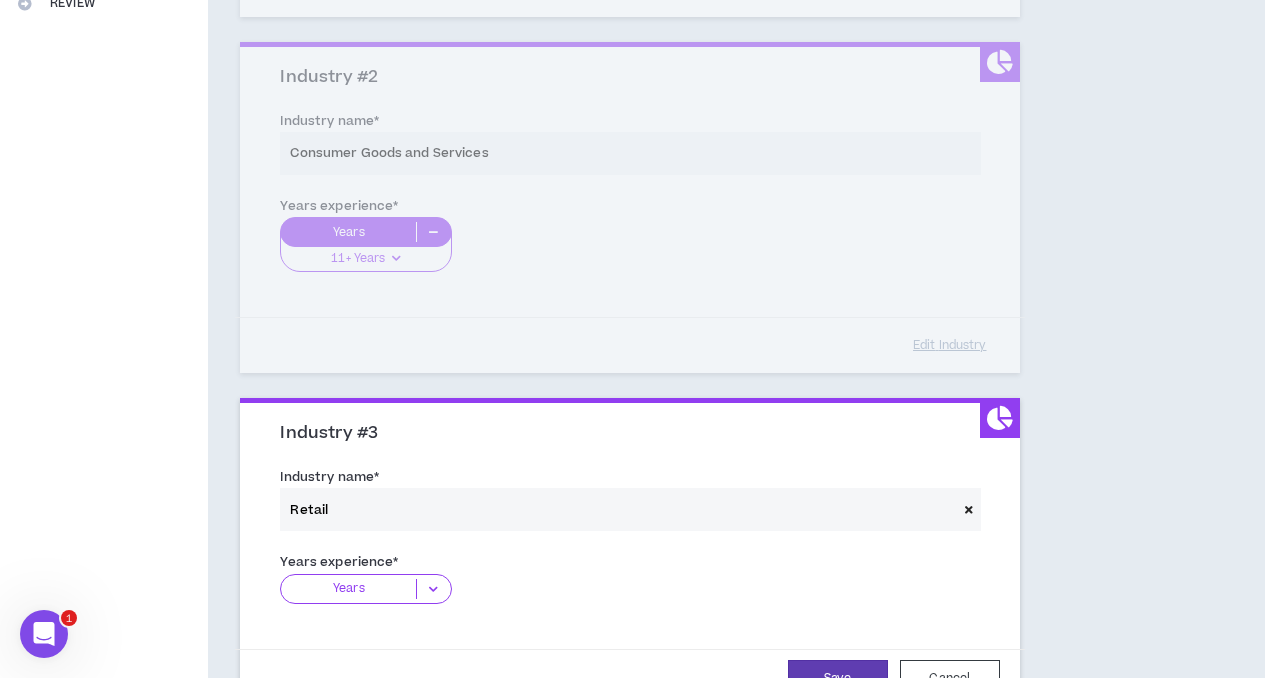 click on "Years" at bounding box center (348, 589) 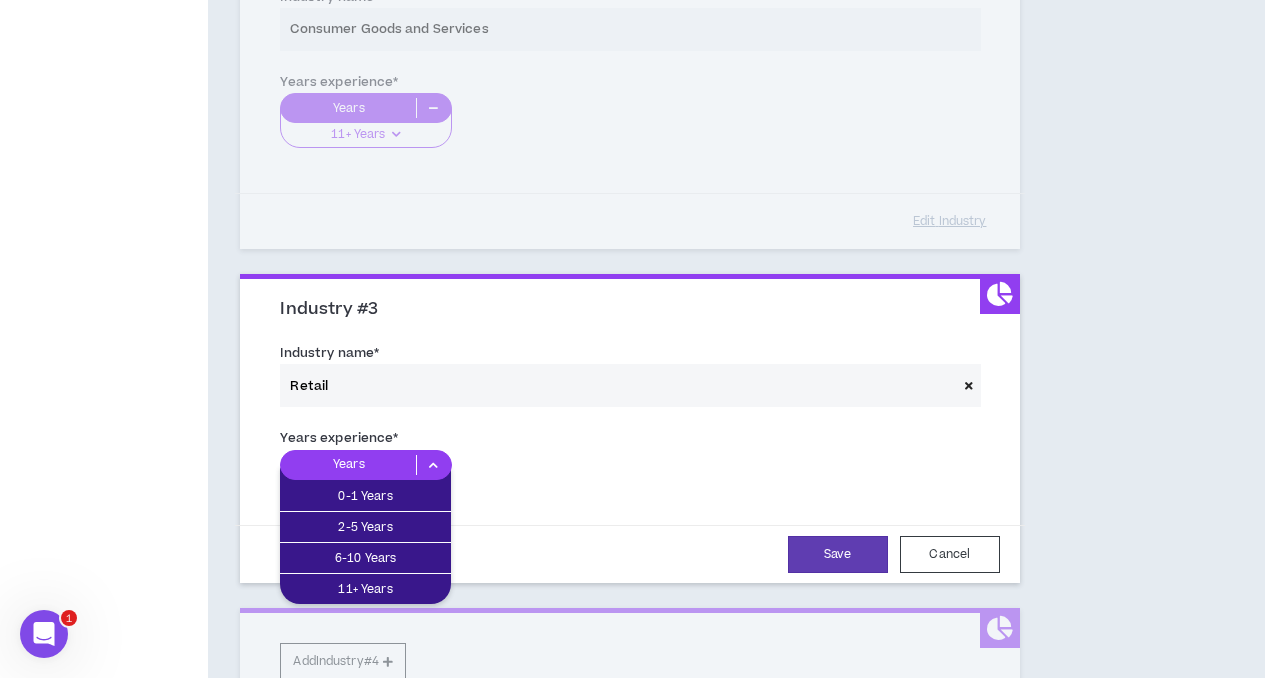 scroll, scrollTop: 664, scrollLeft: 0, axis: vertical 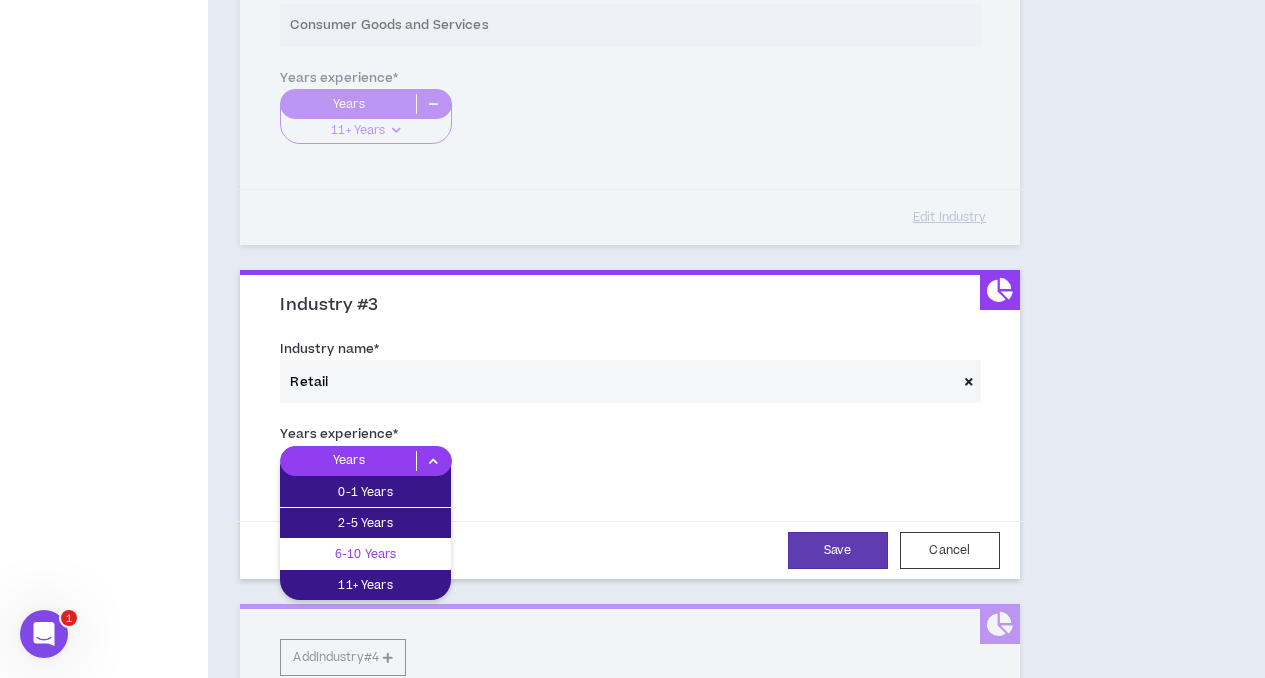 click on "6-10 Years" at bounding box center [365, 554] 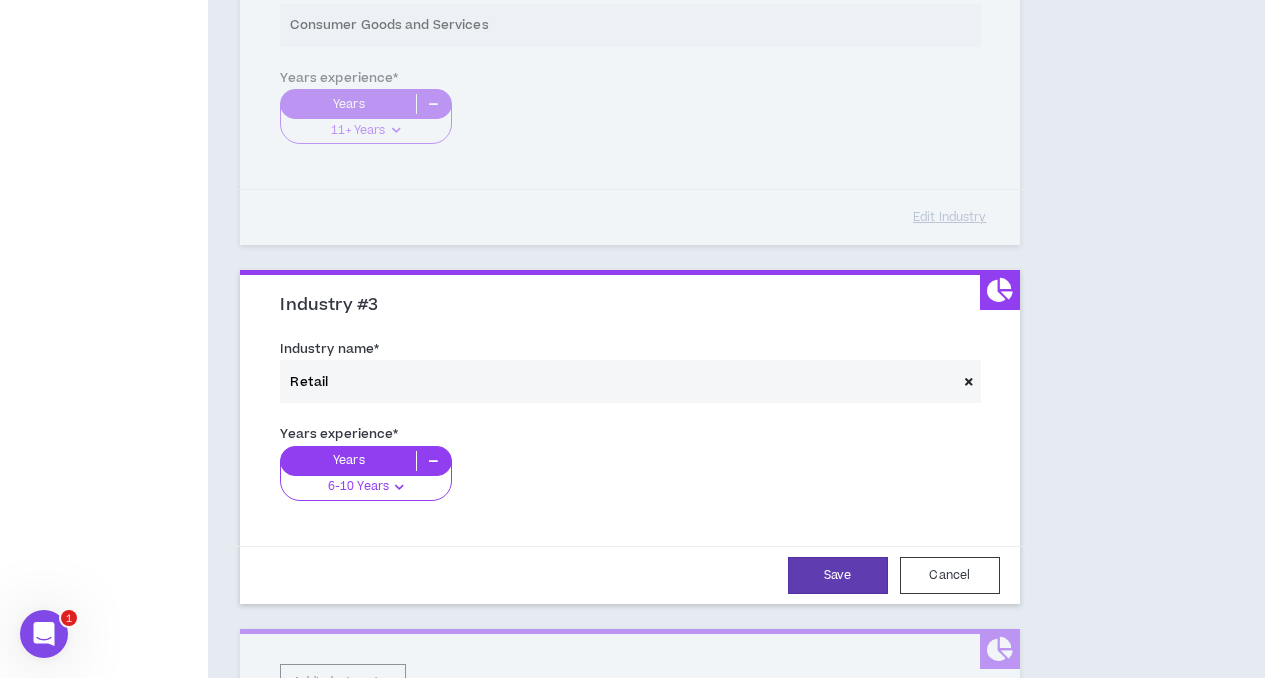 click on "Years 6-10 Years 0-1 Years 2-5 Years 6-10 Years 11+ Years" at bounding box center (629, 481) 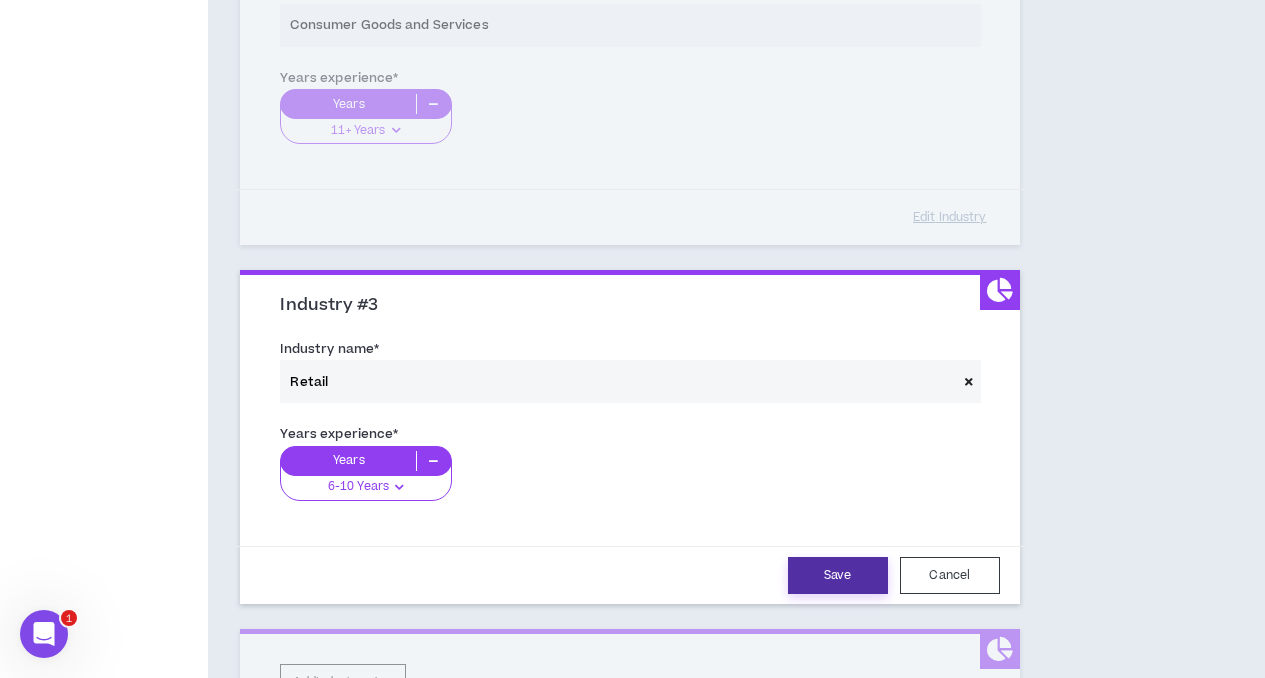 click on "Save" at bounding box center [838, 575] 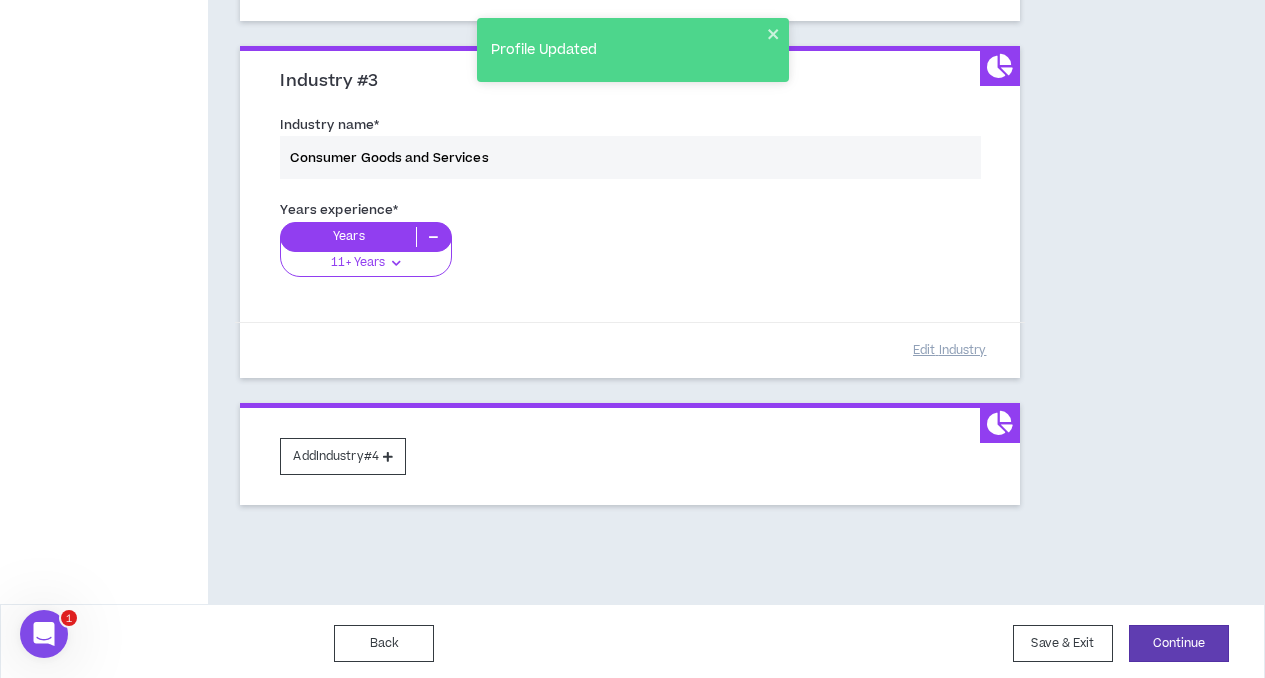 scroll, scrollTop: 889, scrollLeft: 0, axis: vertical 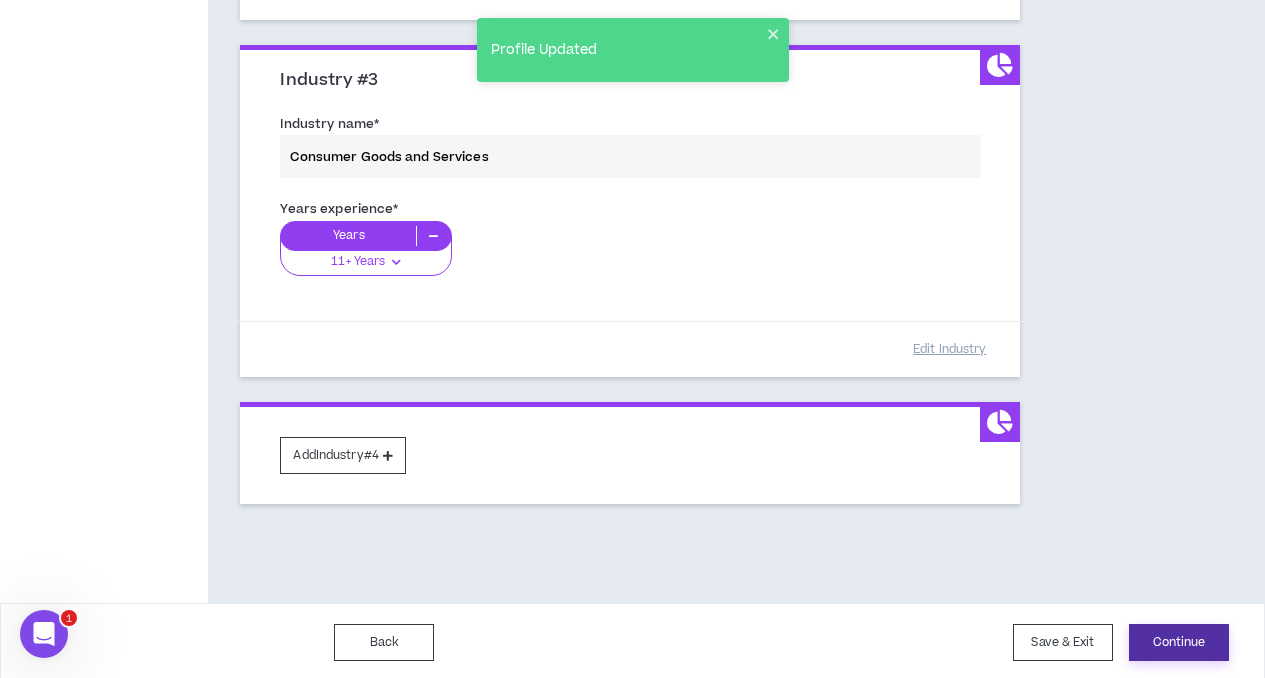 click on "Continue" at bounding box center (1179, 642) 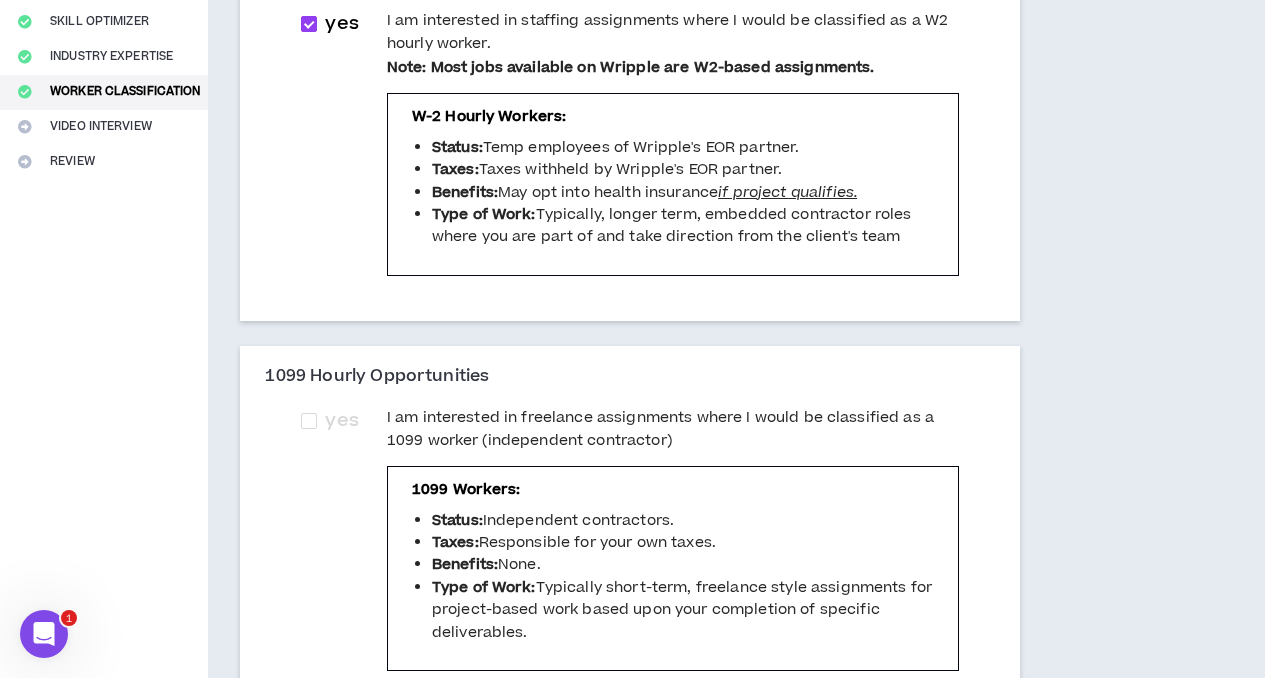scroll, scrollTop: 371, scrollLeft: 0, axis: vertical 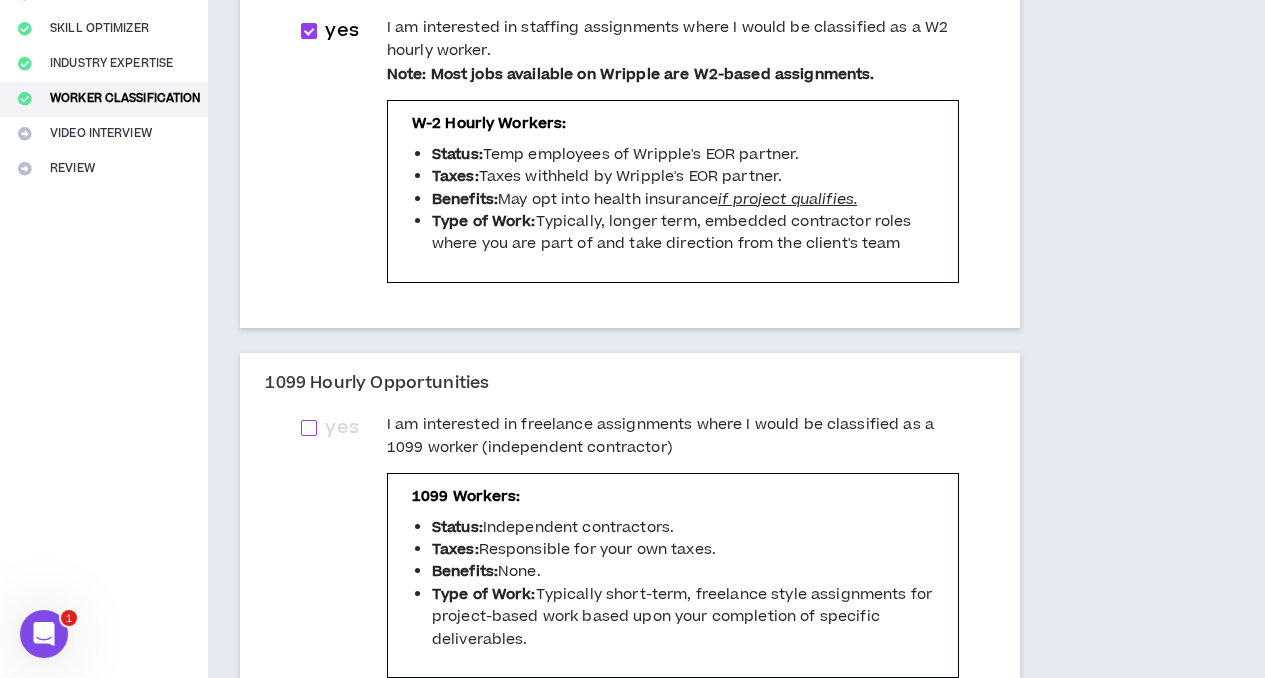 click at bounding box center (309, 428) 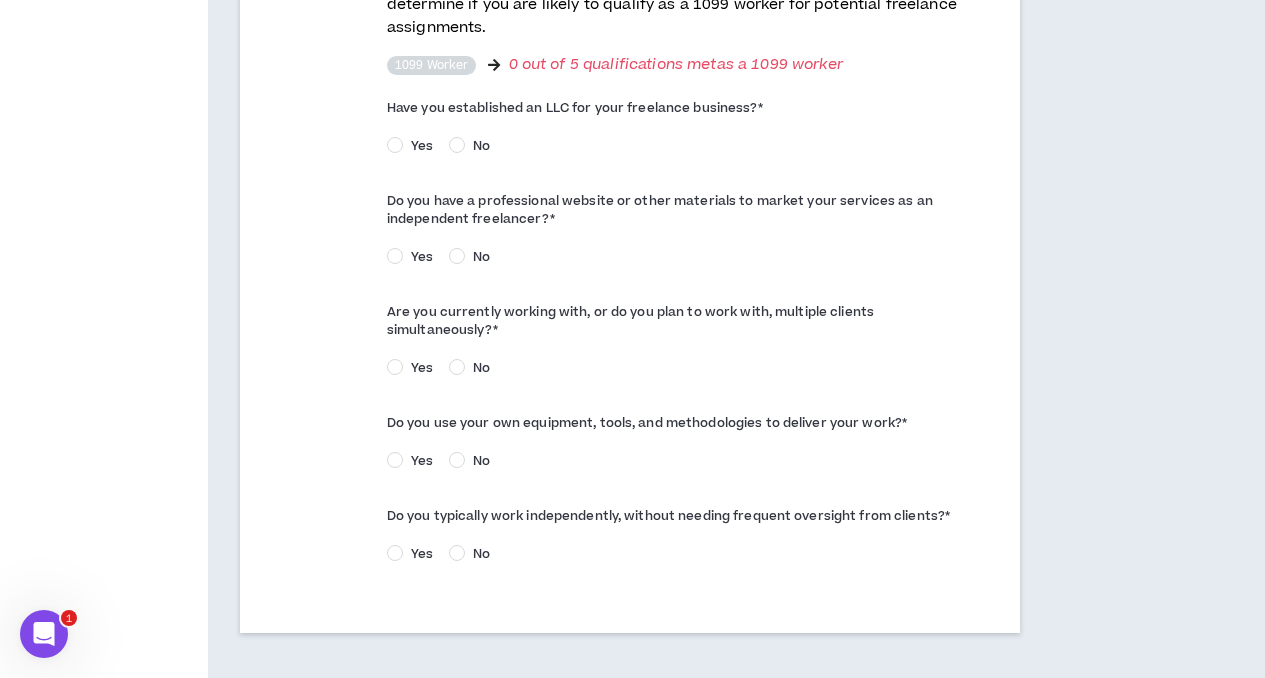 scroll, scrollTop: 1097, scrollLeft: 0, axis: vertical 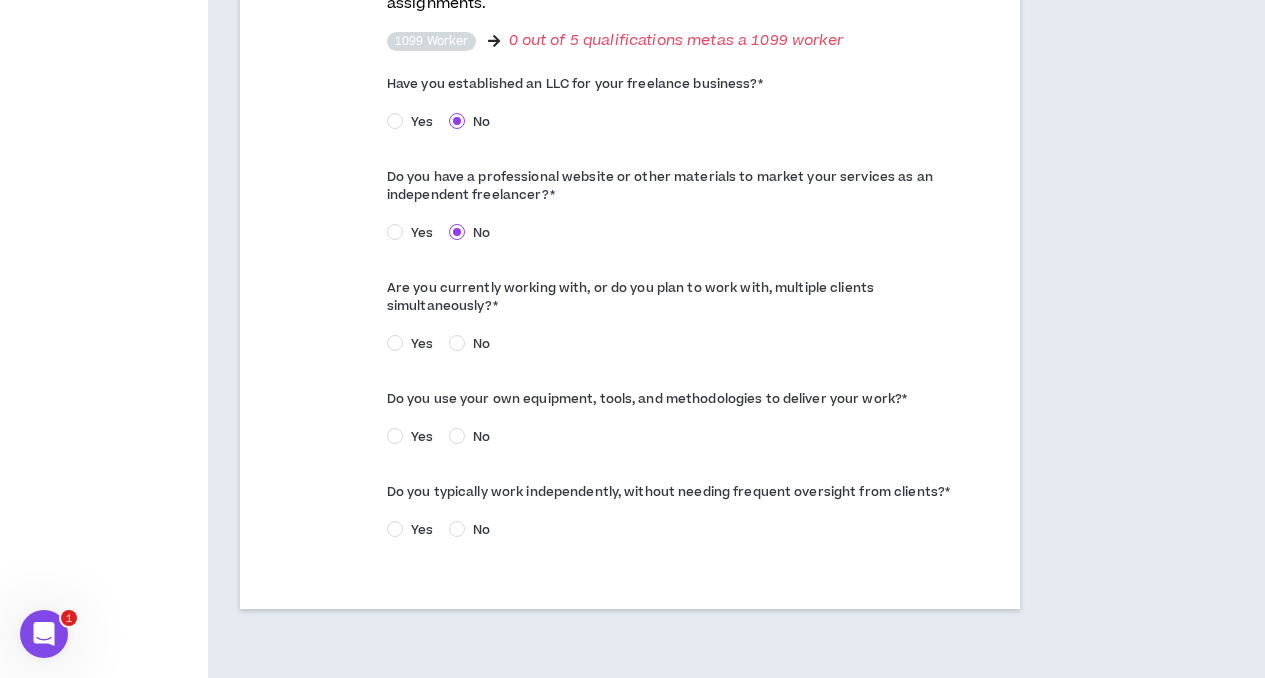 click on "No" at bounding box center [481, 344] 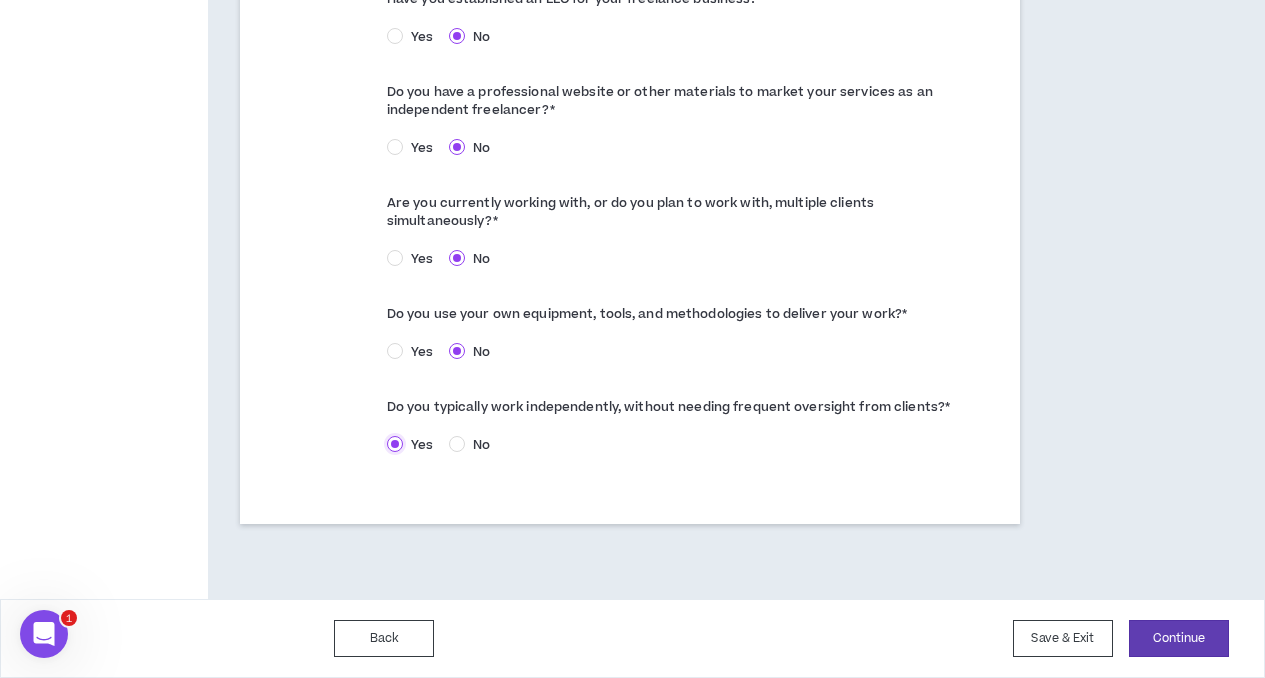 scroll, scrollTop: 1277, scrollLeft: 0, axis: vertical 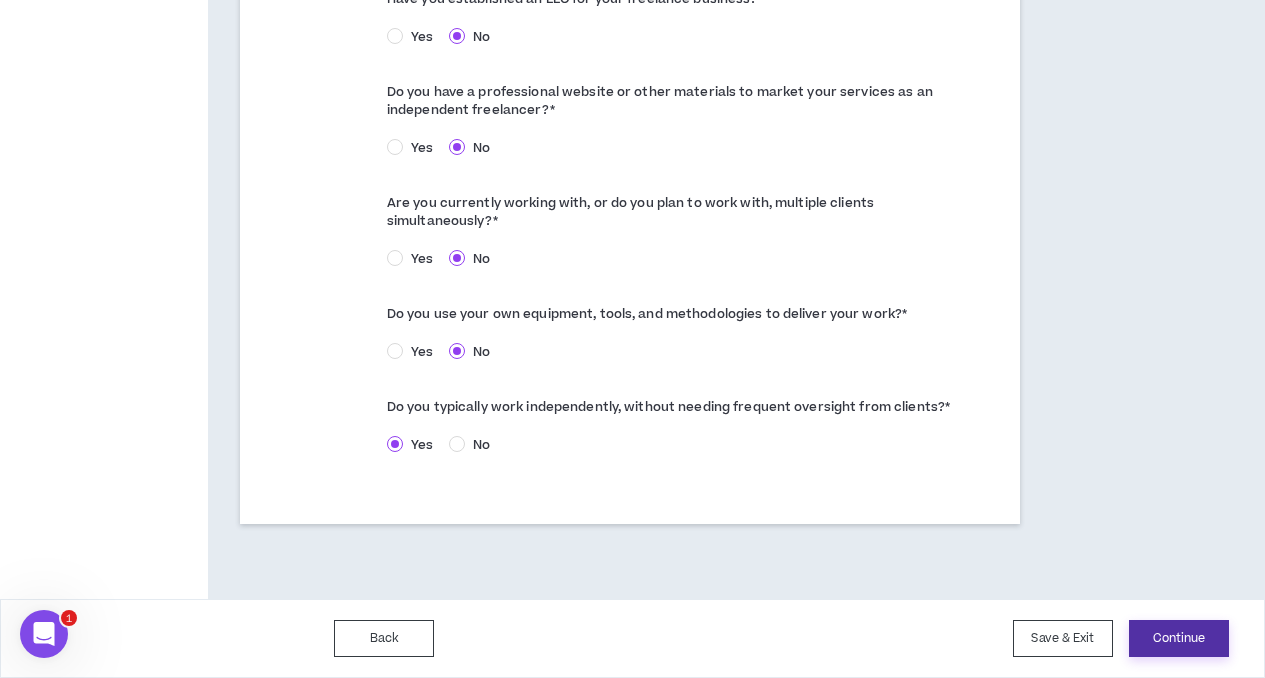 click on "Continue" at bounding box center (1179, 638) 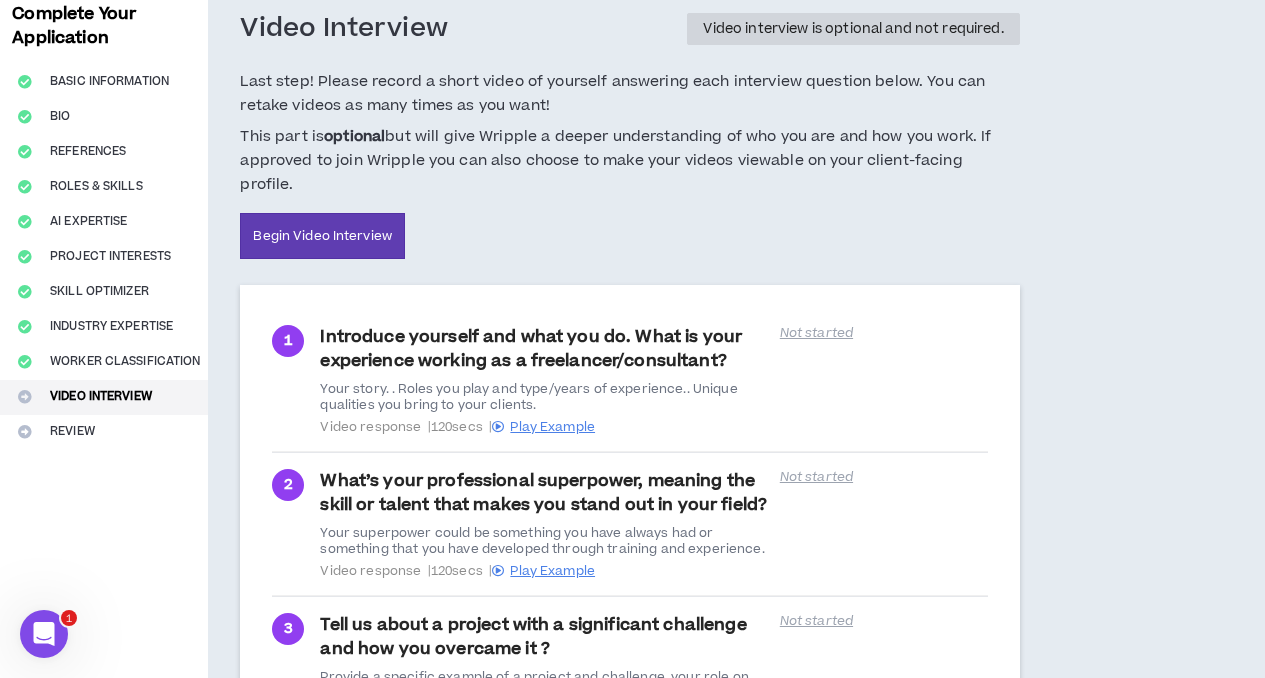 scroll, scrollTop: 110, scrollLeft: 0, axis: vertical 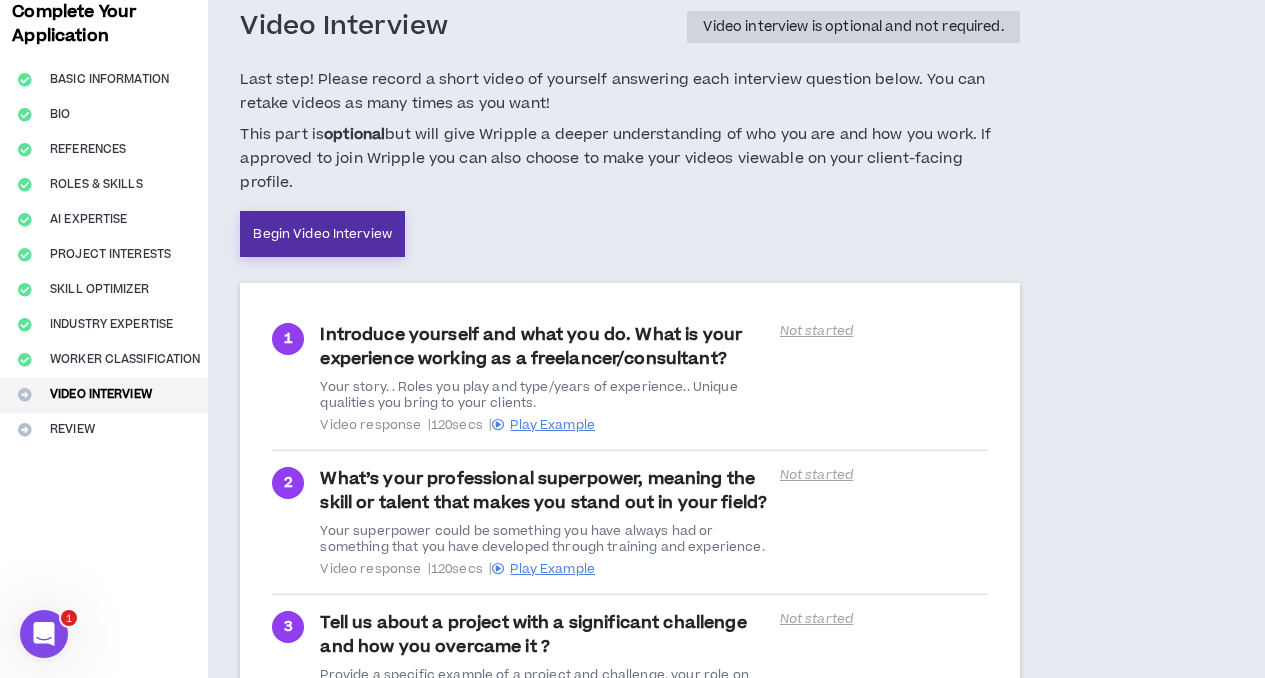 click on "Begin Video Interview" at bounding box center [322, 234] 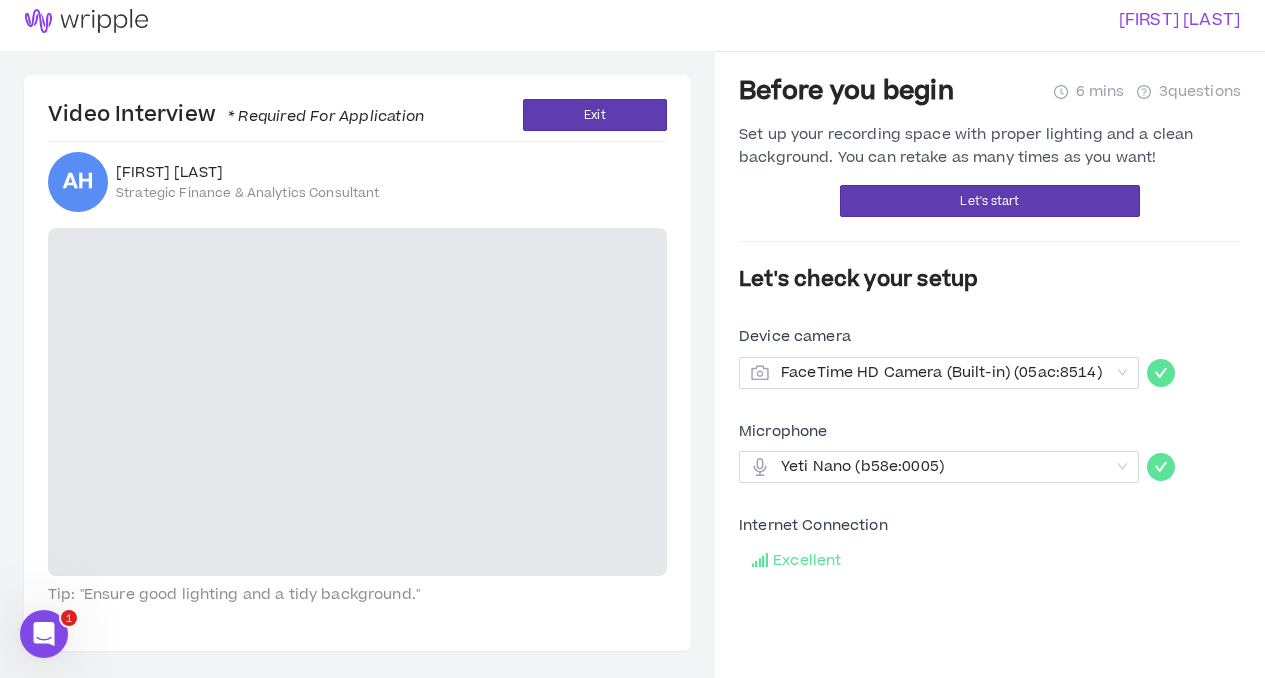 scroll, scrollTop: 0, scrollLeft: 0, axis: both 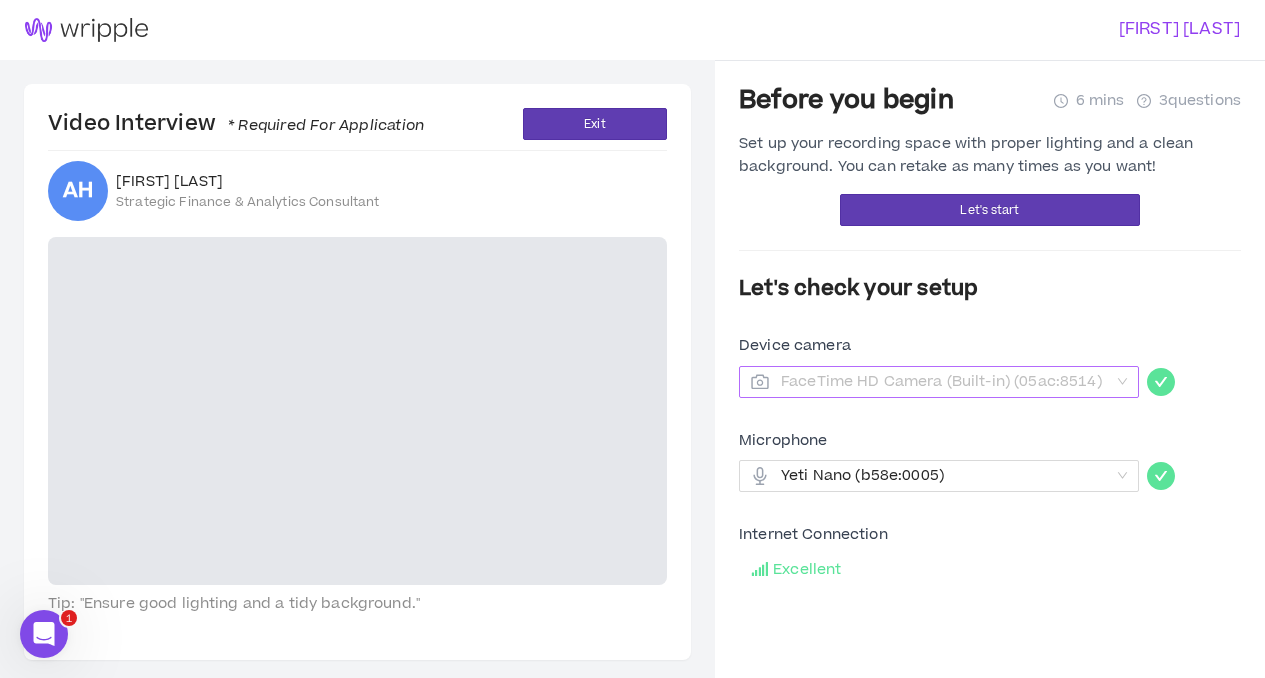 click on "FaceTime HD Camera (Built-in) (05ac:8514)" at bounding box center [945, 382] 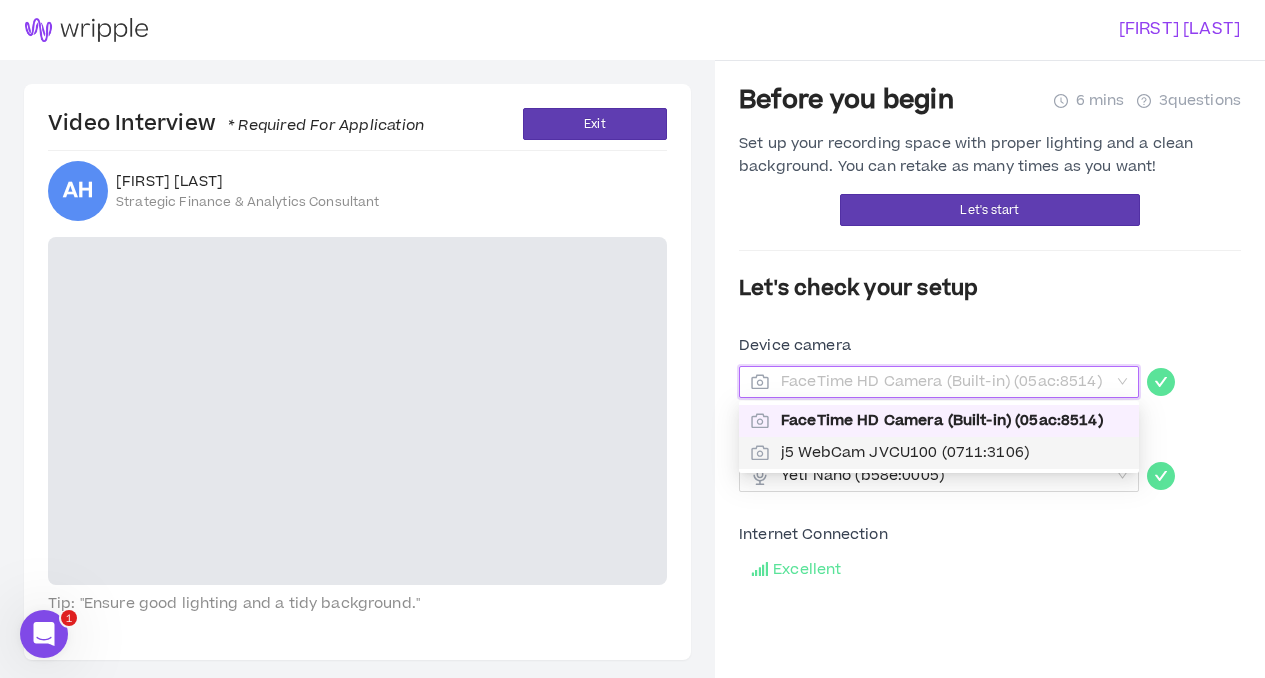 click on "j5 WebCam JVCU100 (0711:3106)" at bounding box center (954, 453) 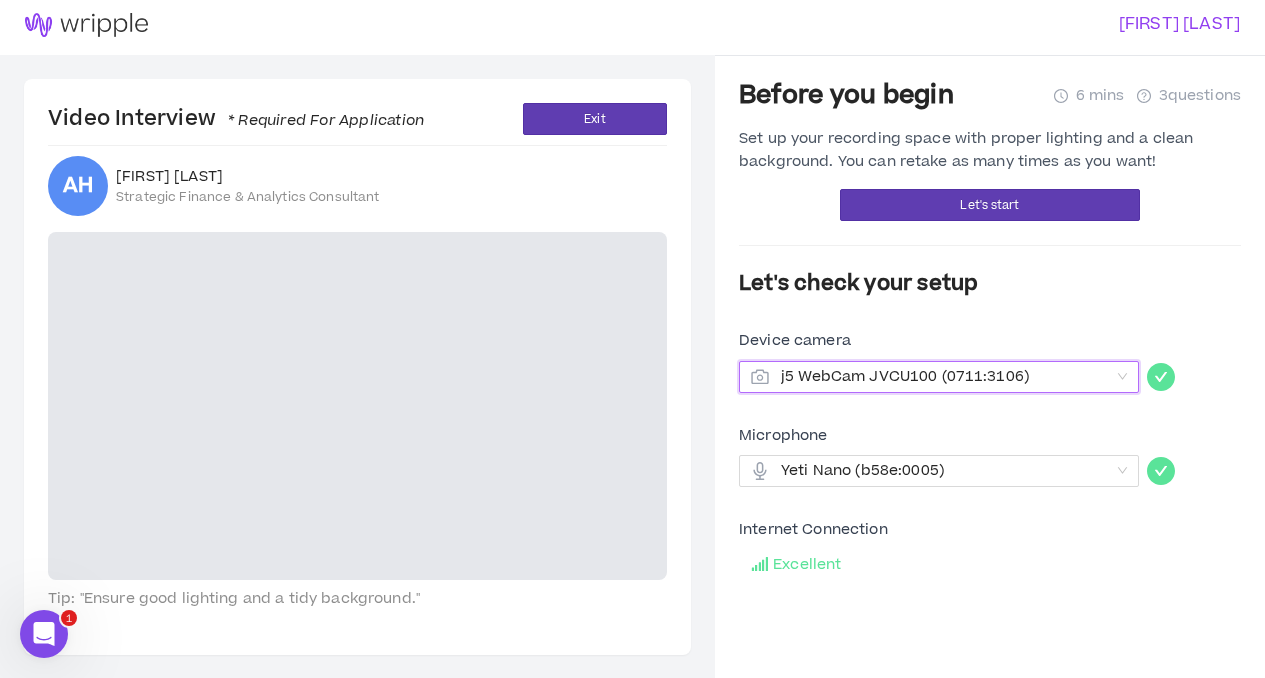 scroll, scrollTop: 0, scrollLeft: 0, axis: both 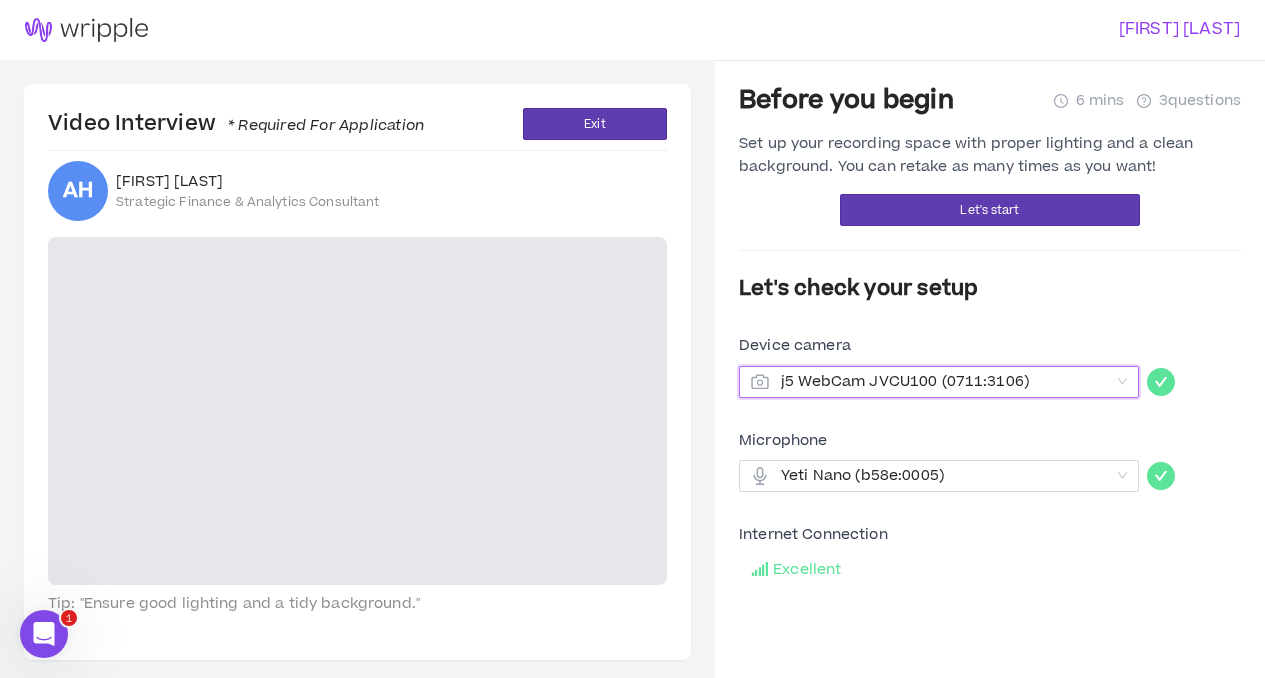 click at bounding box center (357, 411) 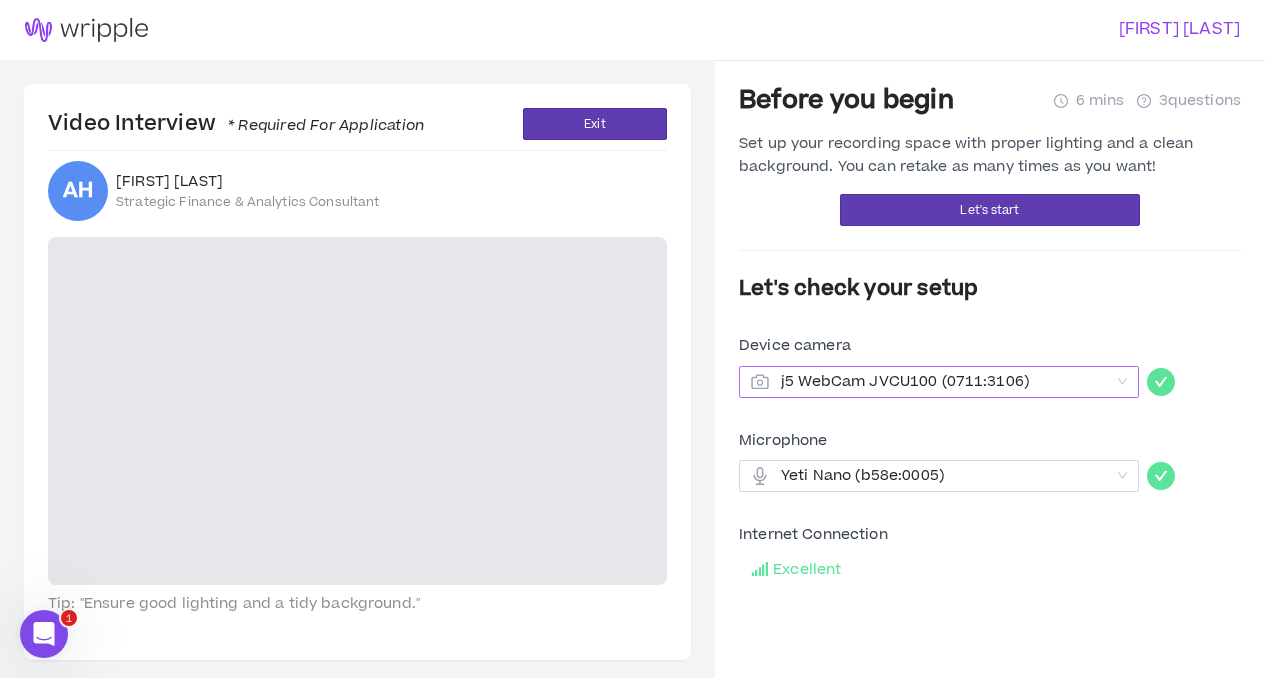 click on "j5 WebCam JVCU100 (0711:3106)" at bounding box center (945, 382) 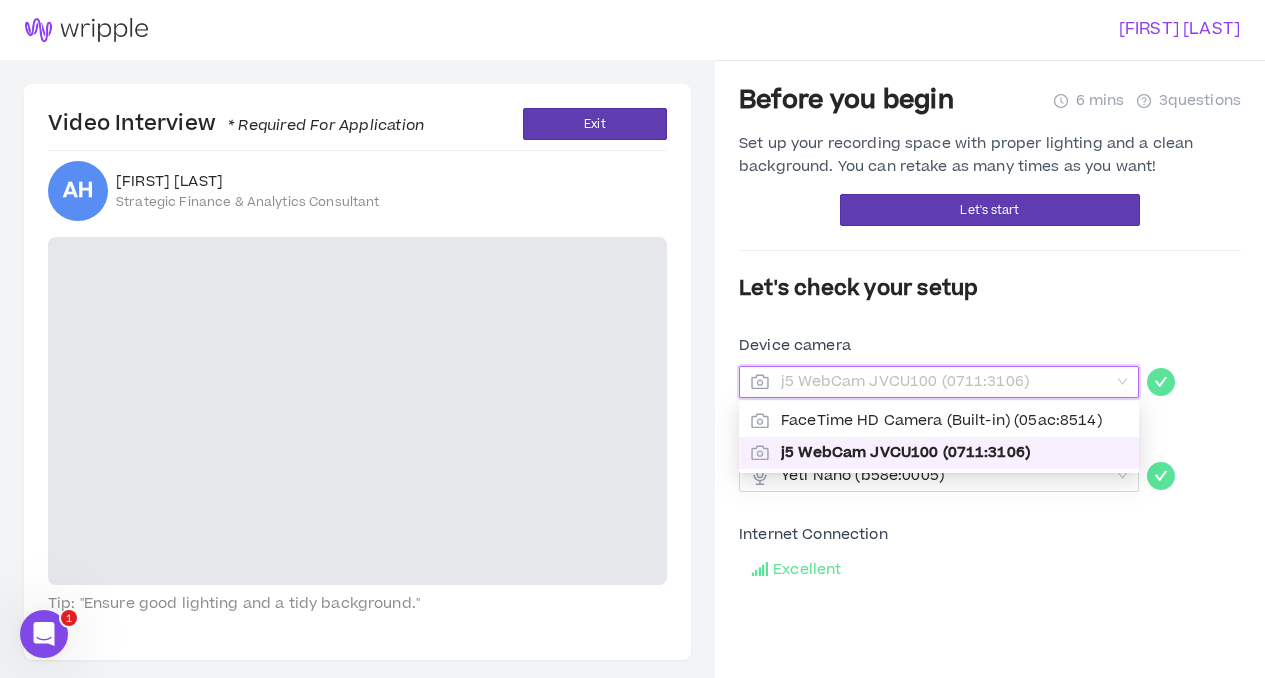 click on "j5 WebCam JVCU100 (0711:3106)" at bounding box center (954, 453) 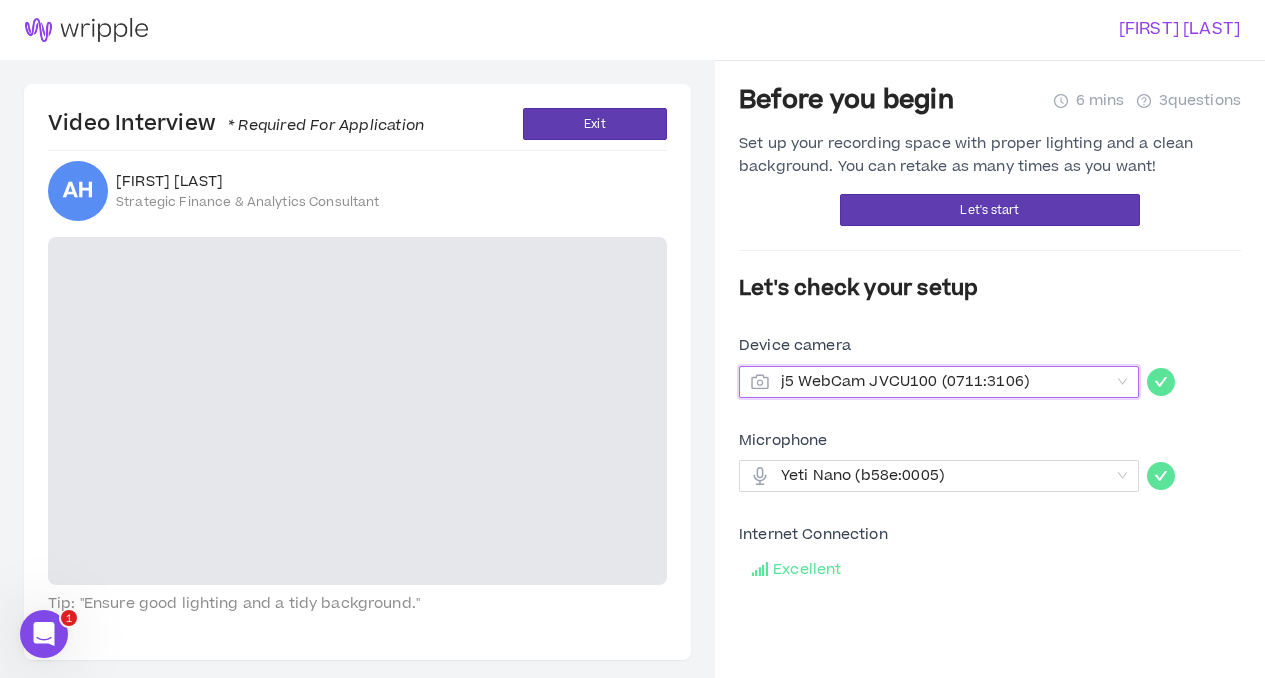 click at bounding box center [357, 411] 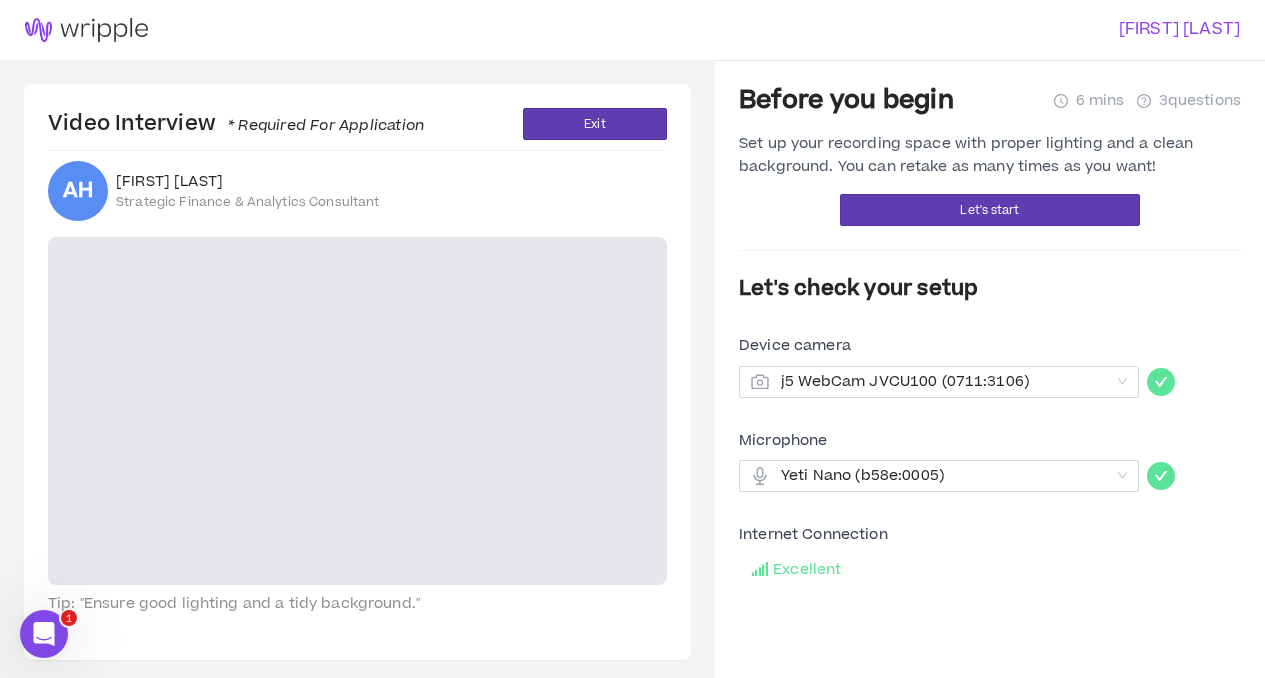 scroll, scrollTop: 60, scrollLeft: 0, axis: vertical 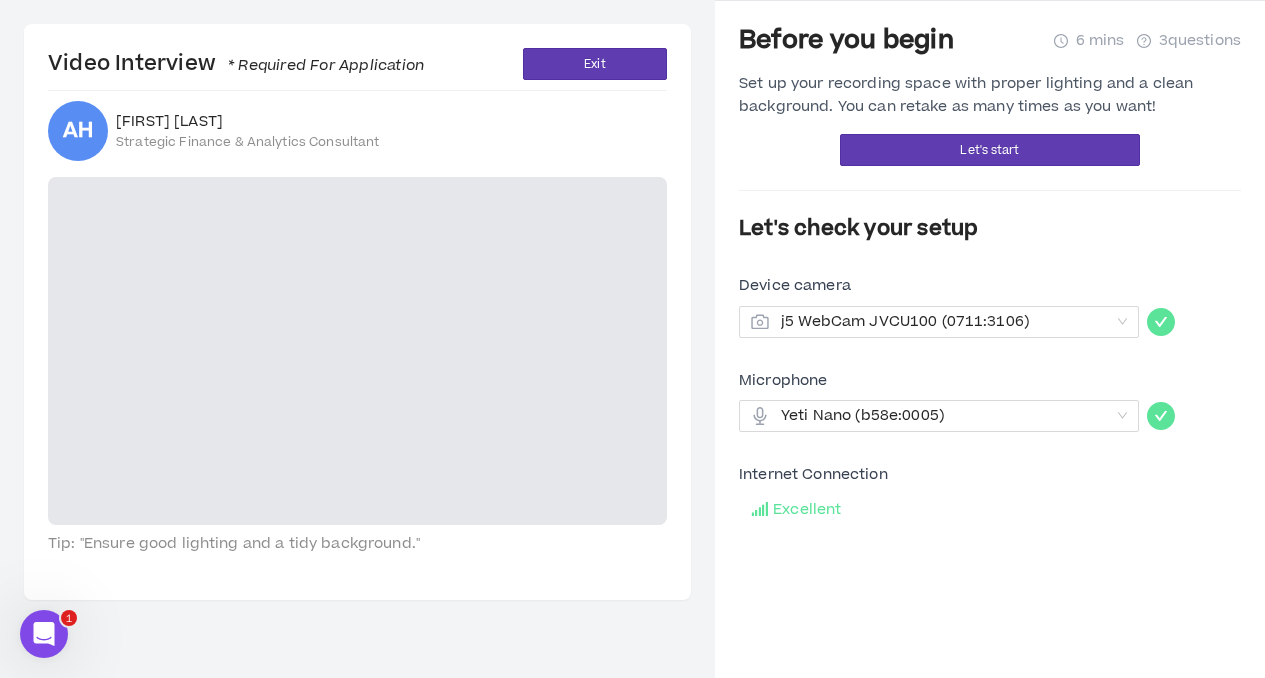 click on "Strategic Finance & Analytics Consultant" at bounding box center [248, 142] 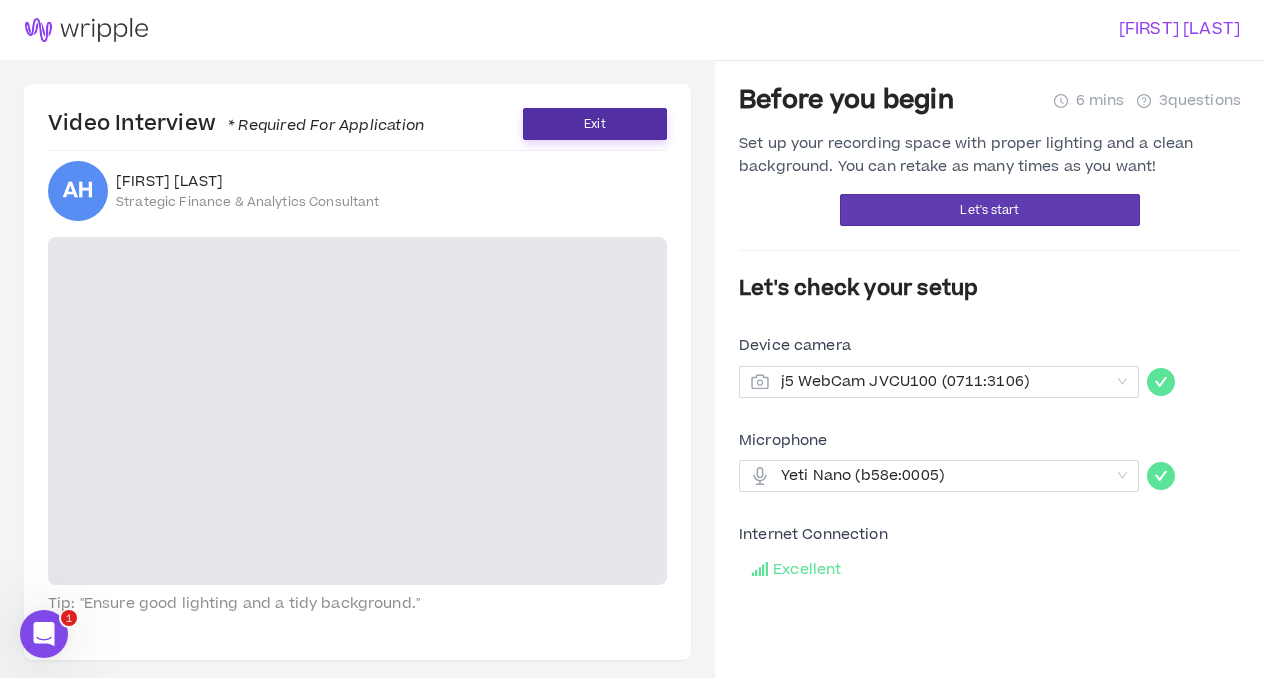 click on "Exit" at bounding box center (594, 124) 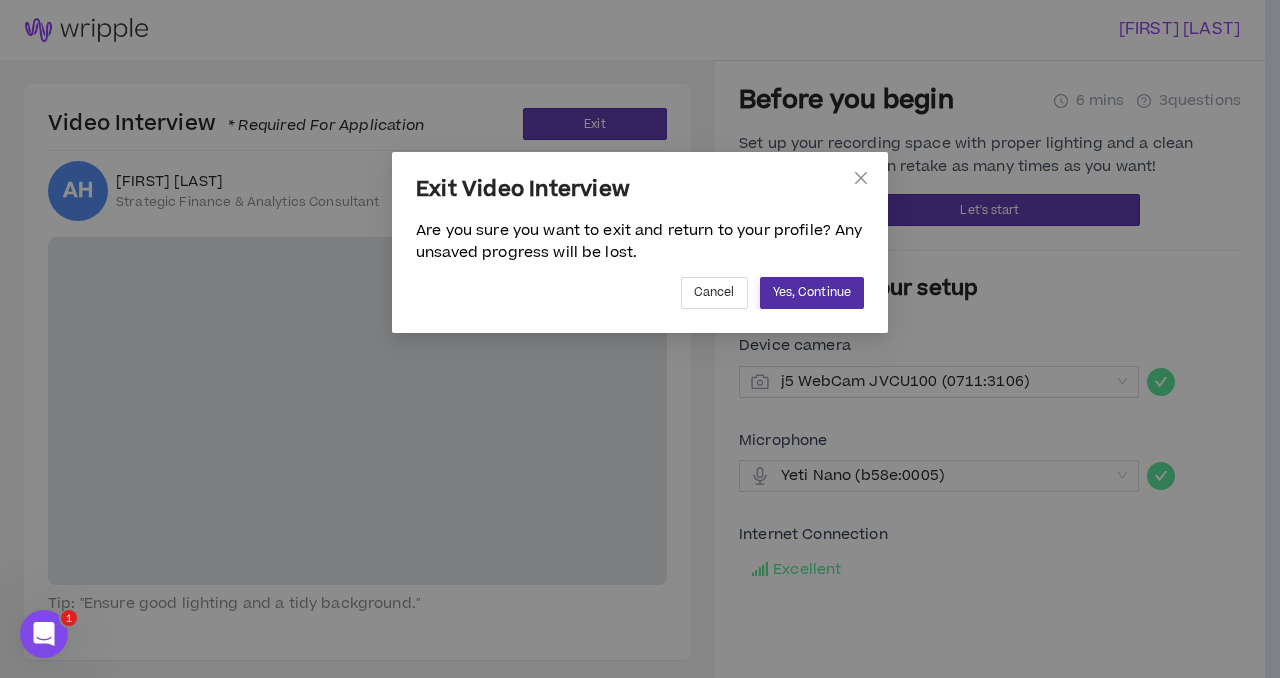 click on "Yes, Continue" at bounding box center (812, 292) 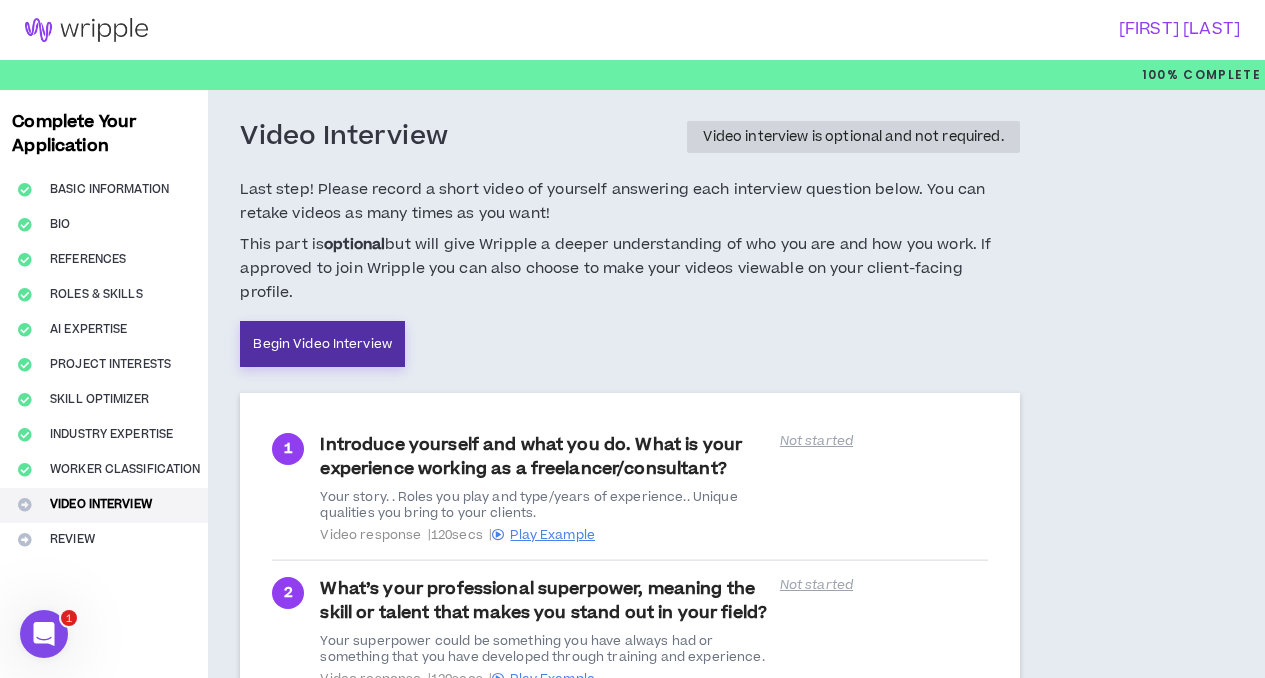 click on "Begin Video Interview" at bounding box center [322, 344] 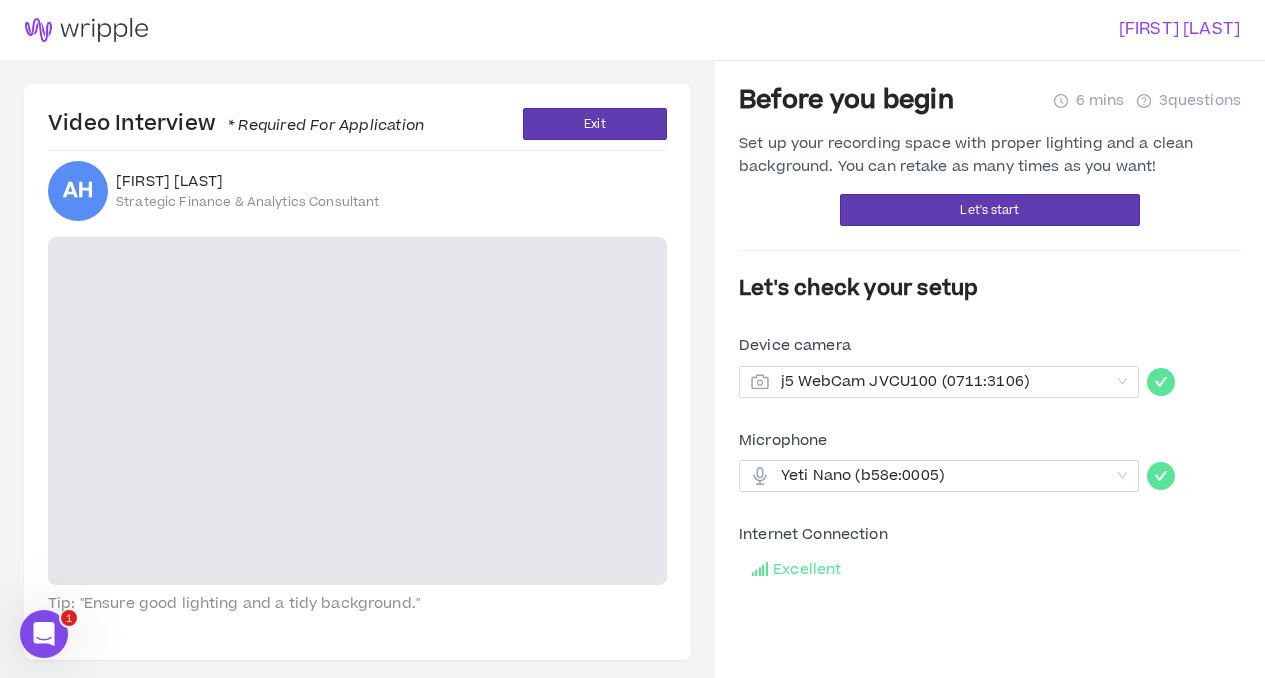 scroll, scrollTop: 60, scrollLeft: 0, axis: vertical 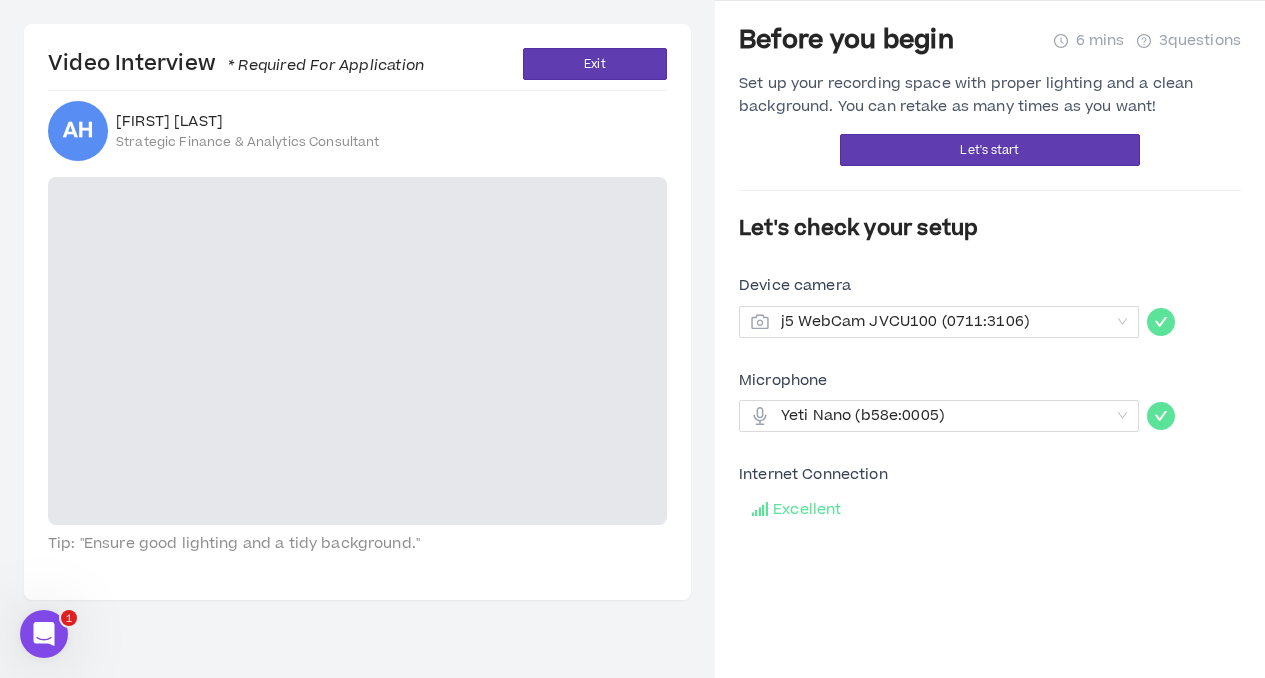 click at bounding box center (357, 351) 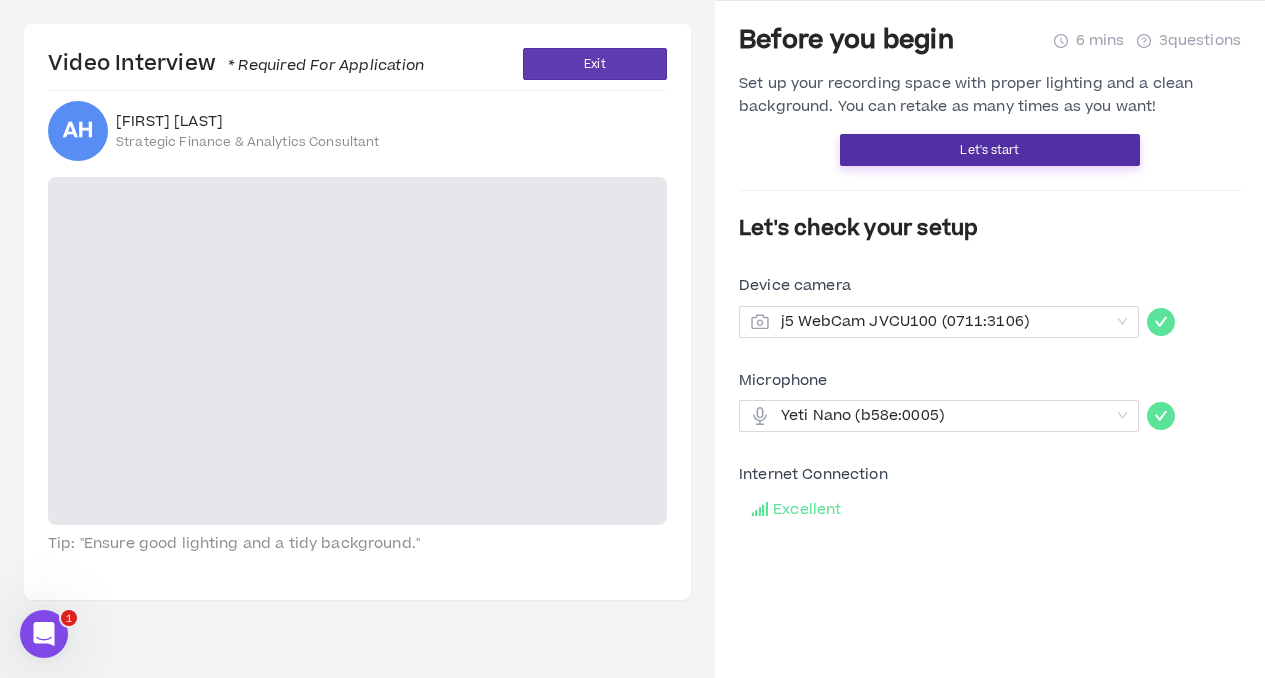 click on "Let's start" at bounding box center [989, 150] 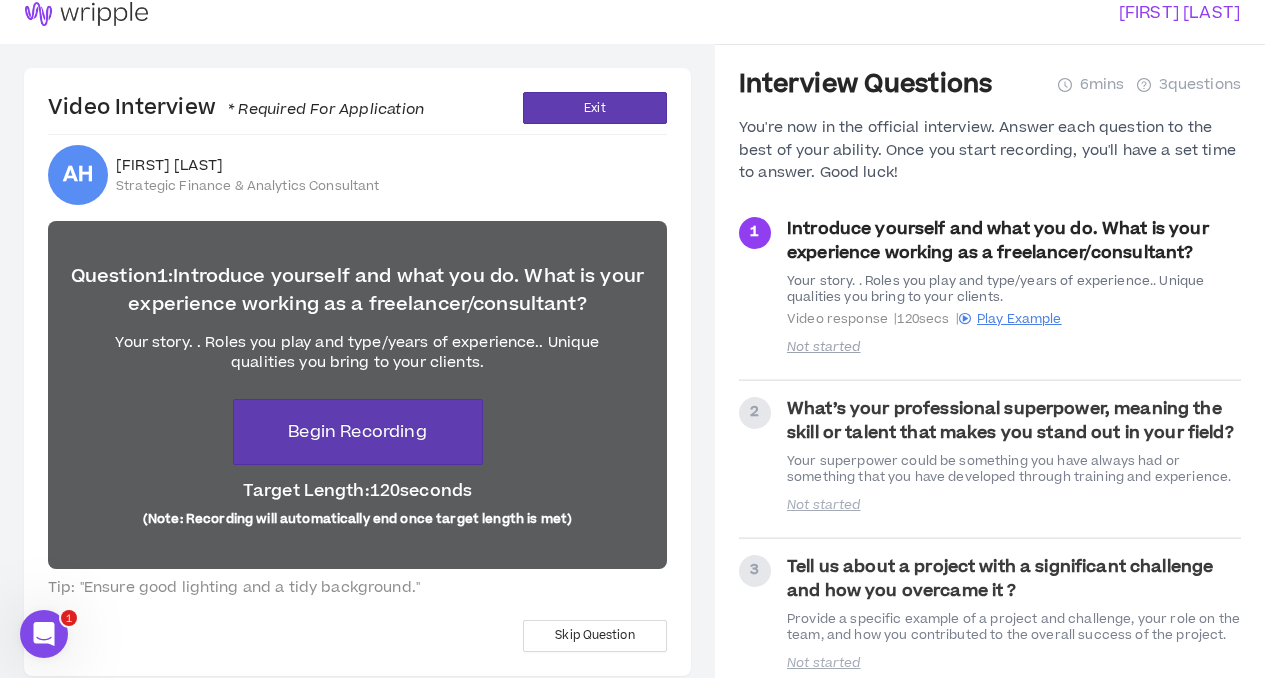 scroll, scrollTop: 0, scrollLeft: 0, axis: both 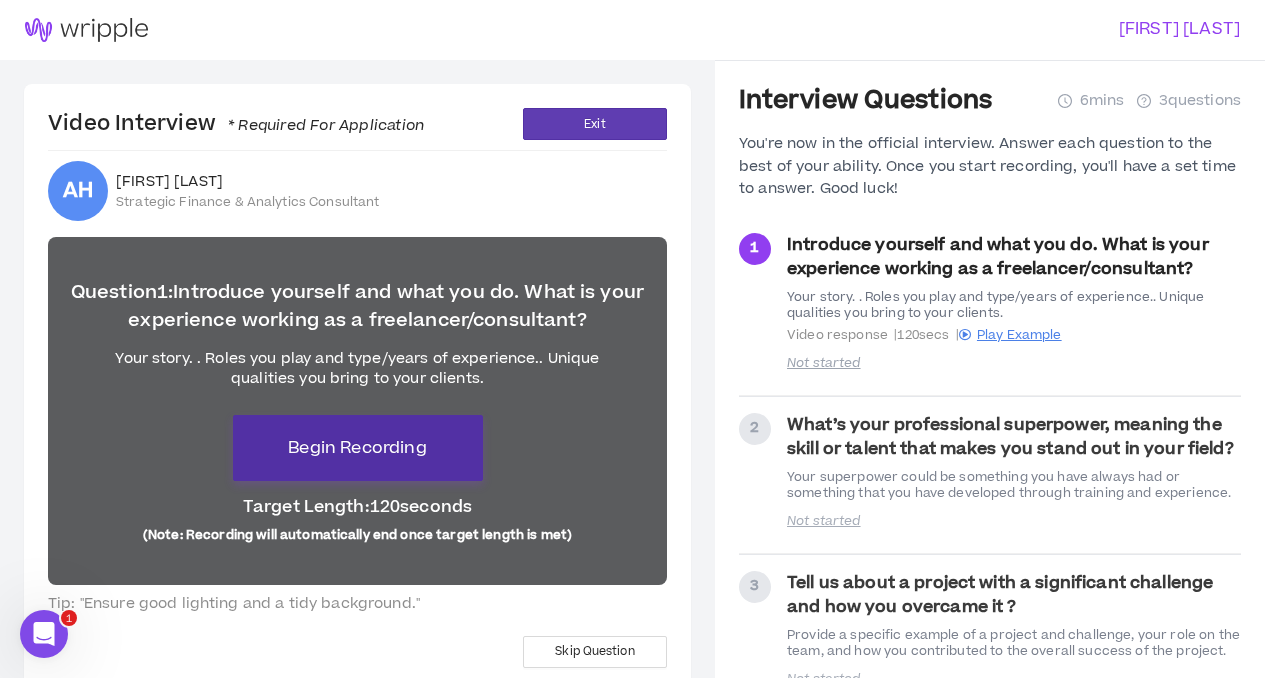 click on "Begin Recording" at bounding box center [357, 448] 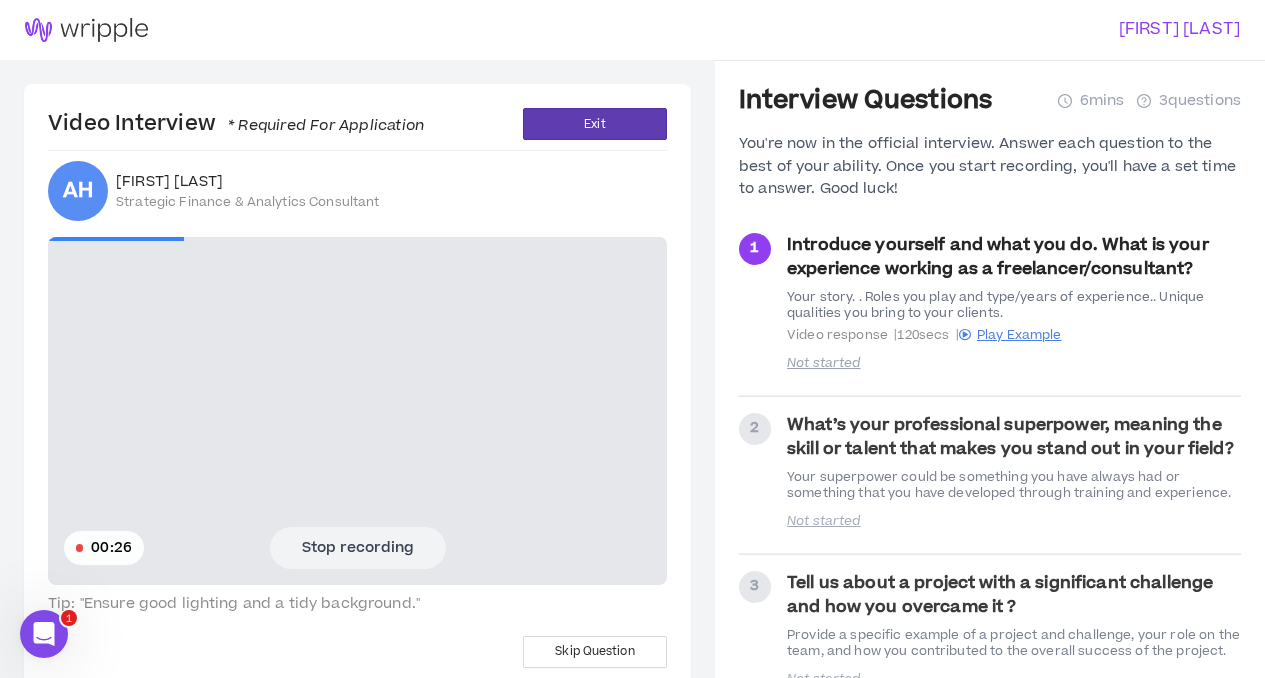 click on "Stop recording" at bounding box center (358, 548) 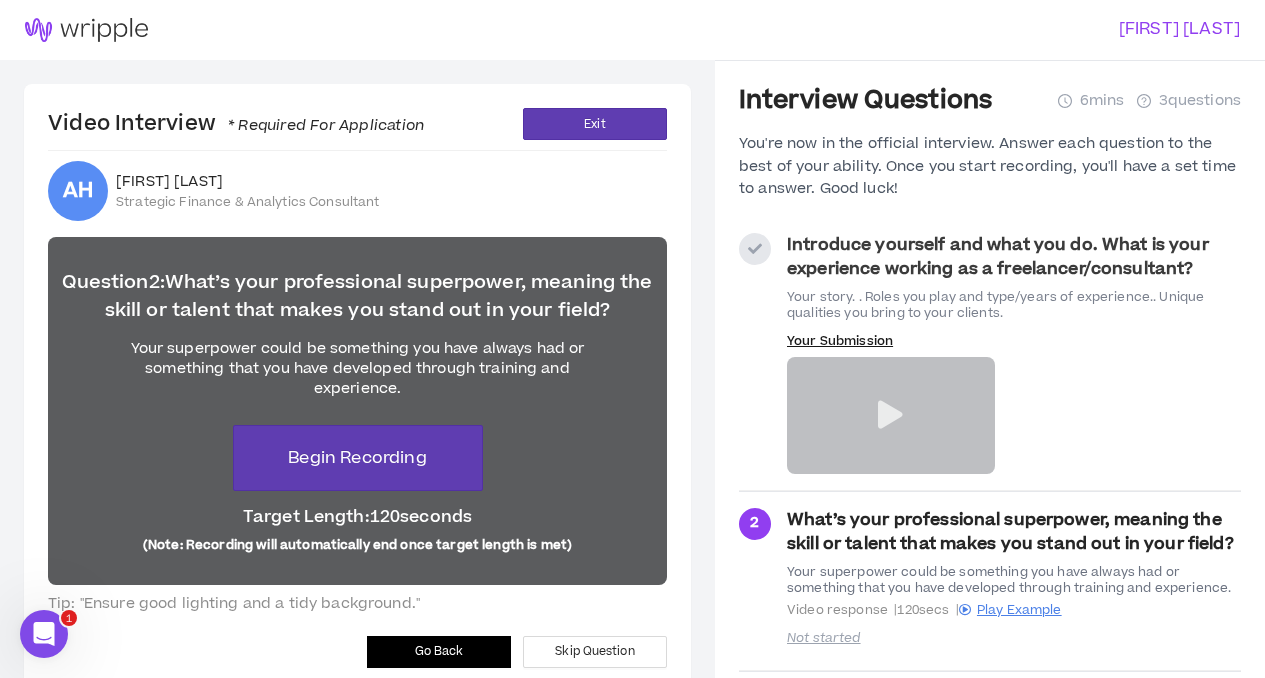 click at bounding box center [890, 415] 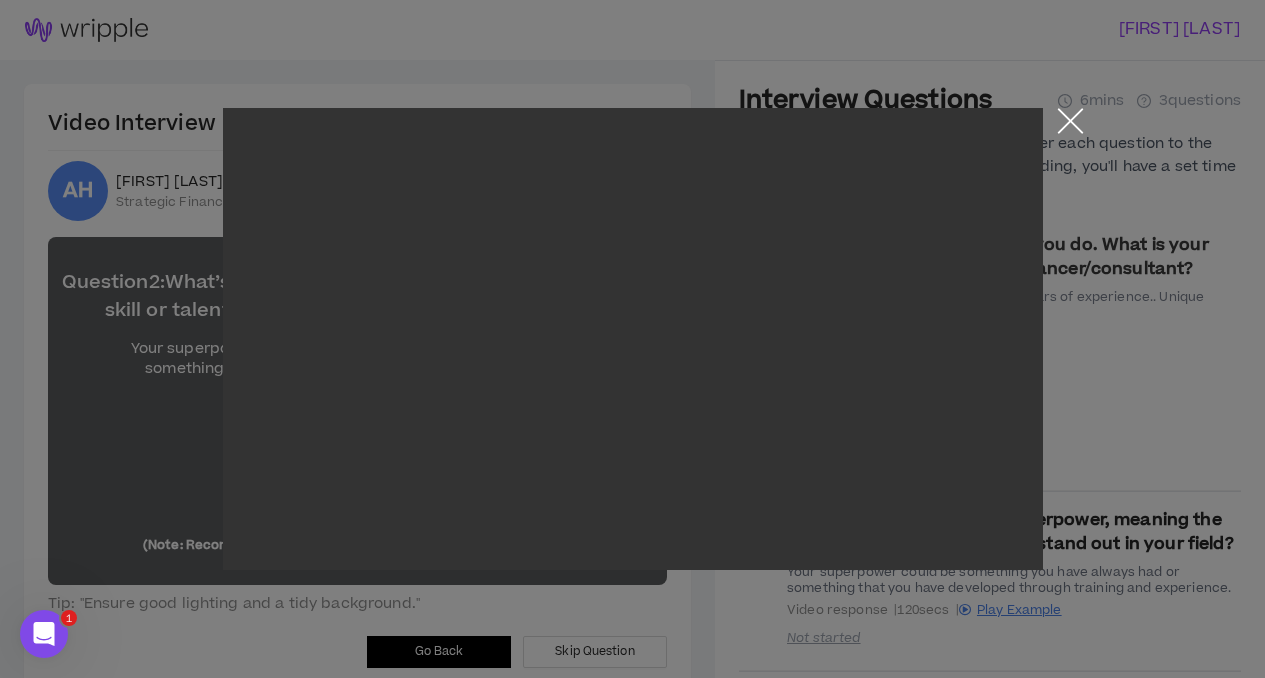 click at bounding box center (1070, 125) 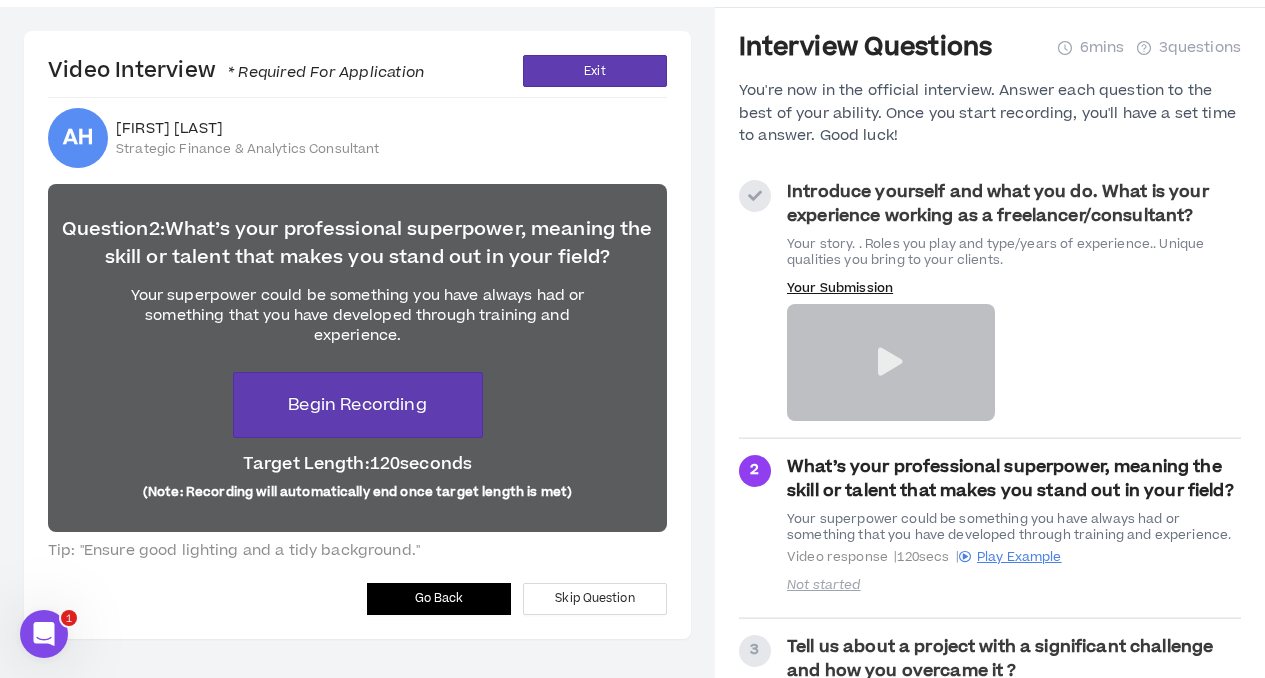 scroll, scrollTop: 55, scrollLeft: 0, axis: vertical 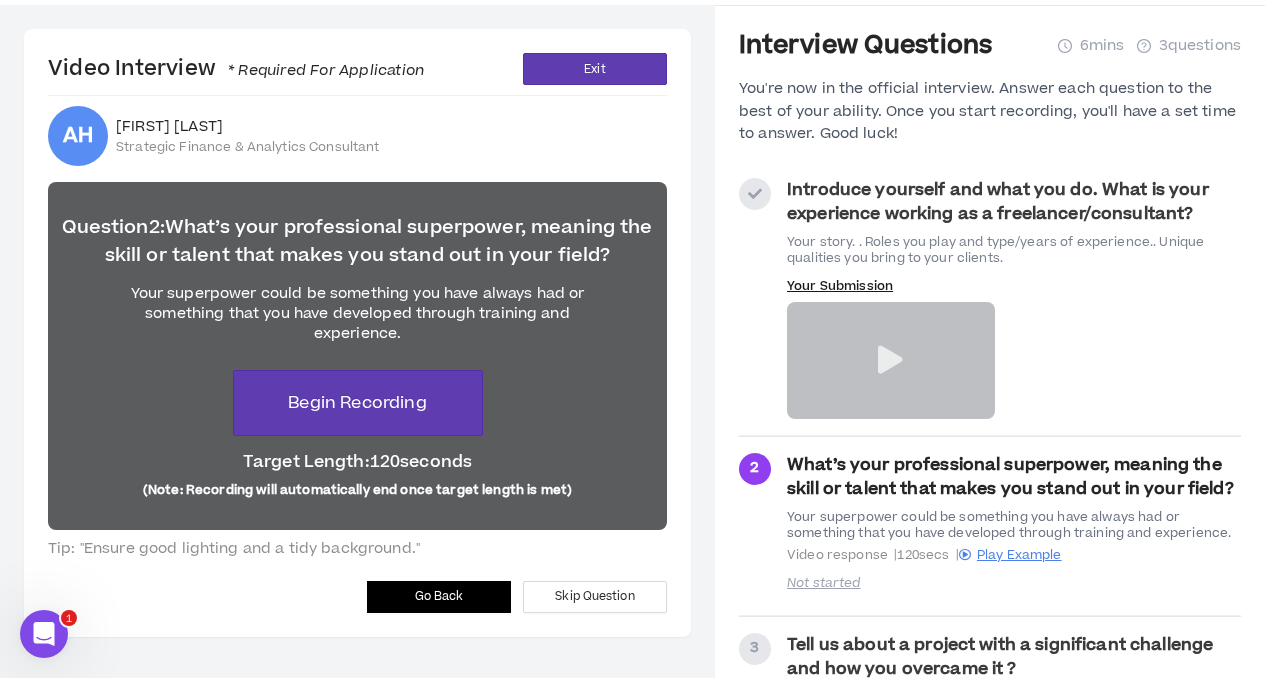 click at bounding box center [891, 360] 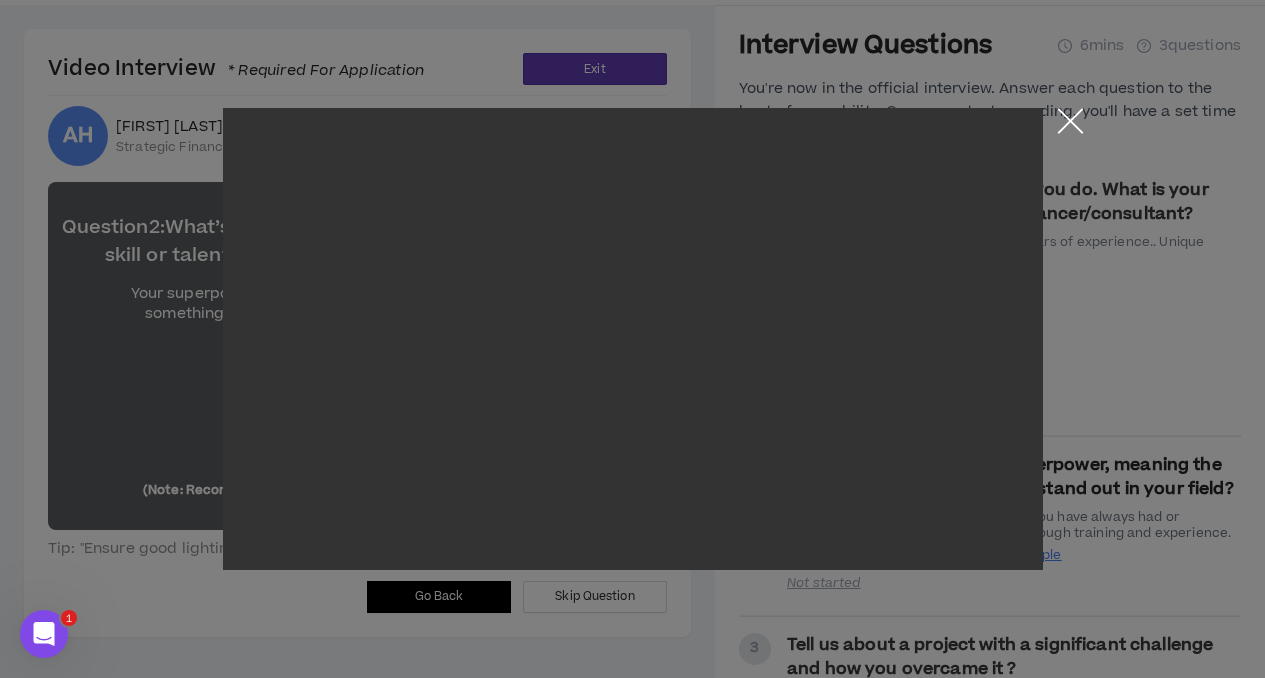 click at bounding box center [1070, 125] 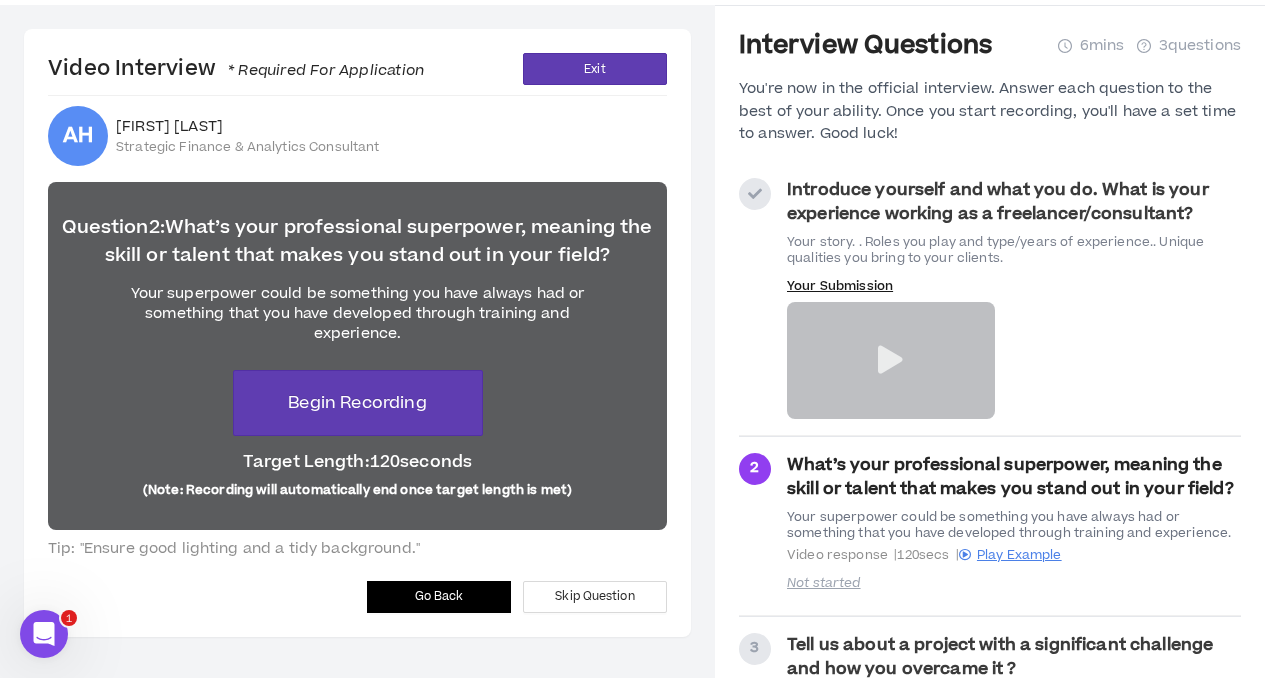 click on "Go Back" at bounding box center [439, 596] 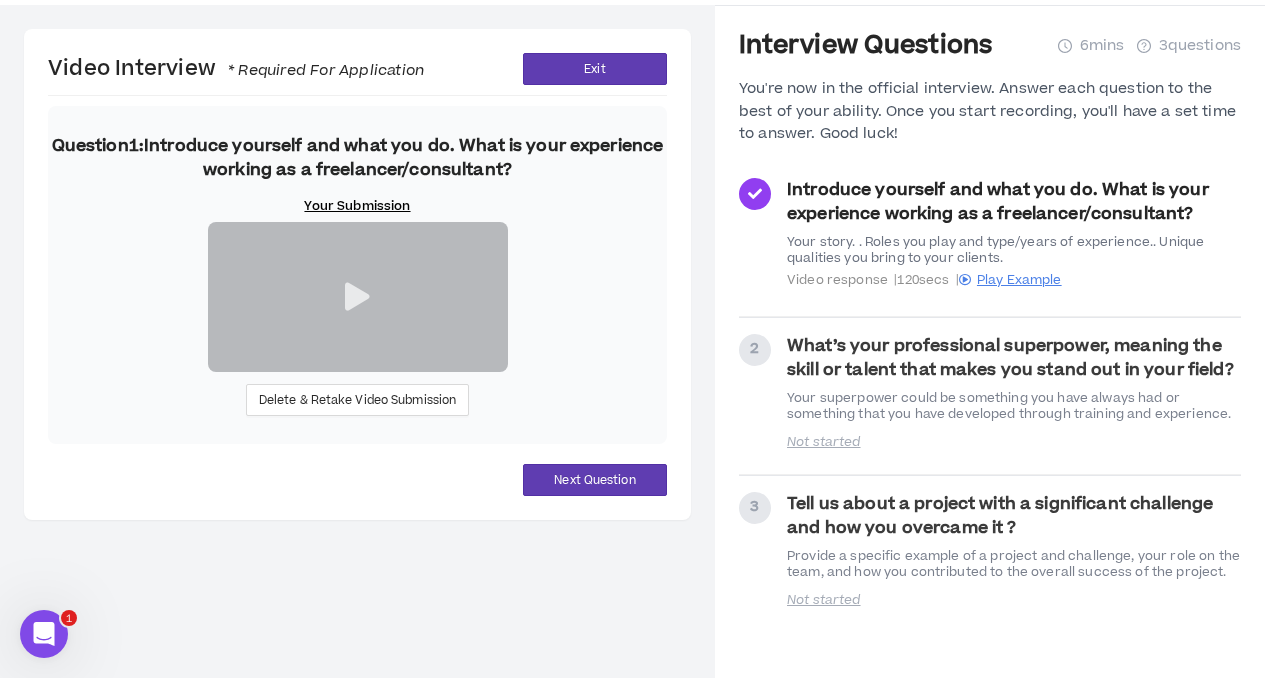 scroll, scrollTop: 0, scrollLeft: 0, axis: both 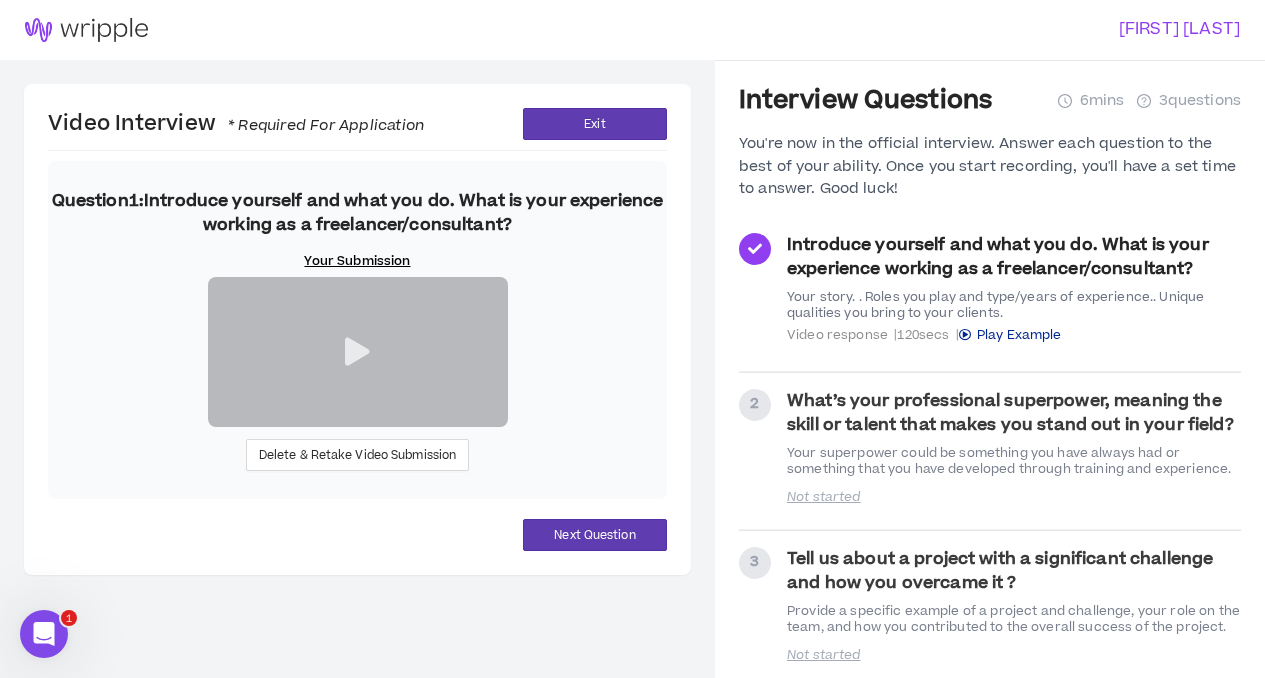 click on "Play Example" at bounding box center [1019, 335] 